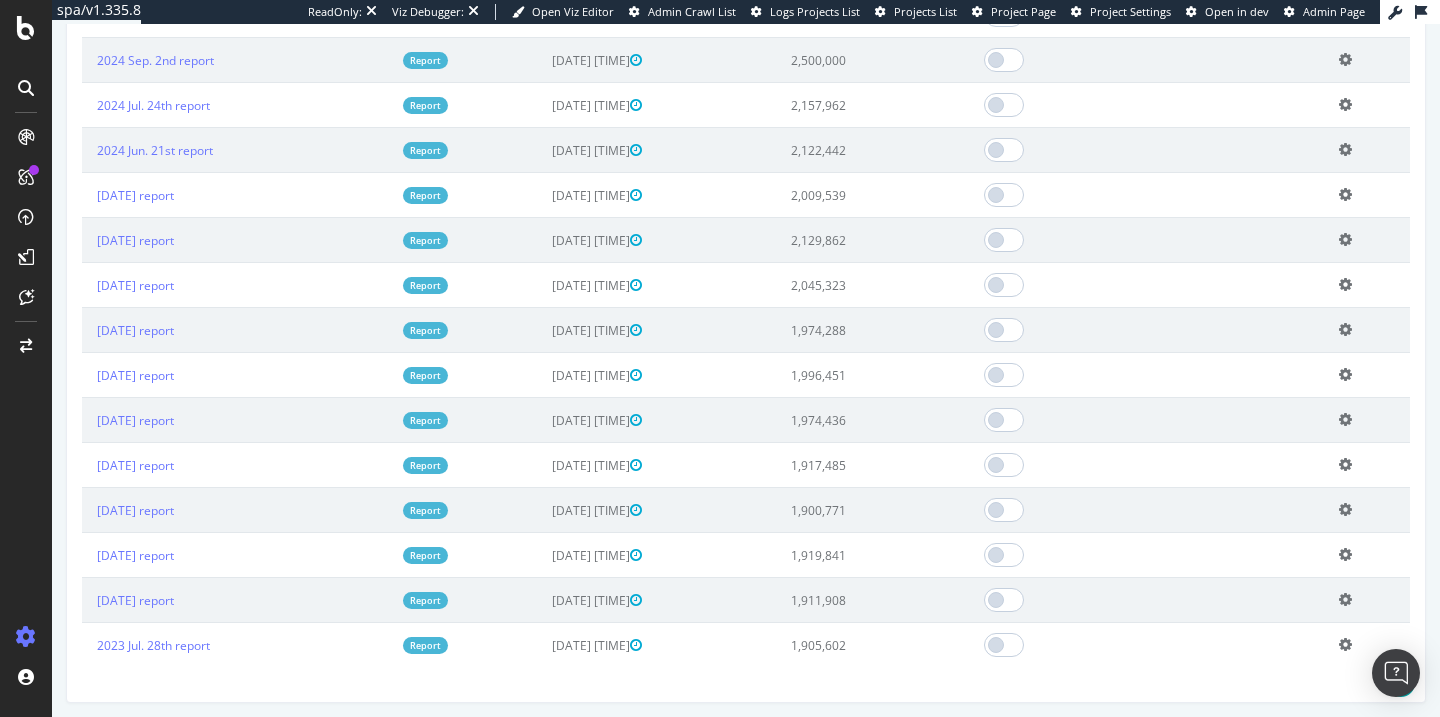 scroll, scrollTop: 584, scrollLeft: 0, axis: vertical 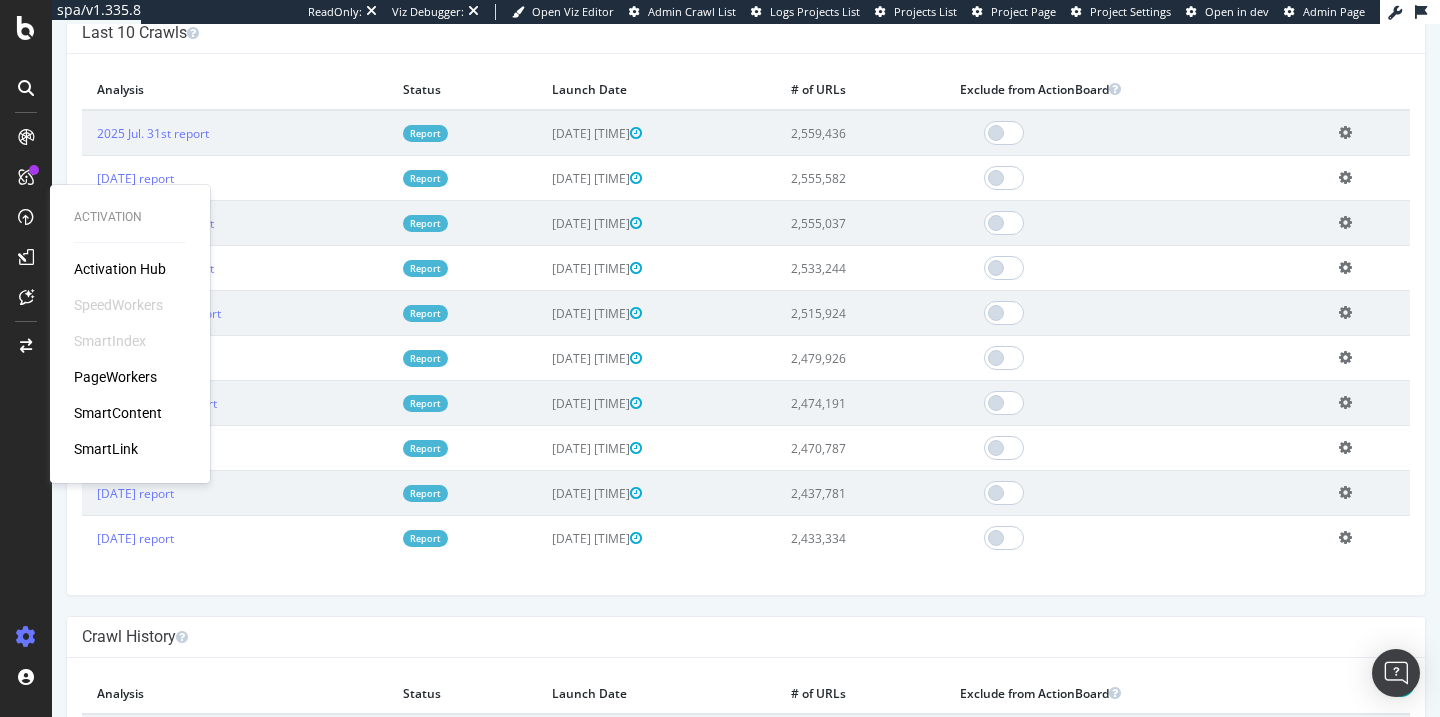 click on "Activation Hub SpeedWorkers SmartIndex PageWorkers SmartContent SmartLink" at bounding box center [130, 359] 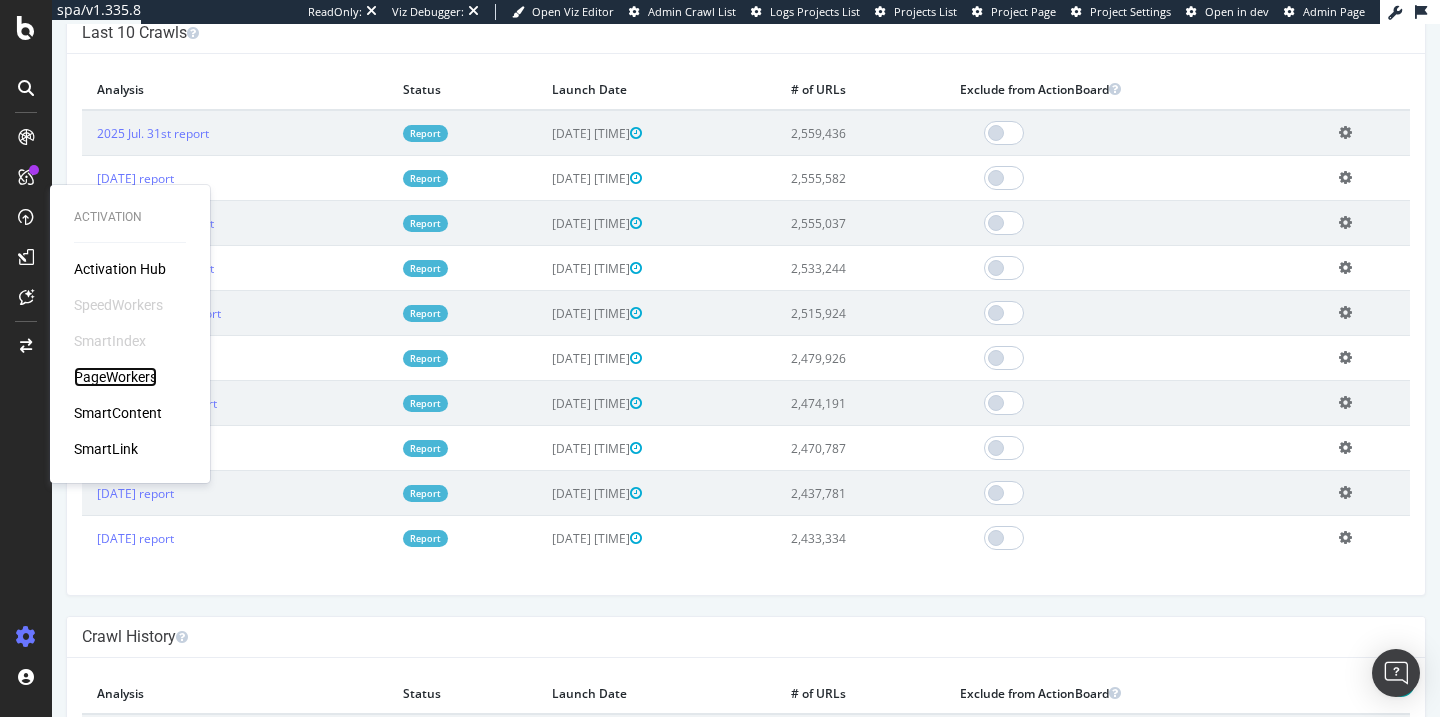 click on "PageWorkers" at bounding box center [115, 377] 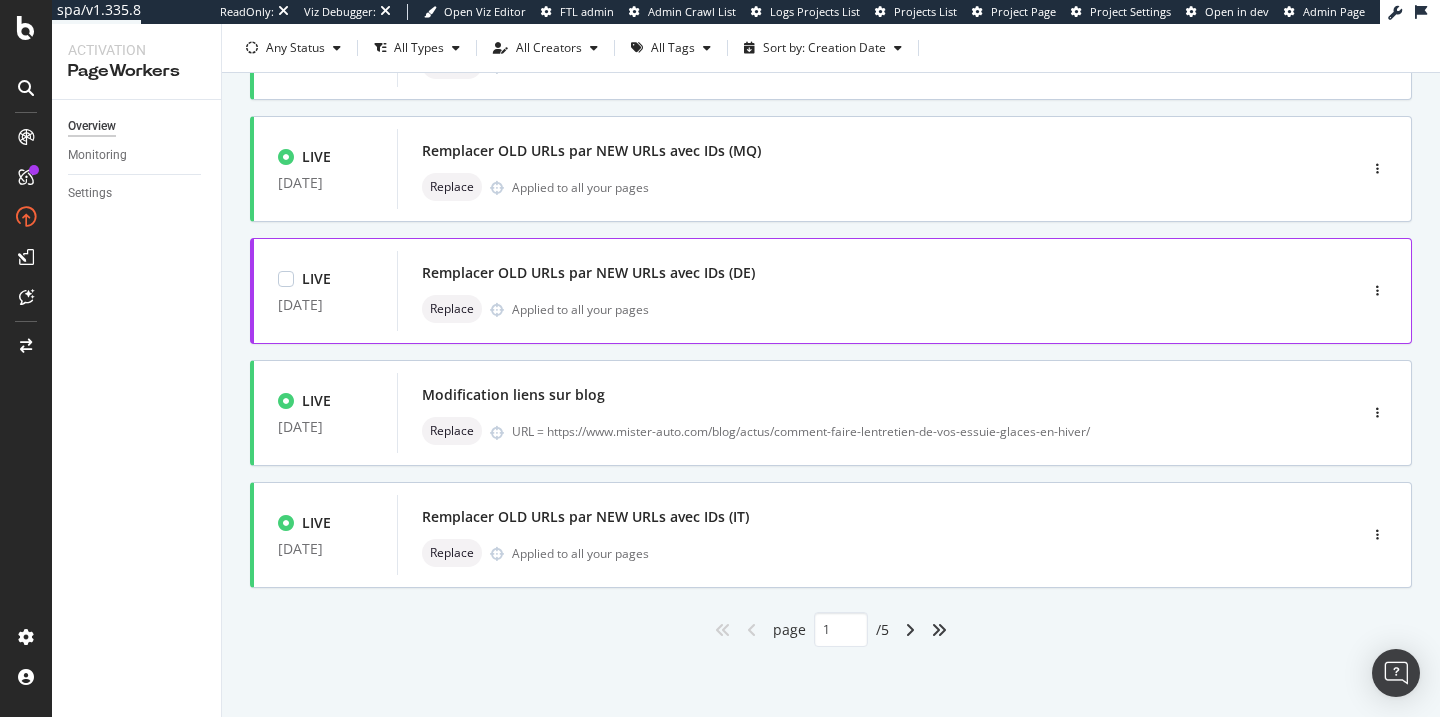 scroll, scrollTop: 0, scrollLeft: 0, axis: both 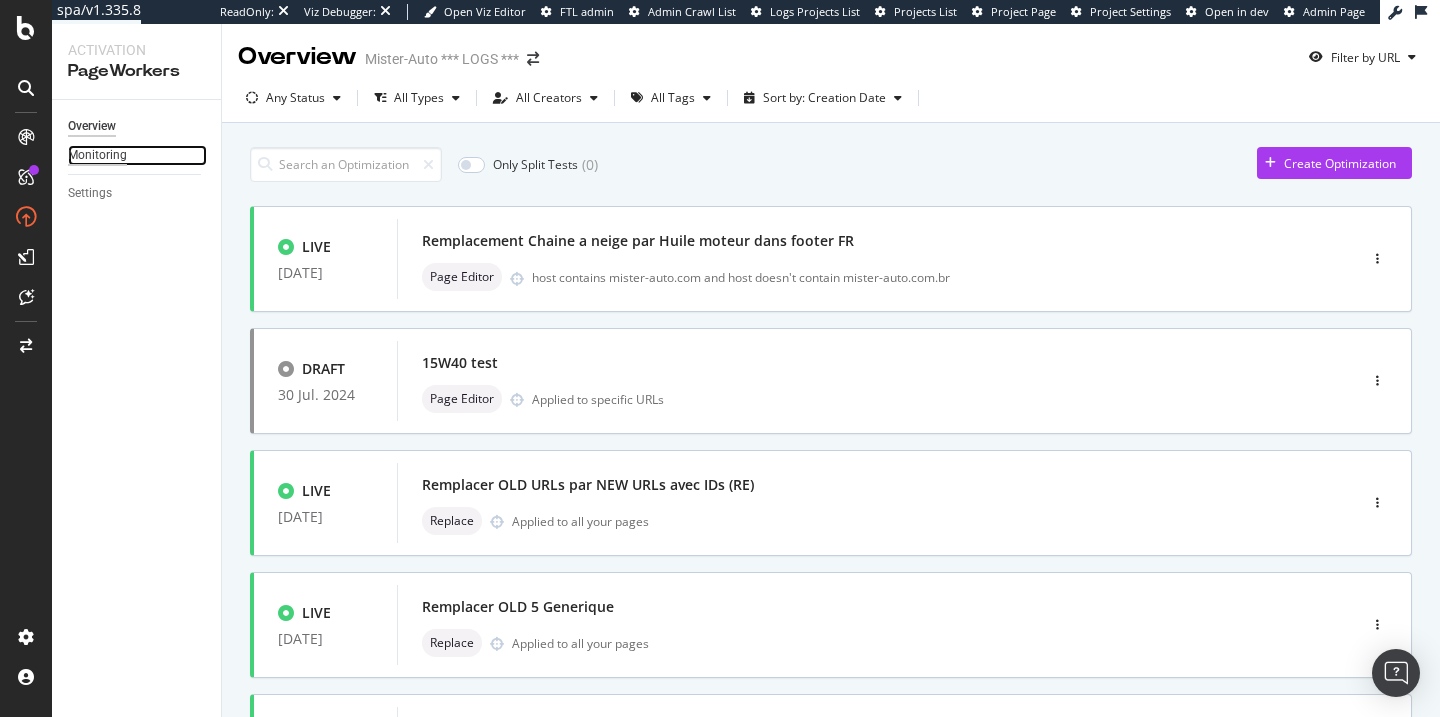 click on "Monitoring" at bounding box center [97, 155] 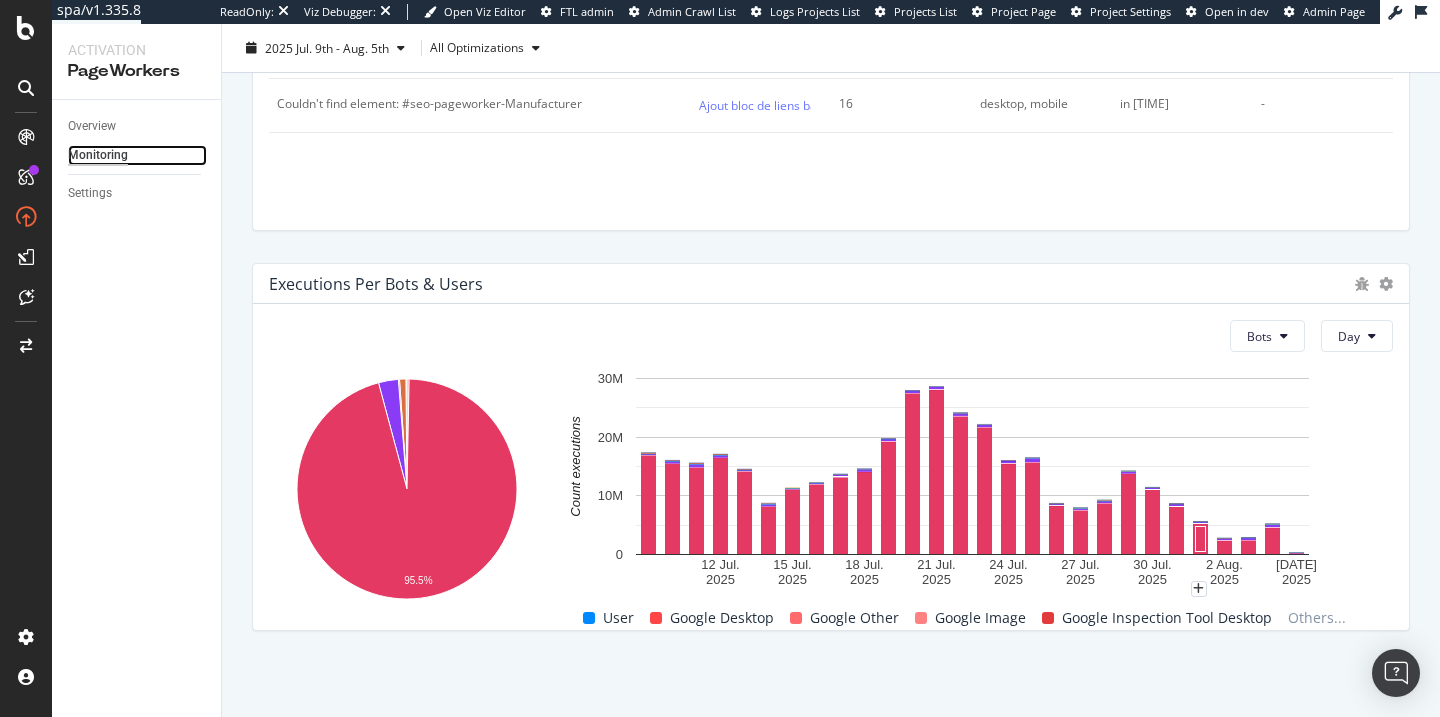 scroll, scrollTop: 860, scrollLeft: 0, axis: vertical 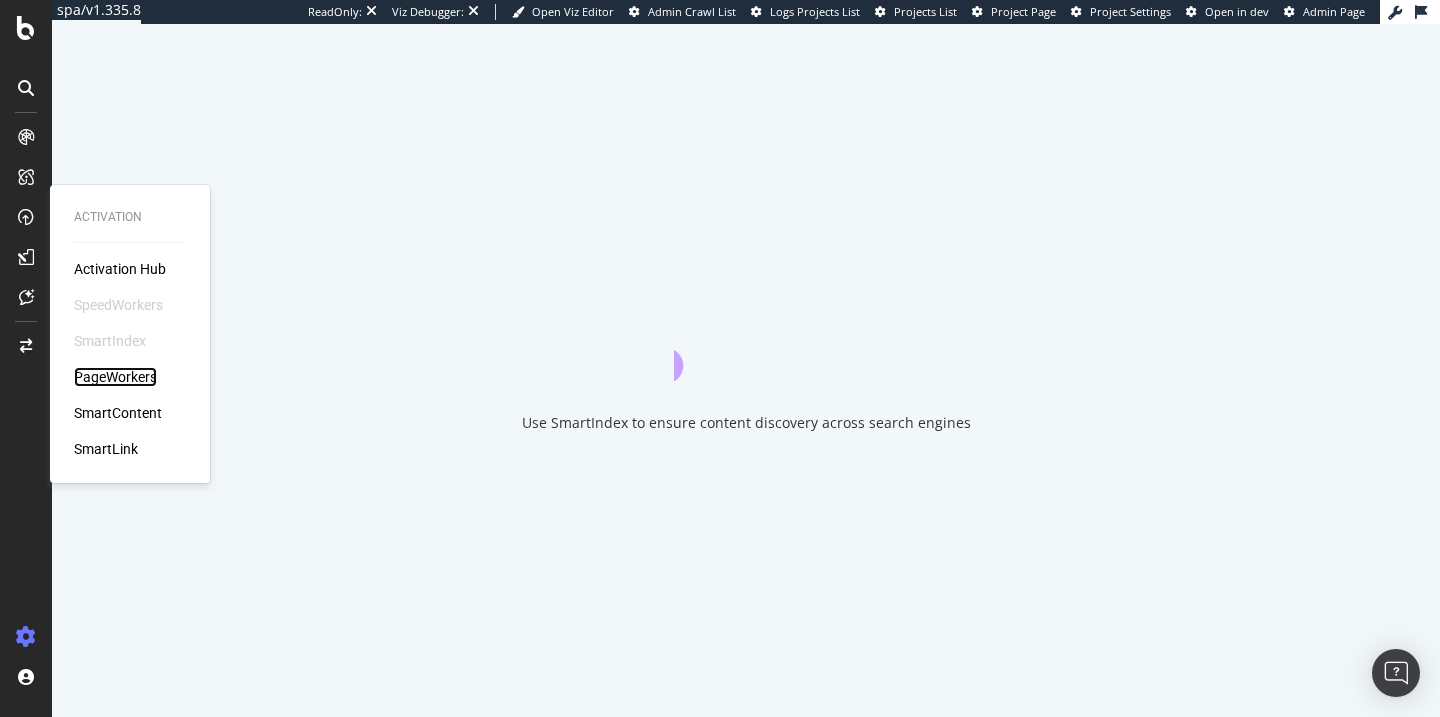 click on "PageWorkers" at bounding box center [115, 377] 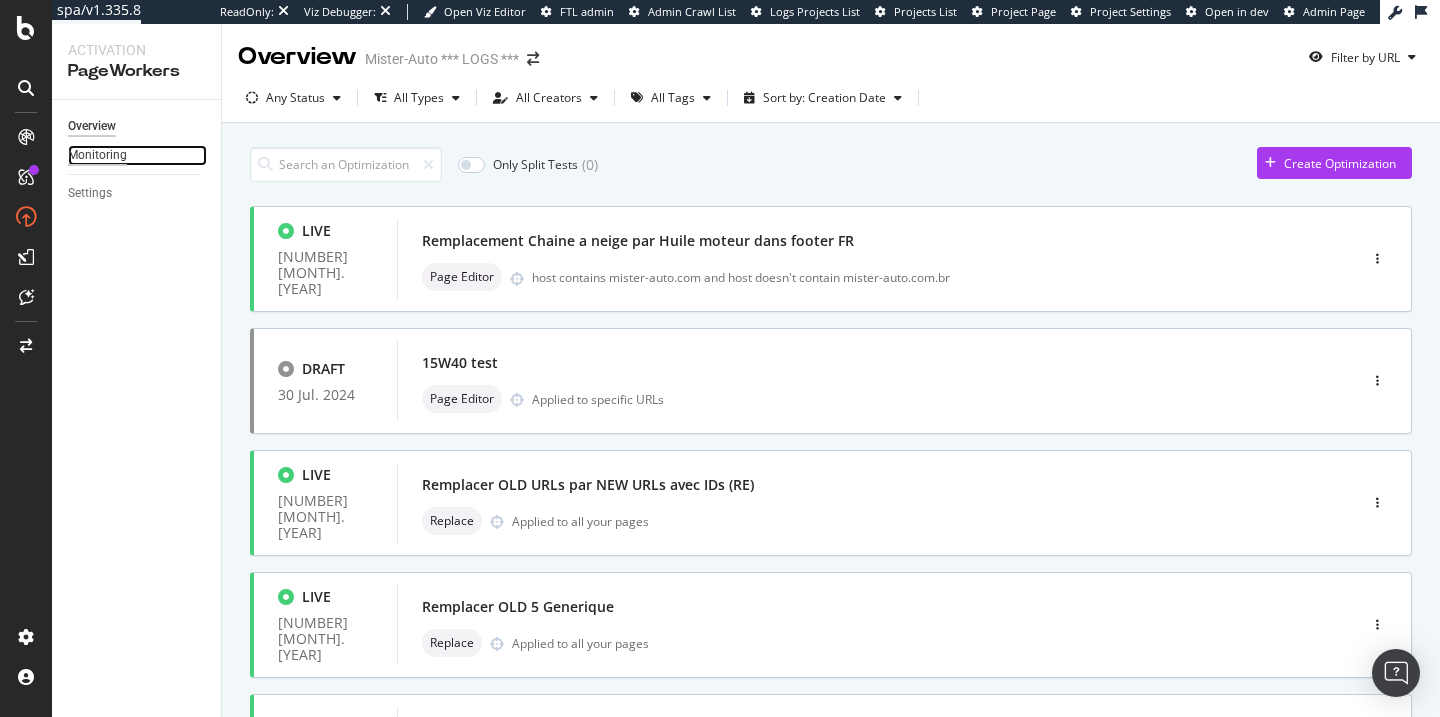 click on "Monitoring" at bounding box center [97, 155] 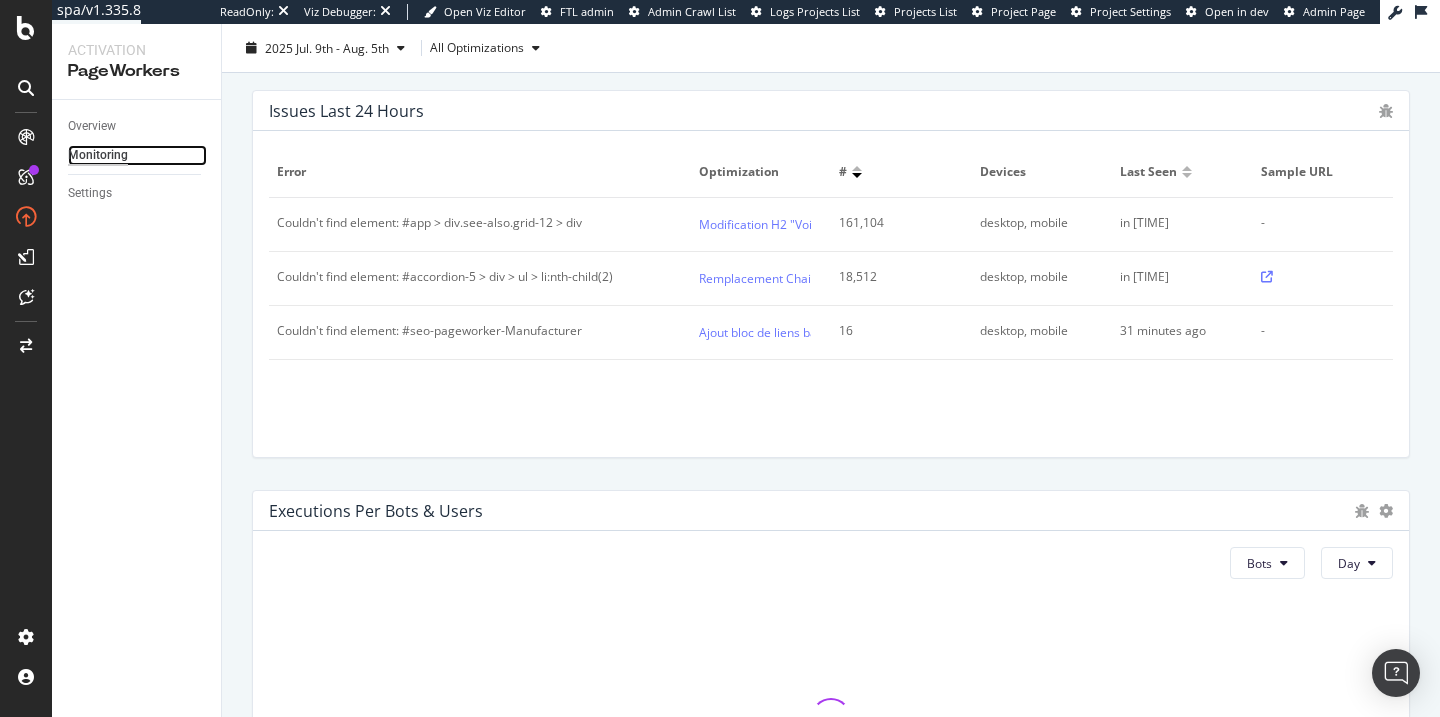 scroll, scrollTop: 890, scrollLeft: 0, axis: vertical 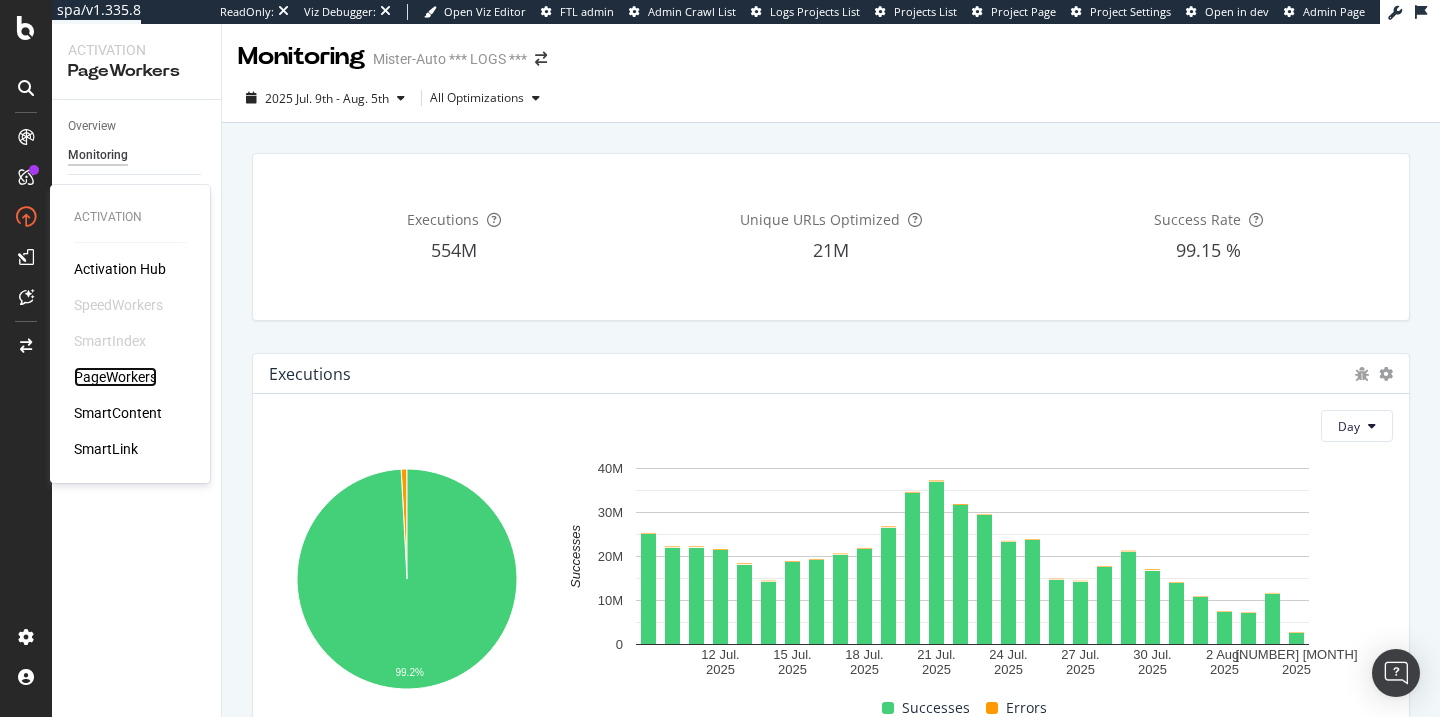 click on "PageWorkers" at bounding box center (115, 377) 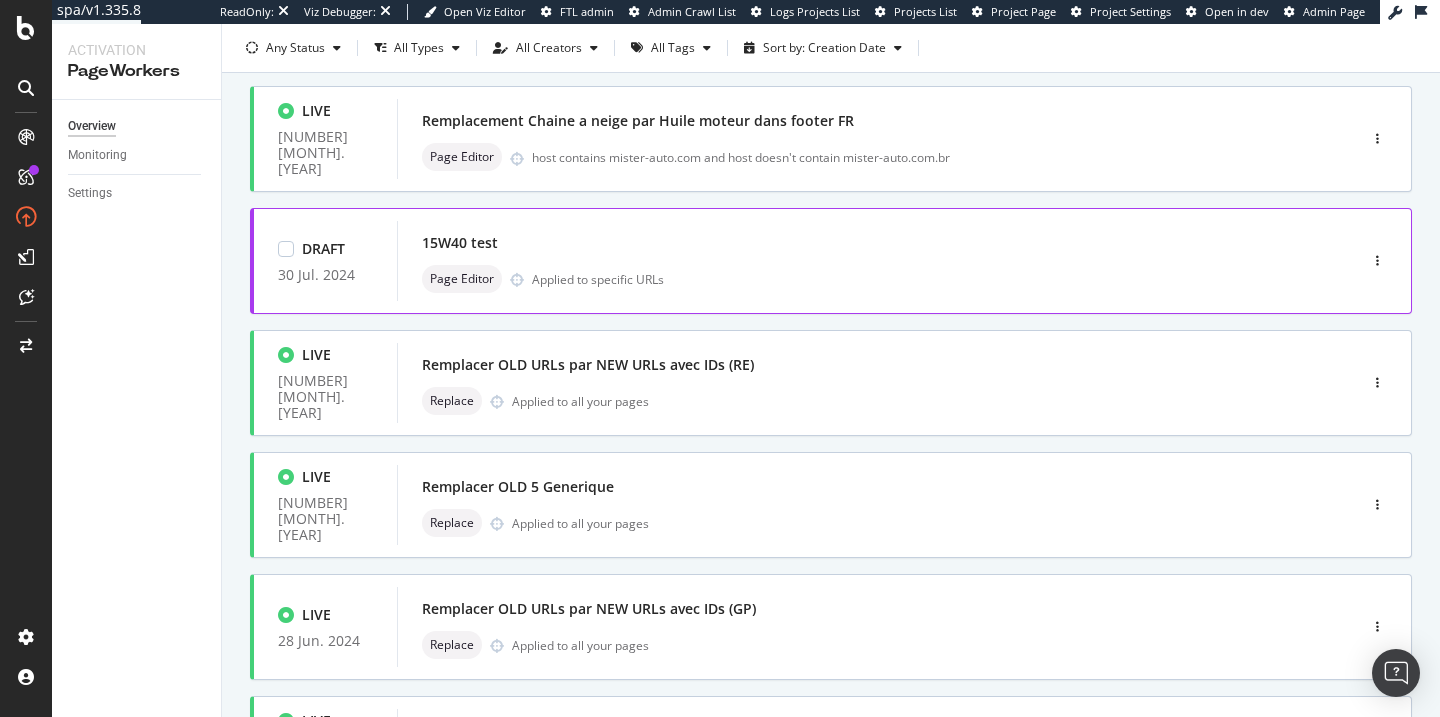 scroll, scrollTop: 0, scrollLeft: 0, axis: both 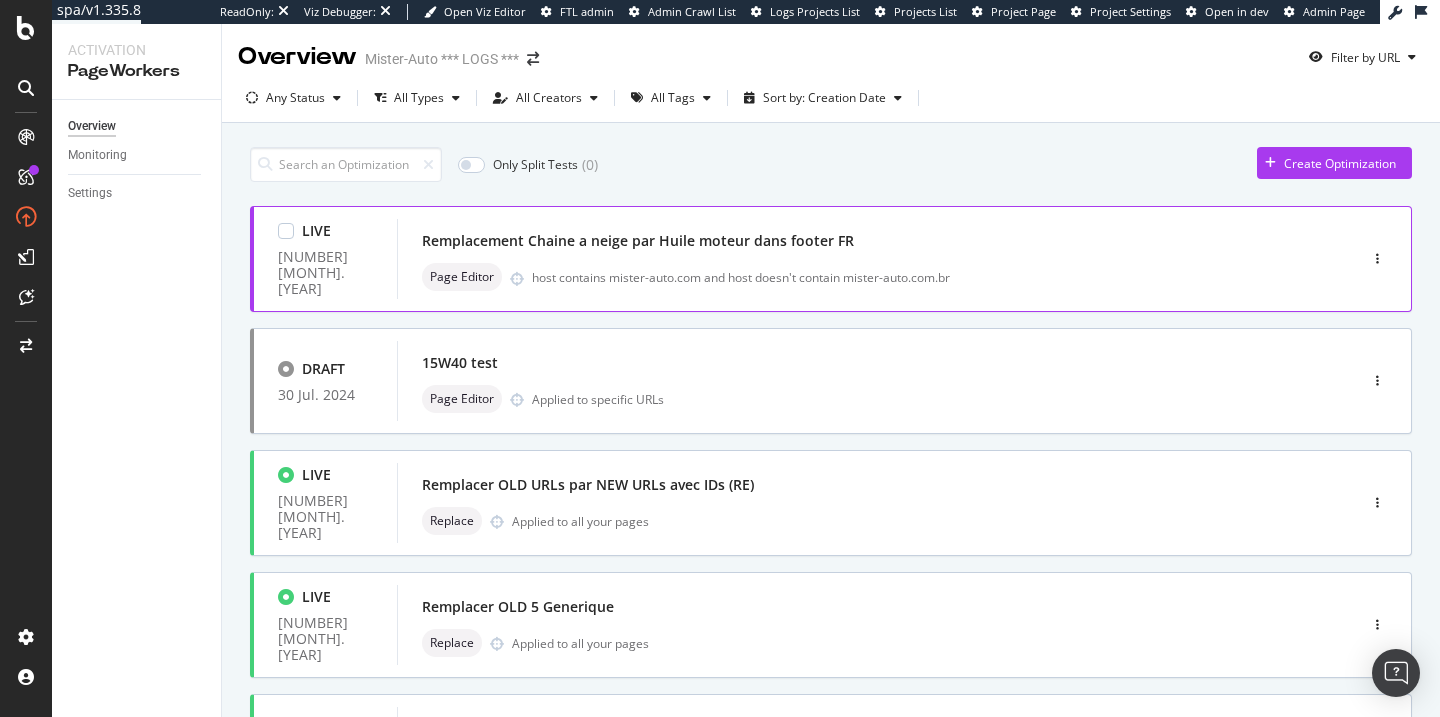 click on "host contains mister-auto.com and host doesn't contain mister-auto.com.br" at bounding box center (902, 277) 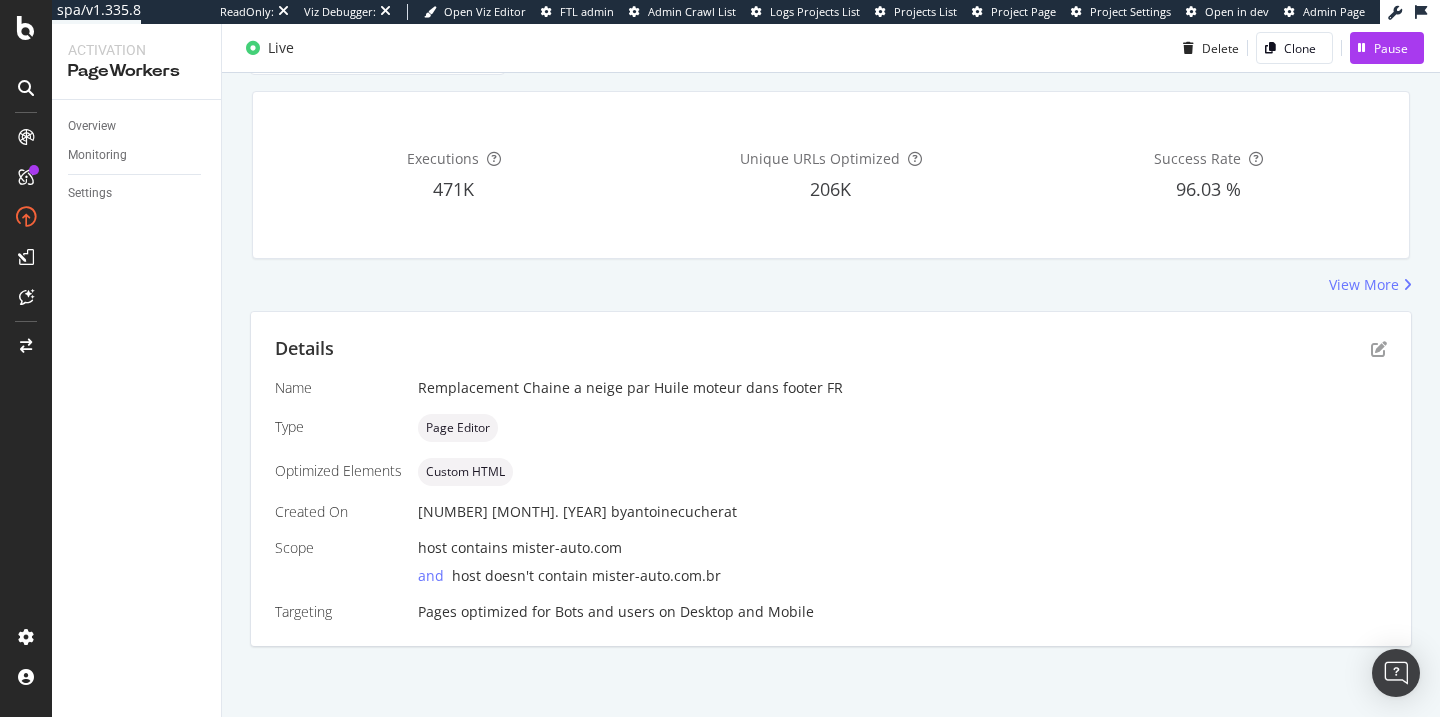 scroll, scrollTop: 0, scrollLeft: 0, axis: both 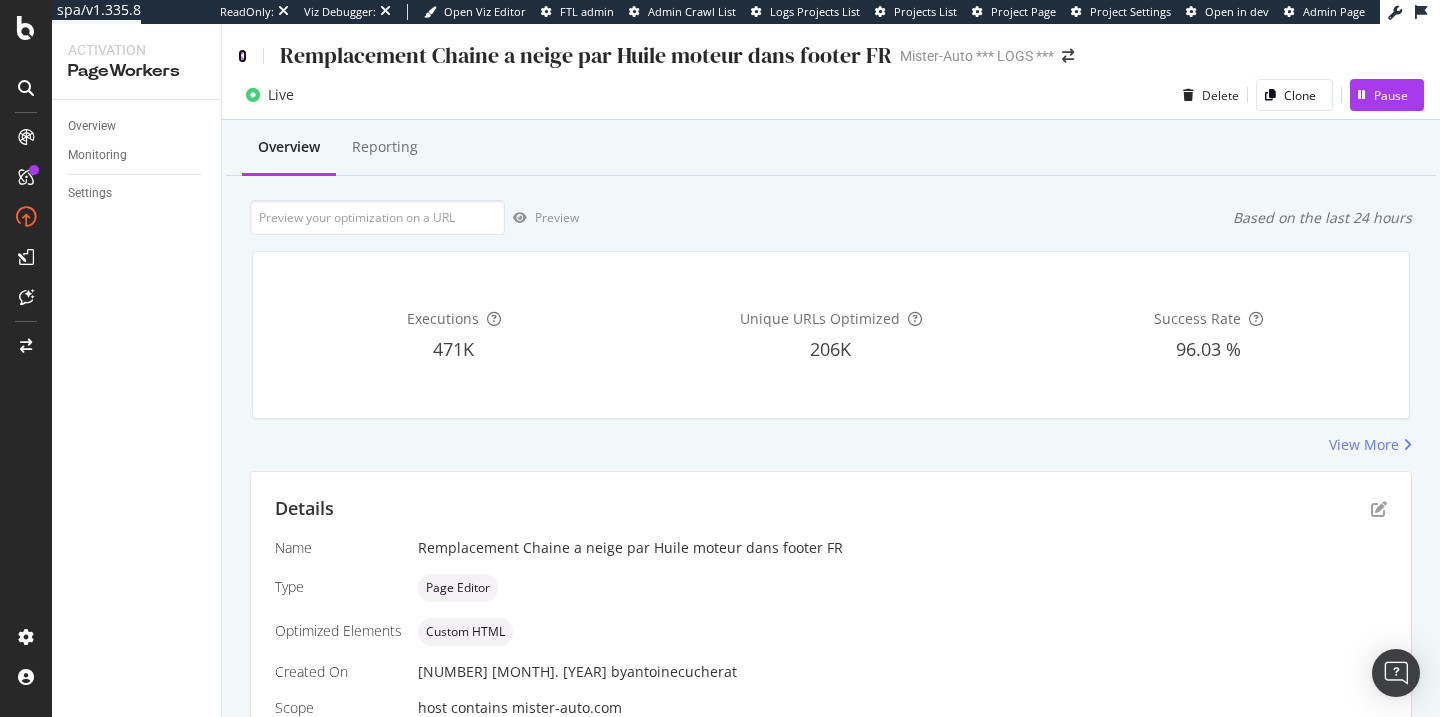 click at bounding box center (242, 56) 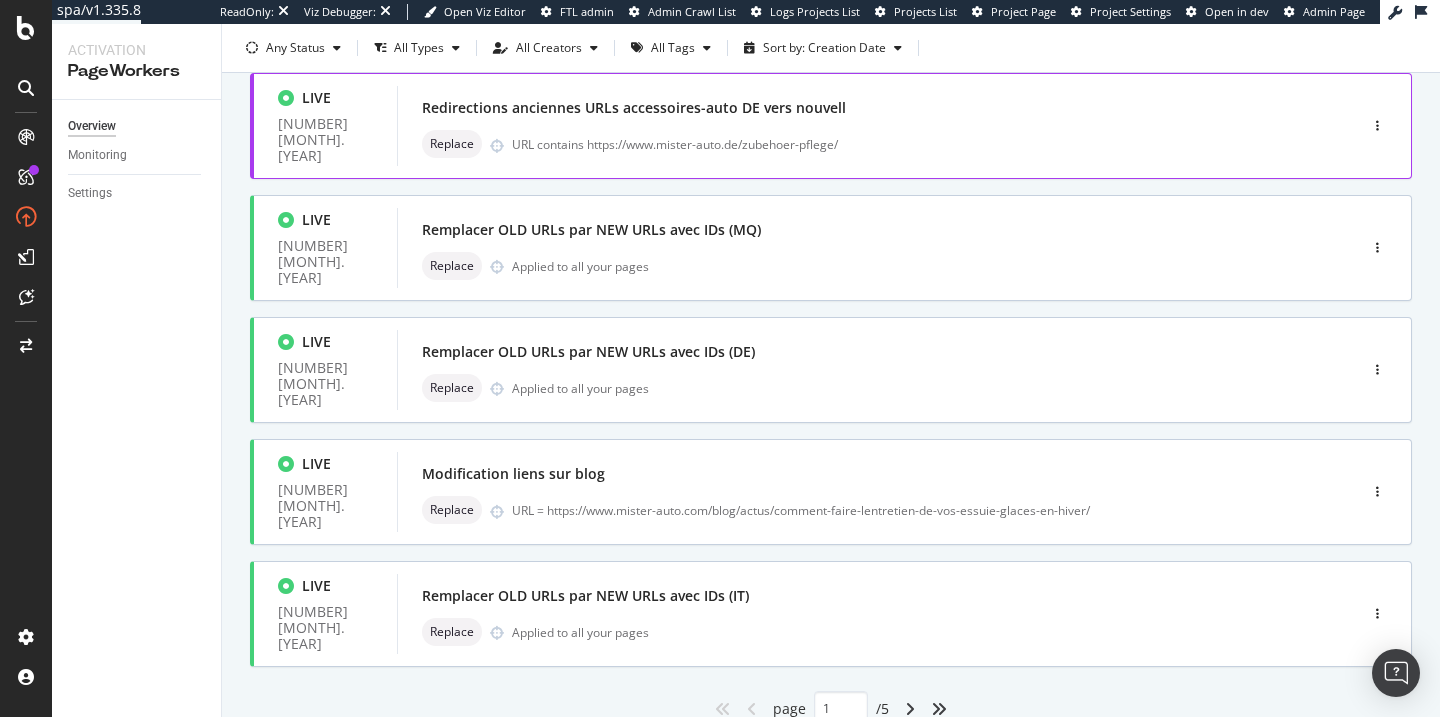 scroll, scrollTop: 822, scrollLeft: 0, axis: vertical 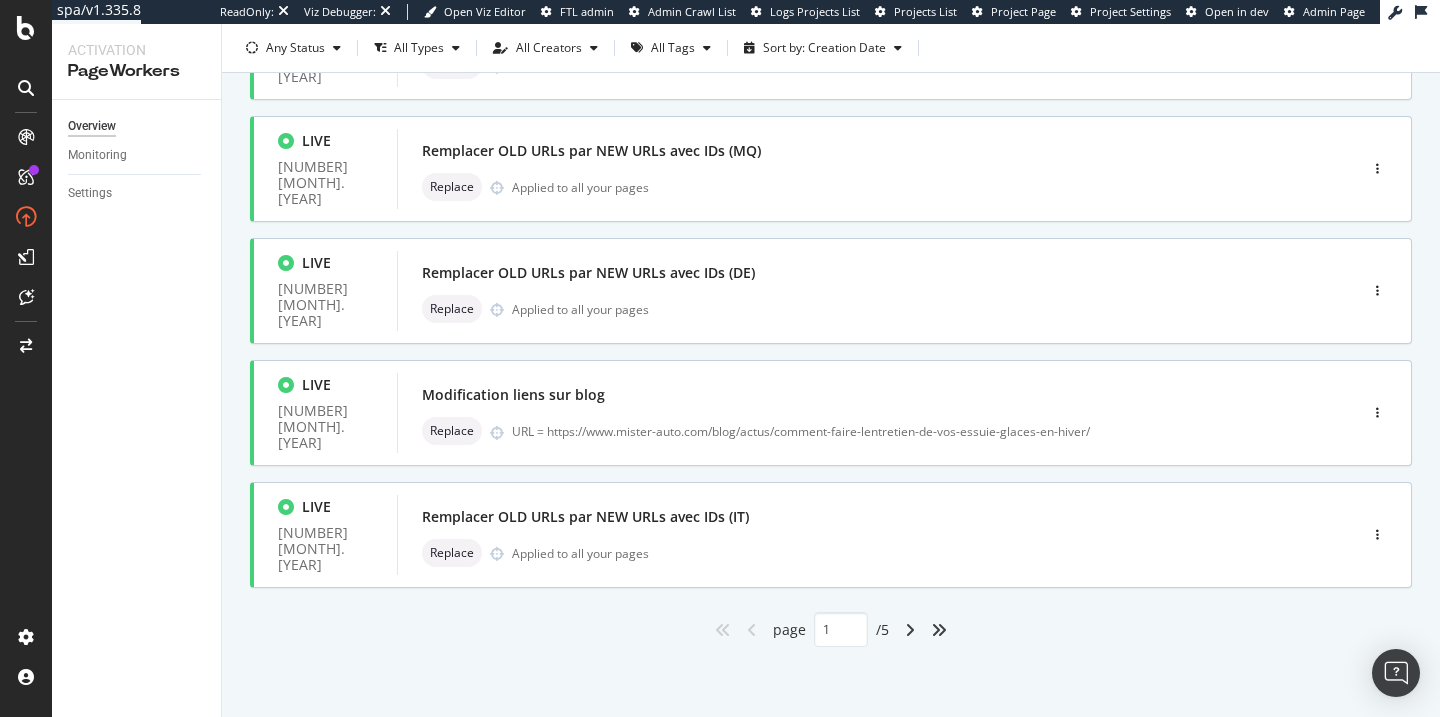 click at bounding box center [910, 630] 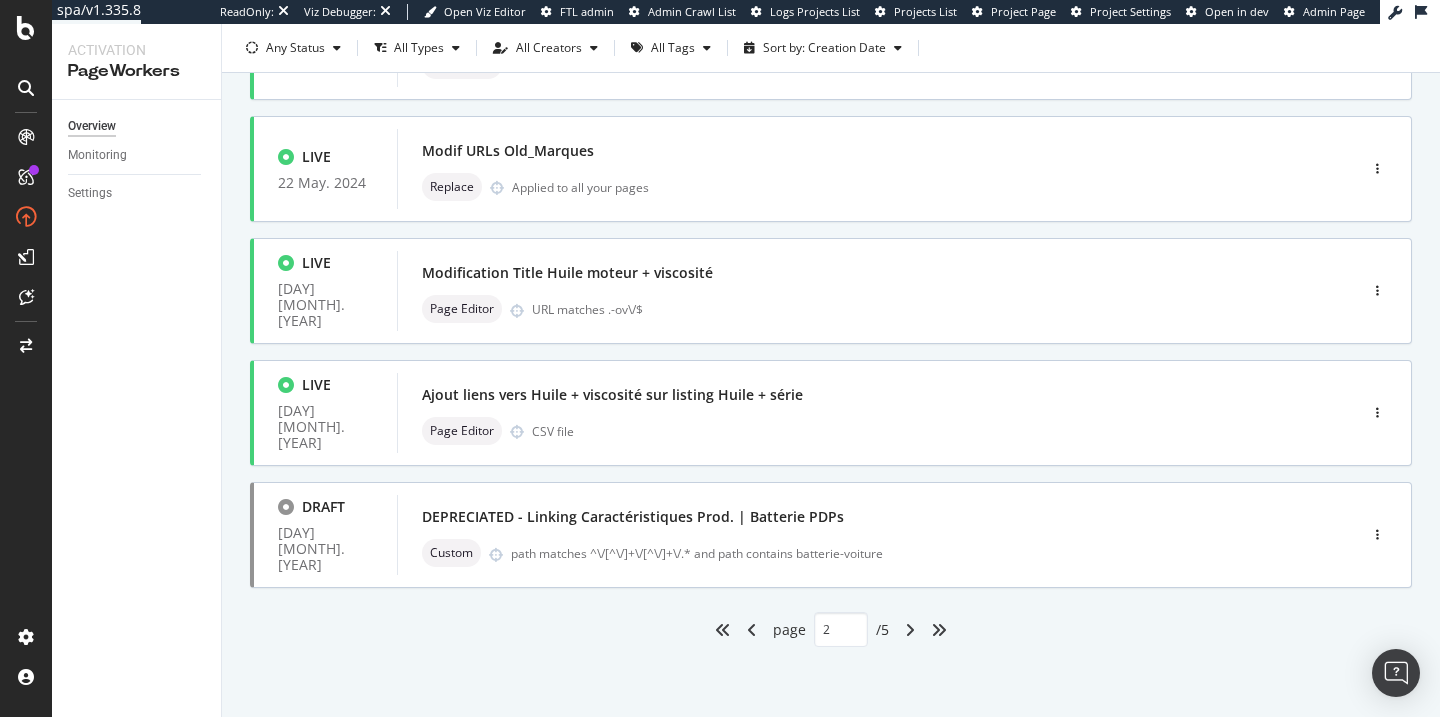 type on "2" 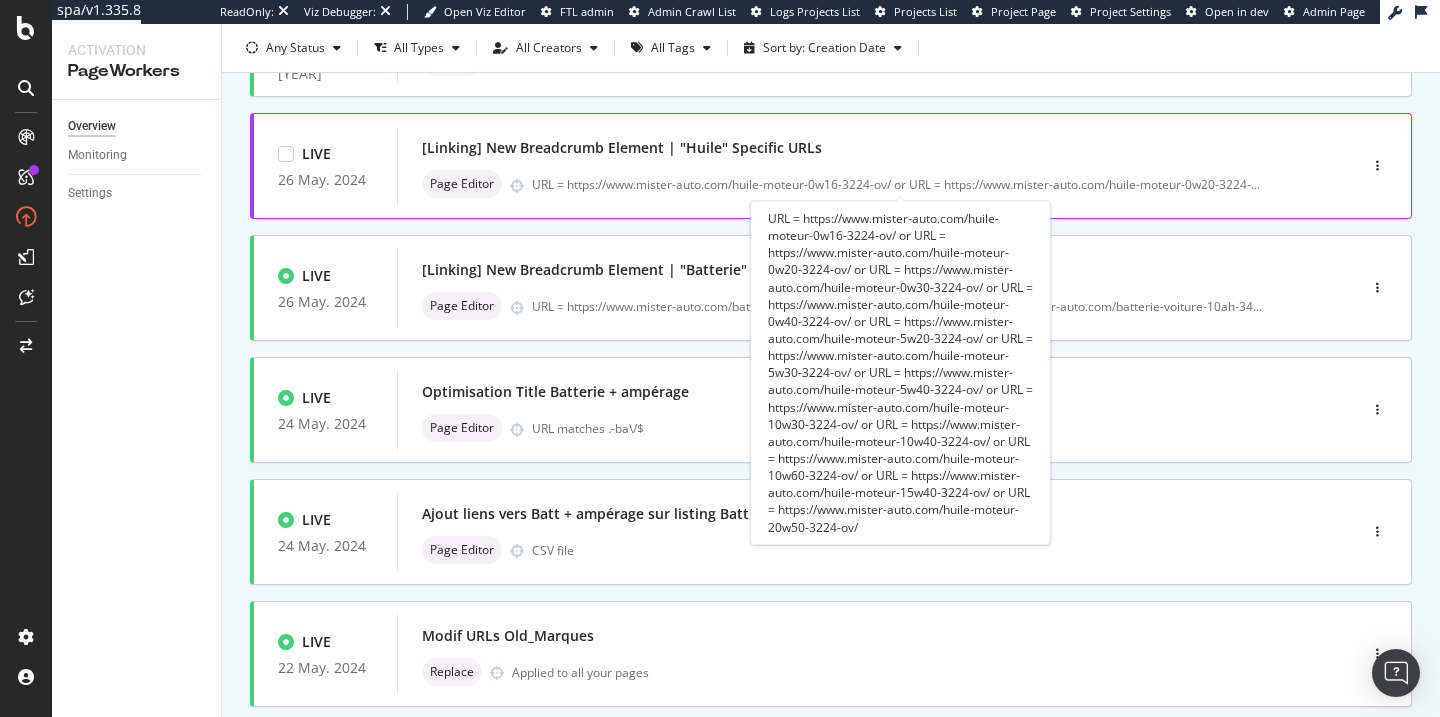 scroll, scrollTop: 544, scrollLeft: 0, axis: vertical 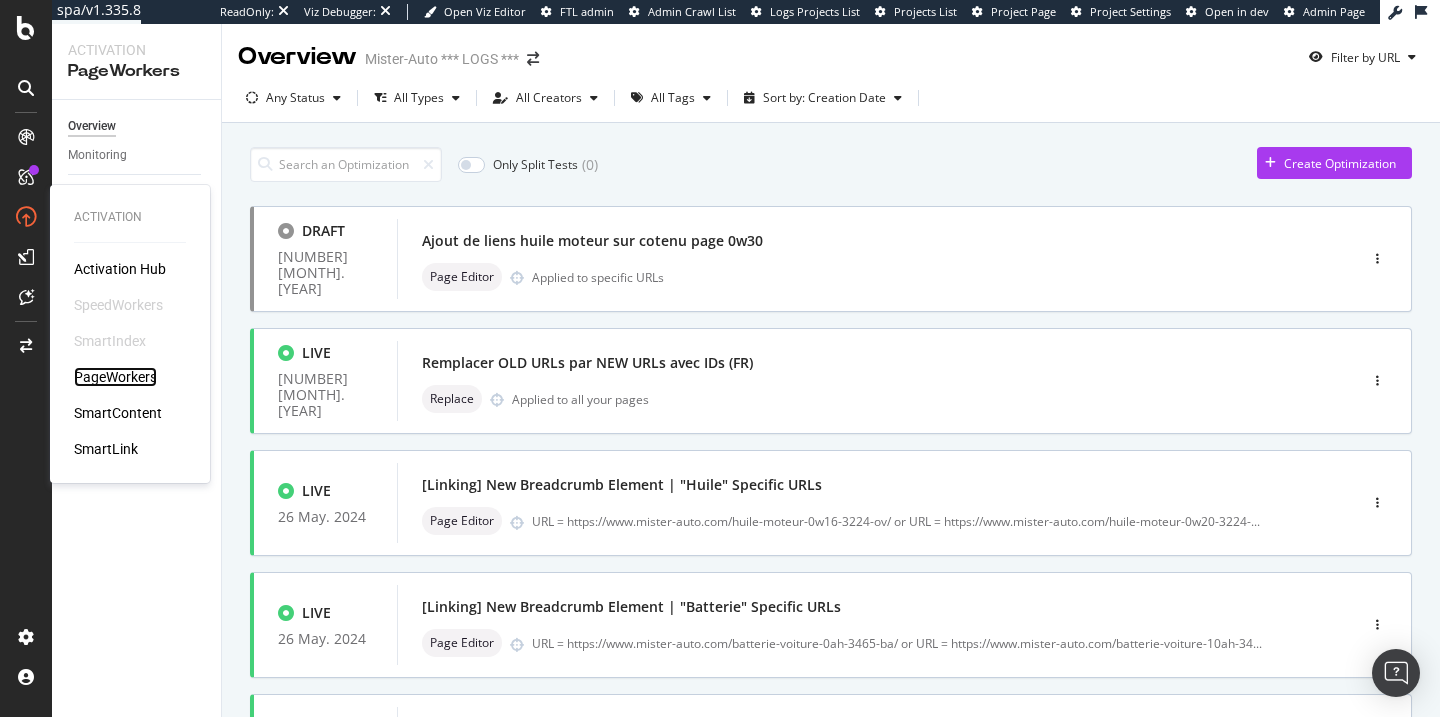 click on "PageWorkers" at bounding box center (115, 377) 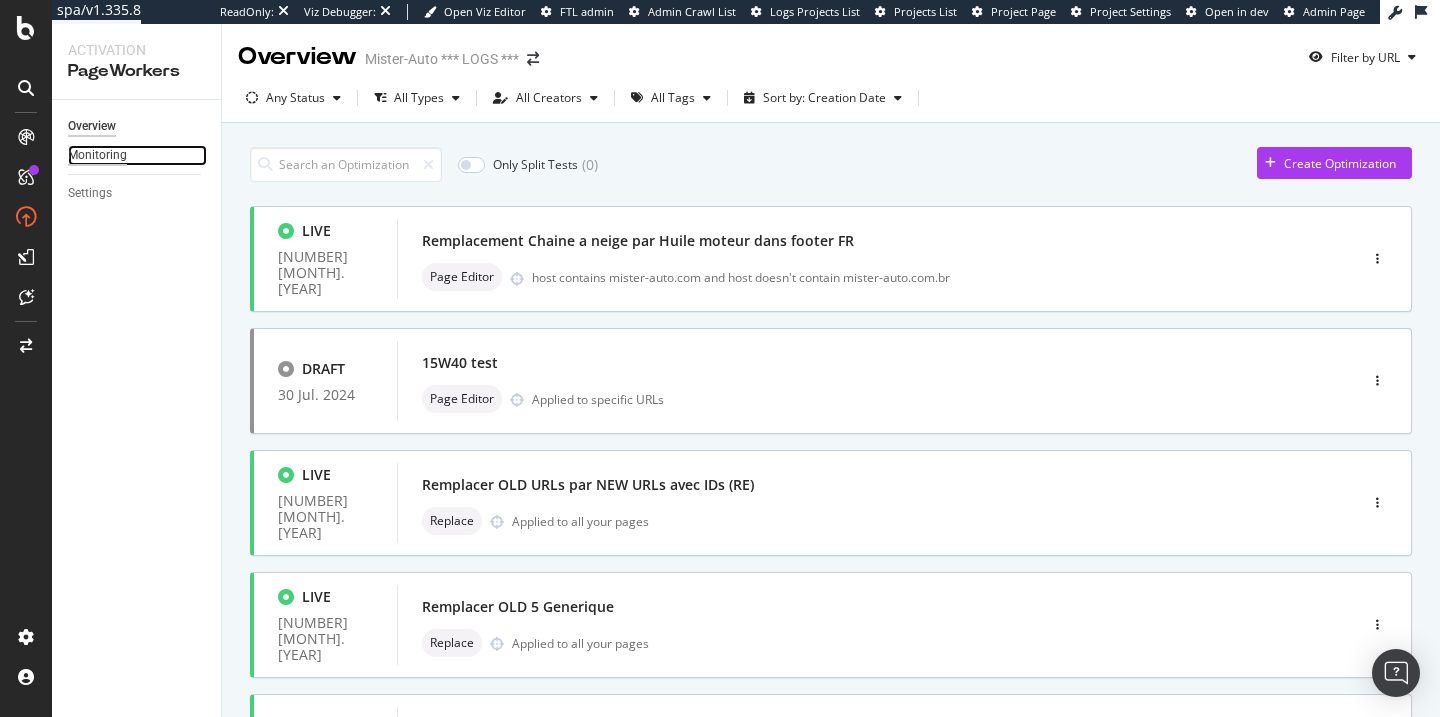 click on "Monitoring" at bounding box center [97, 155] 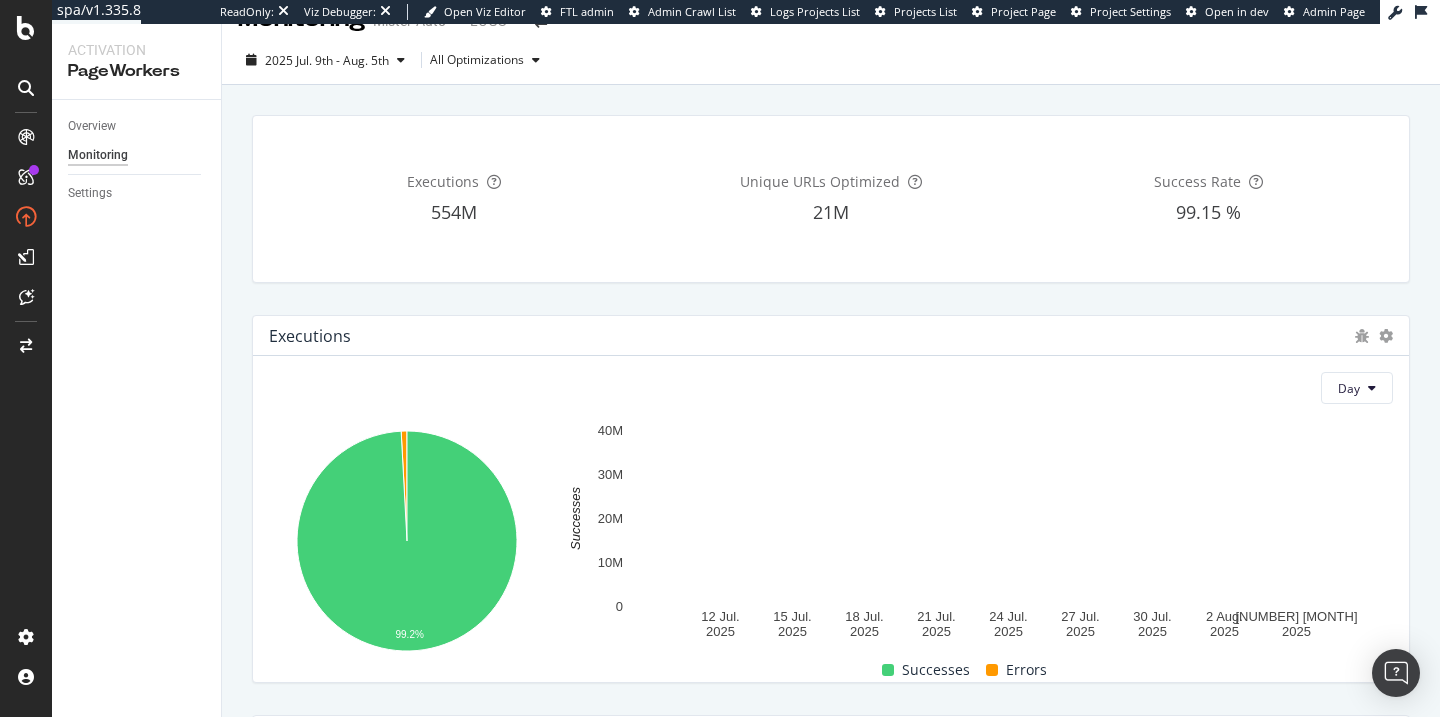 scroll, scrollTop: 0, scrollLeft: 0, axis: both 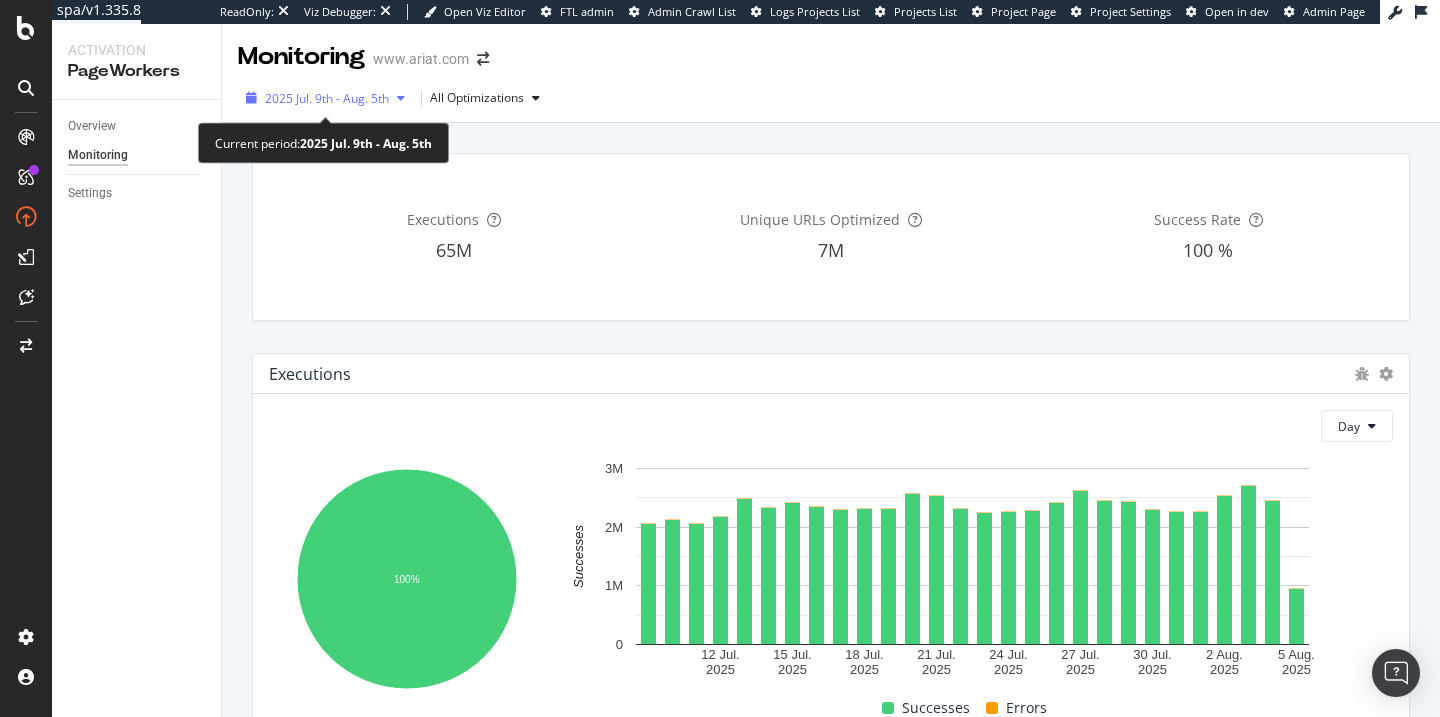 click on "2025 Jul. 9th - Aug. 5th" at bounding box center [327, 98] 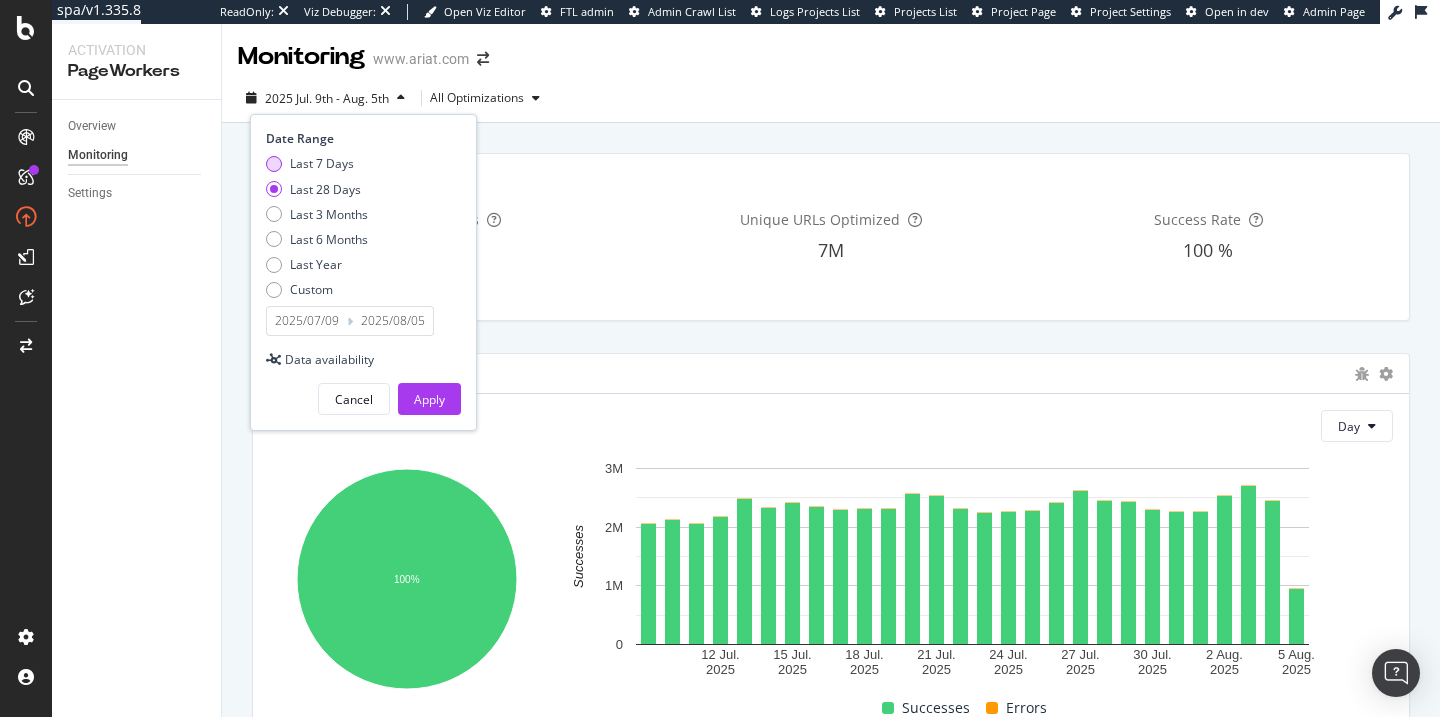 click on "Last 7 Days" at bounding box center [322, 163] 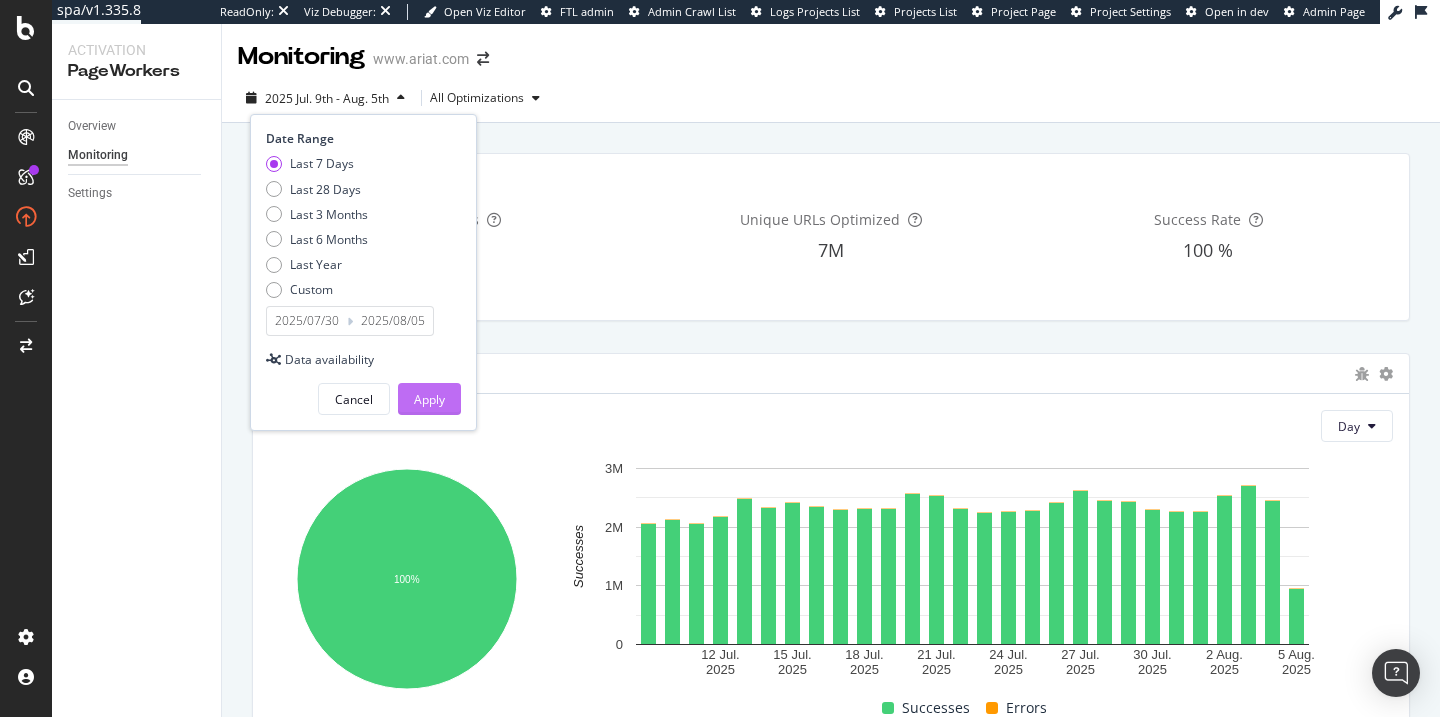 click on "Apply" at bounding box center (429, 399) 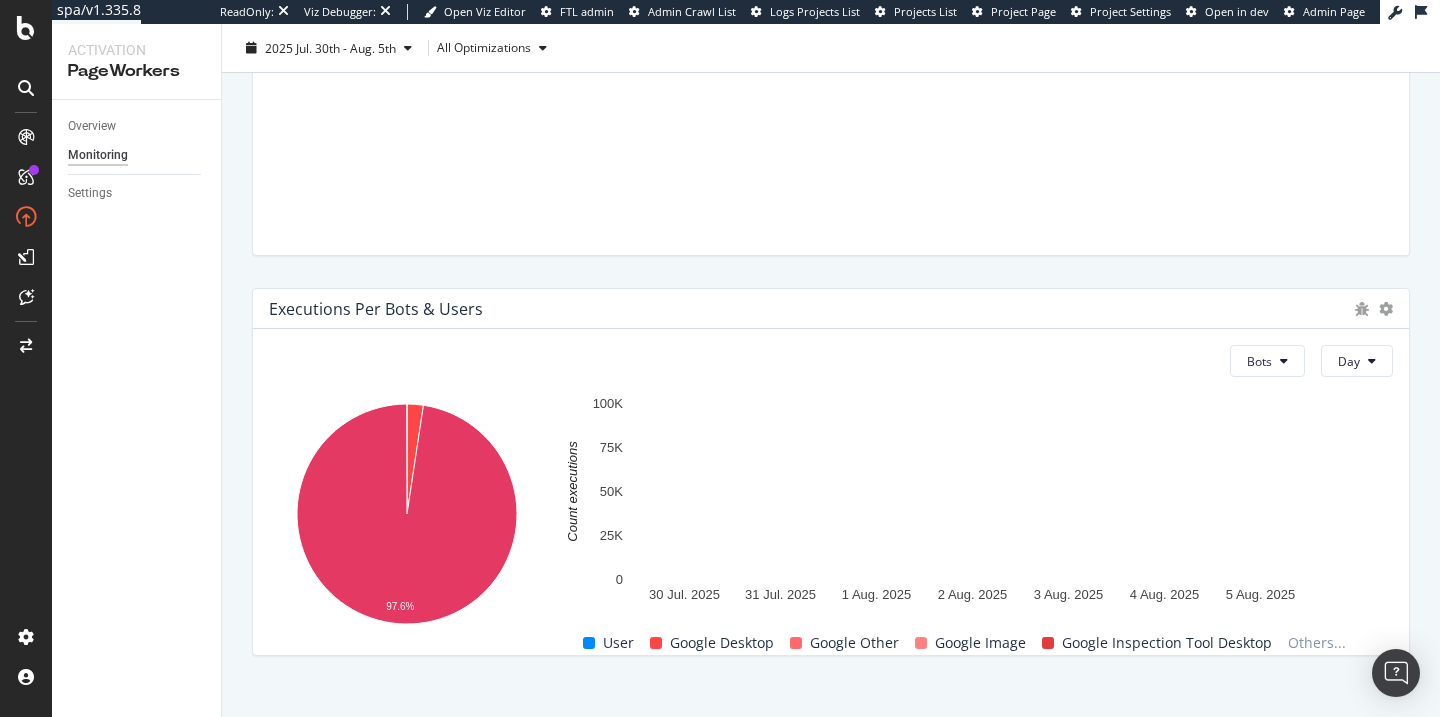 scroll, scrollTop: 0, scrollLeft: 0, axis: both 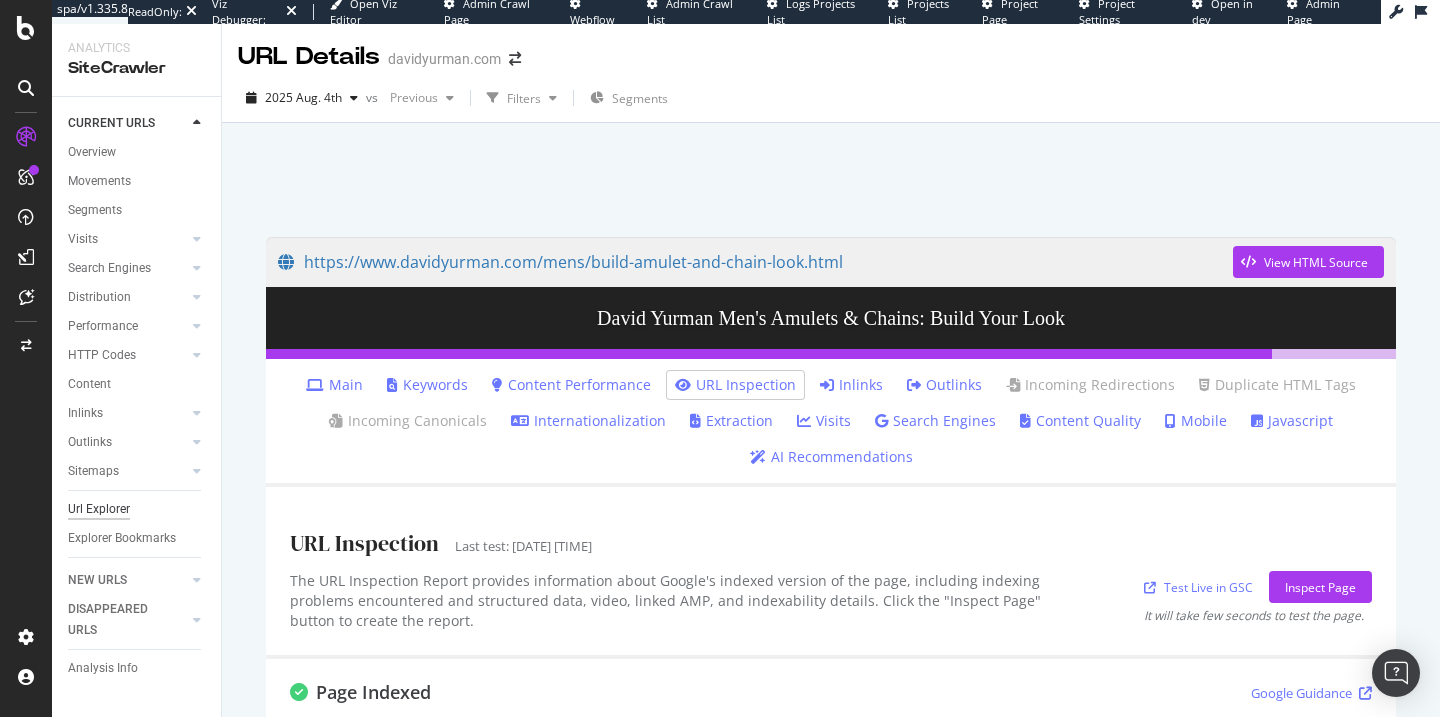 click on "Url Explorer" at bounding box center [99, 509] 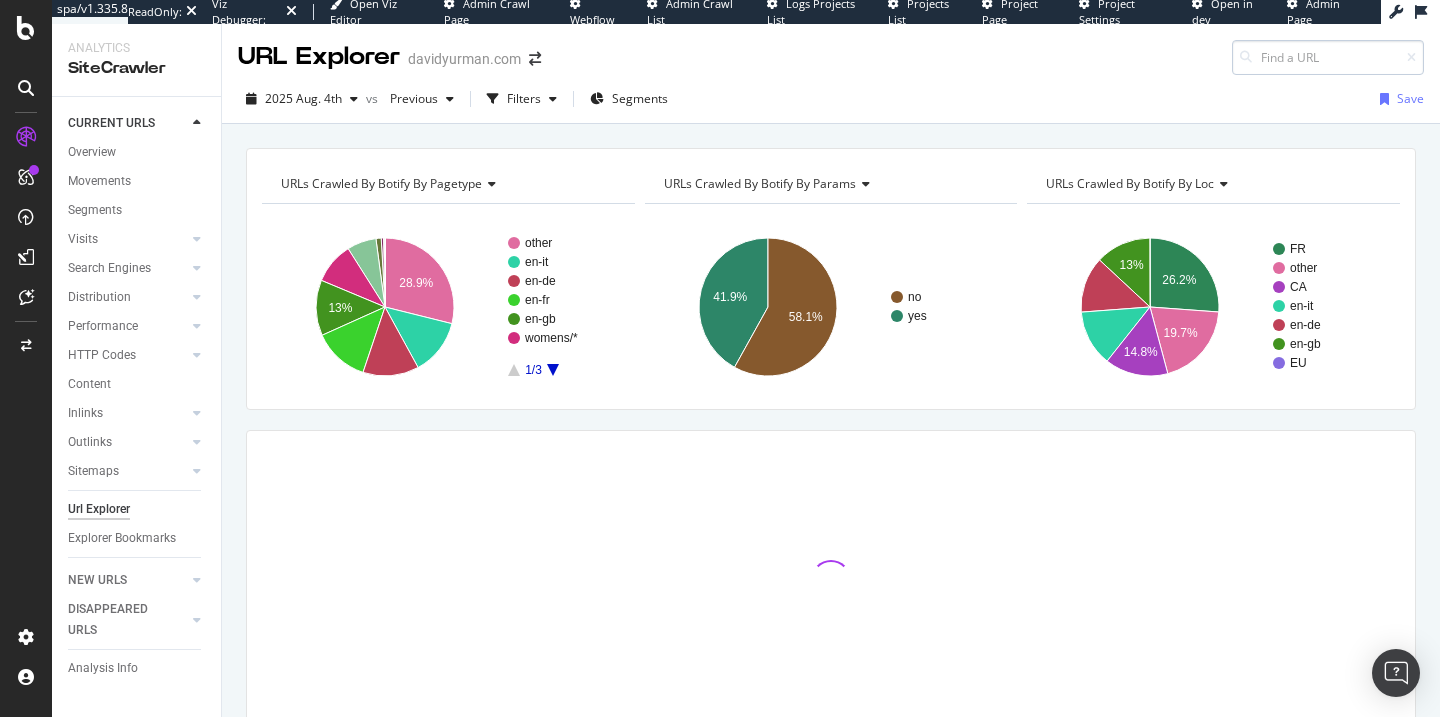 click at bounding box center (1328, 57) 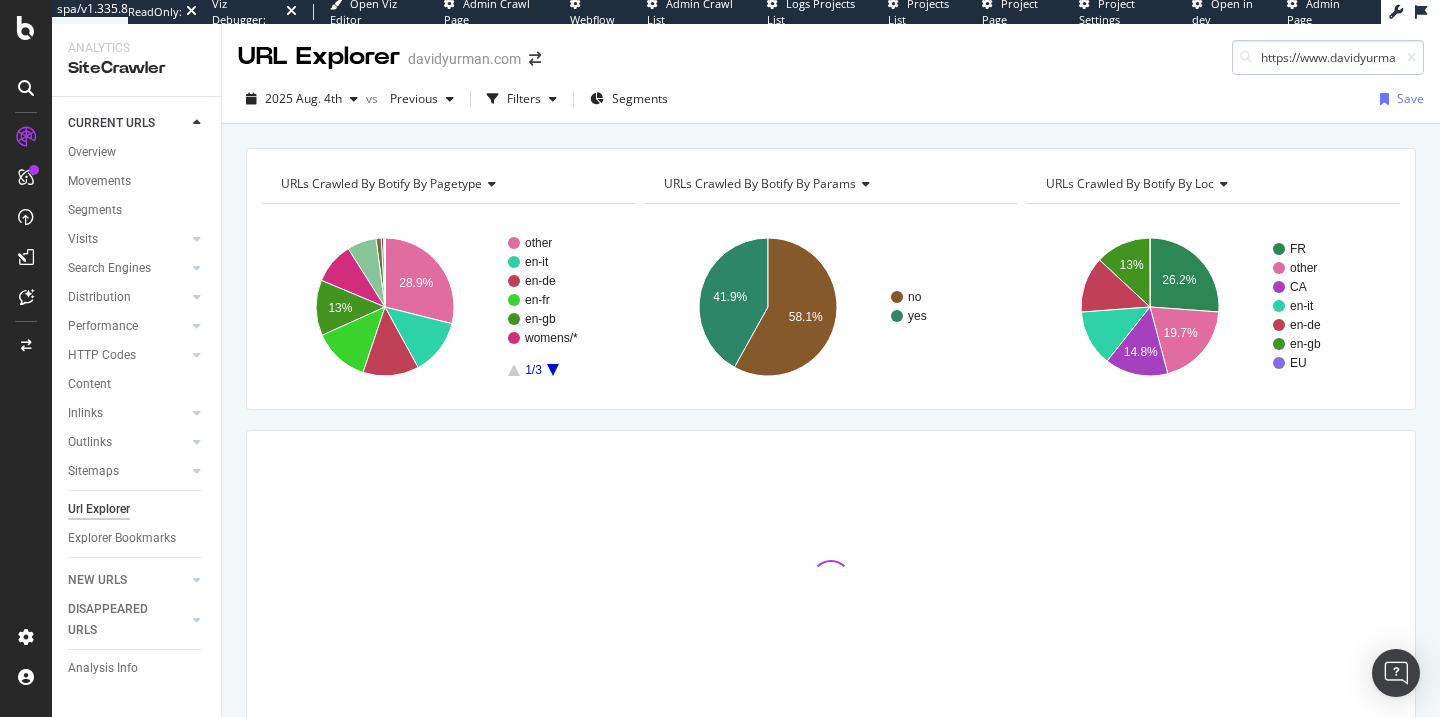 scroll, scrollTop: 0, scrollLeft: 40, axis: horizontal 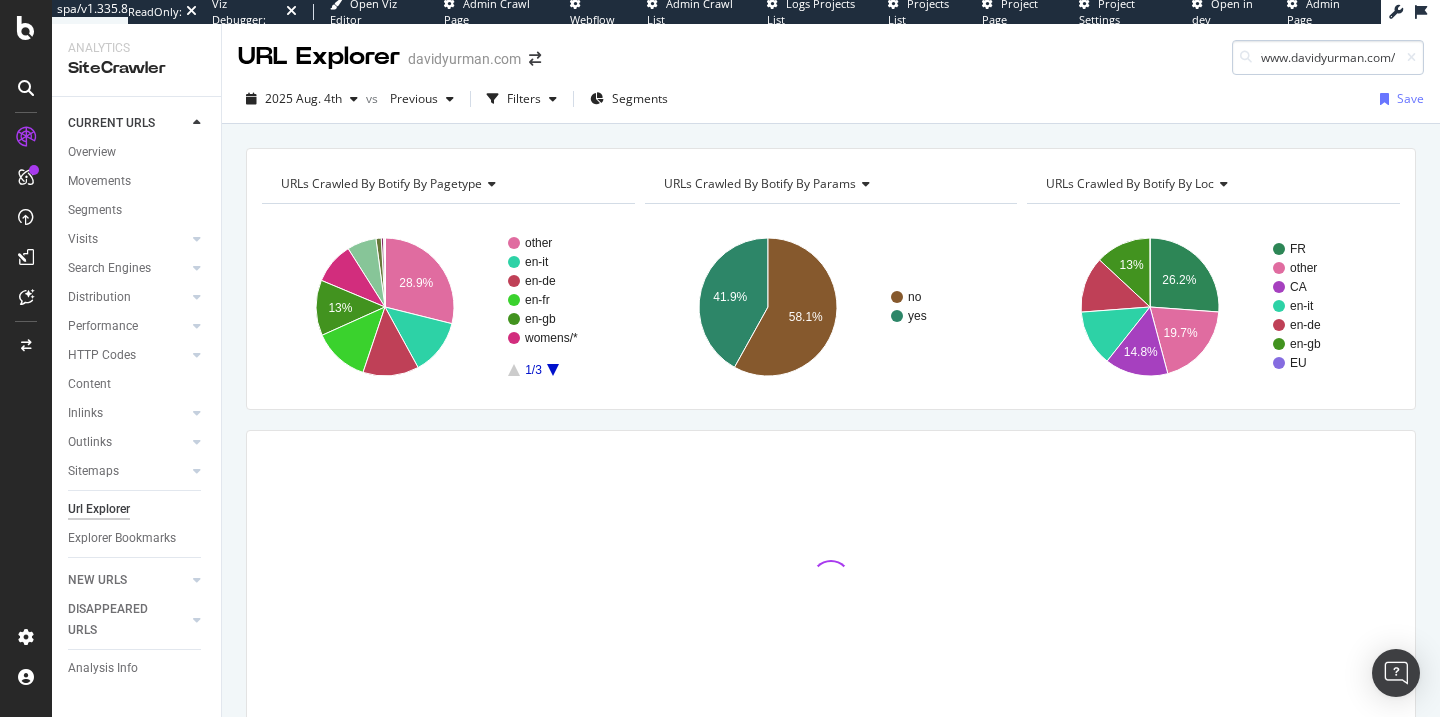 type on "https://www.davidyurman.com/" 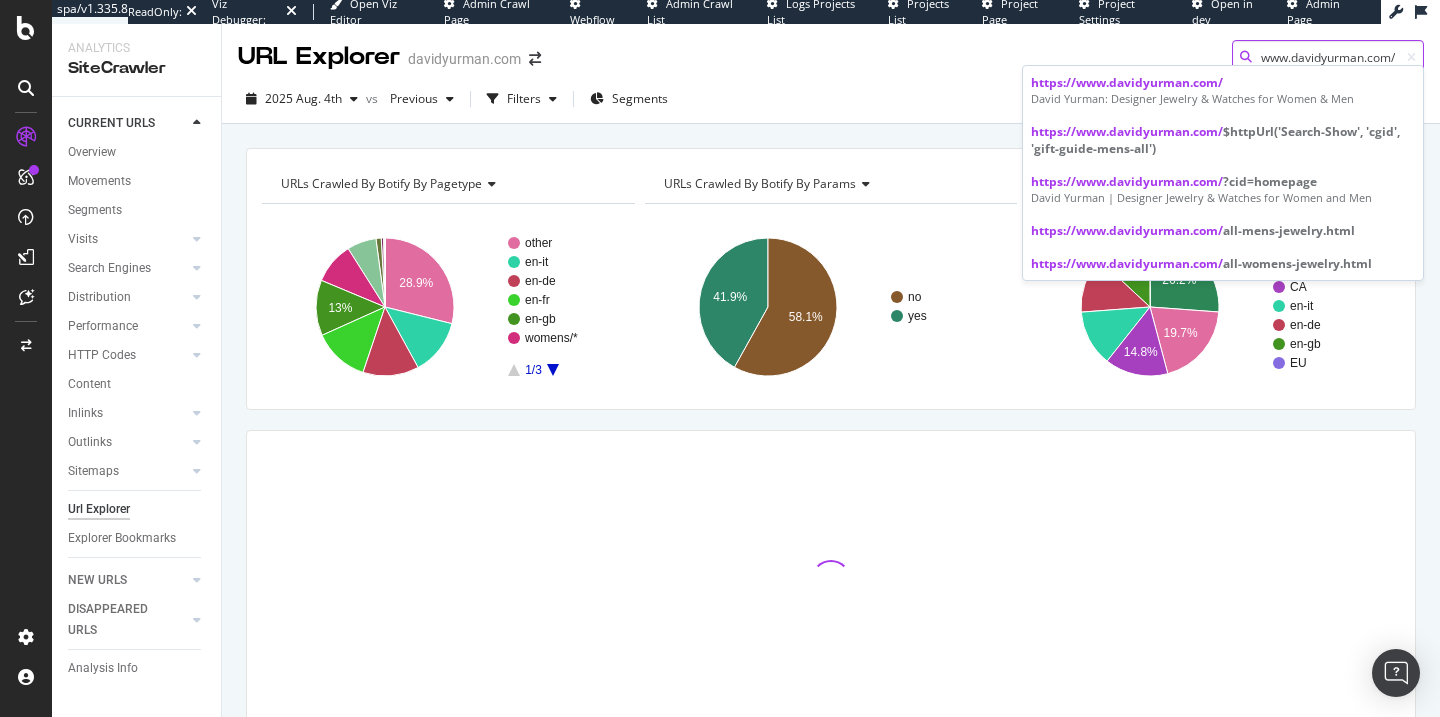 scroll, scrollTop: 0, scrollLeft: 0, axis: both 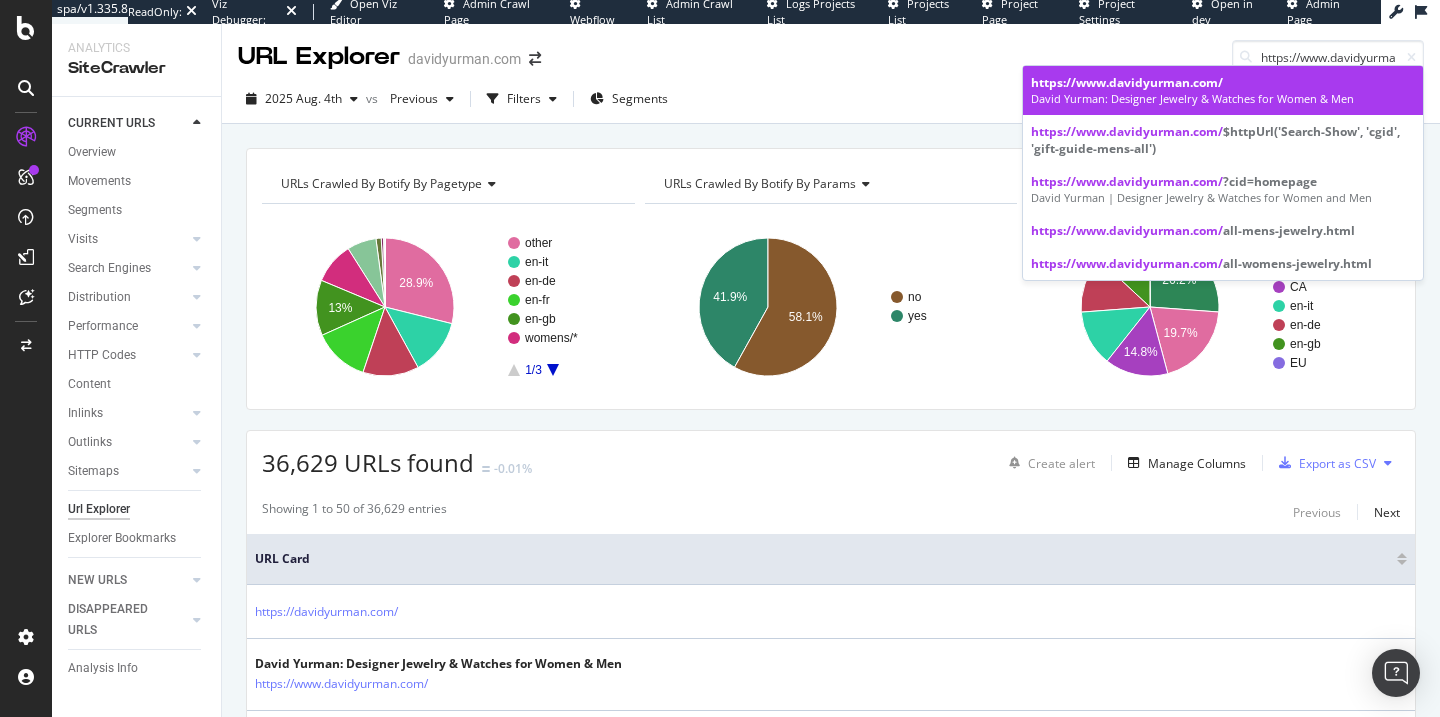 click on "https://www.davidyurman.com/" at bounding box center (1127, 82) 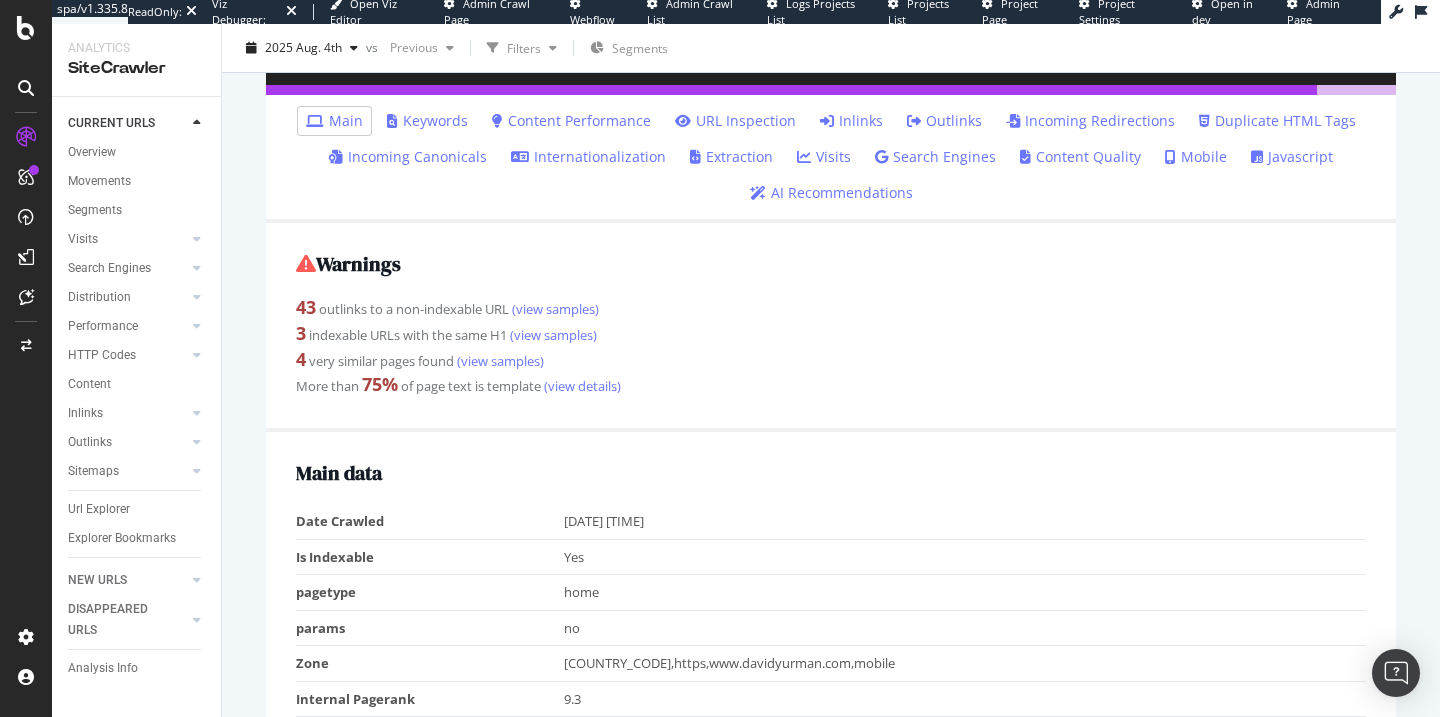 scroll, scrollTop: 8, scrollLeft: 0, axis: vertical 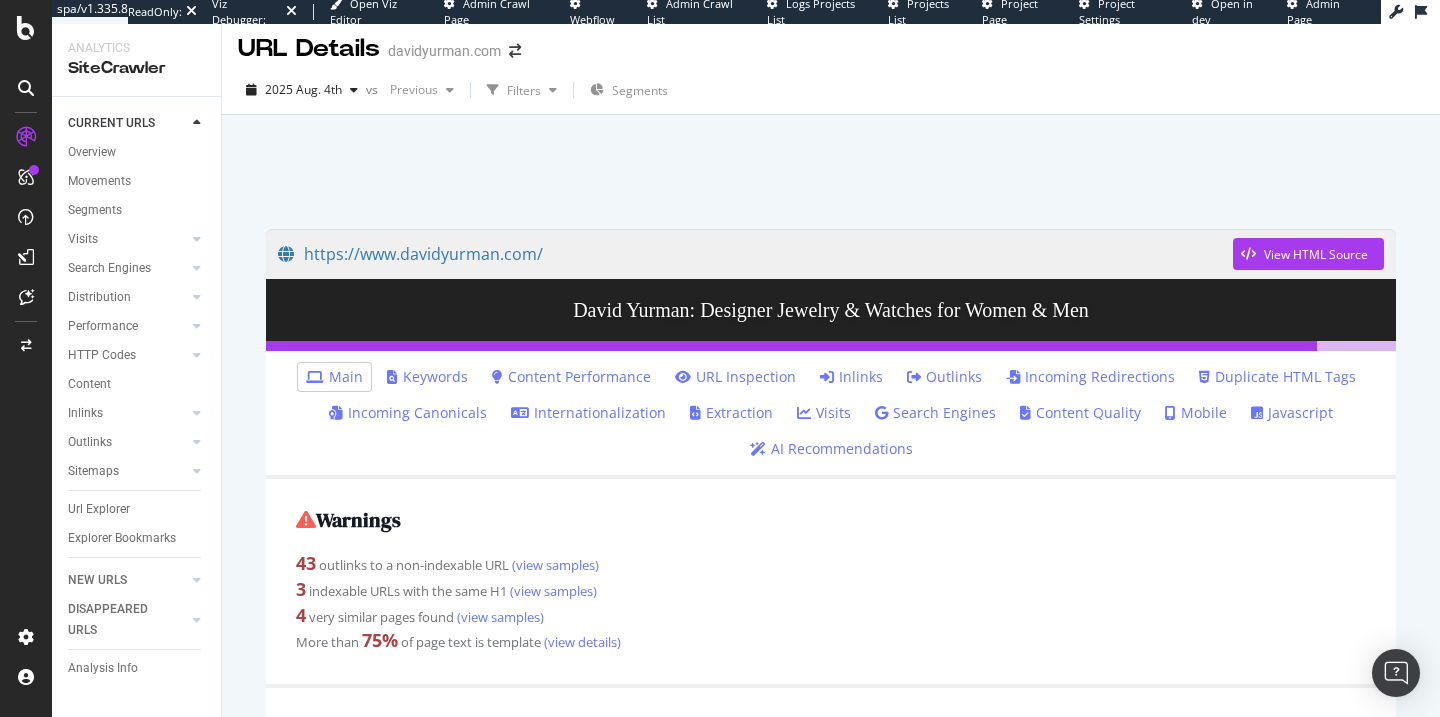click on "URL Inspection" at bounding box center [735, 377] 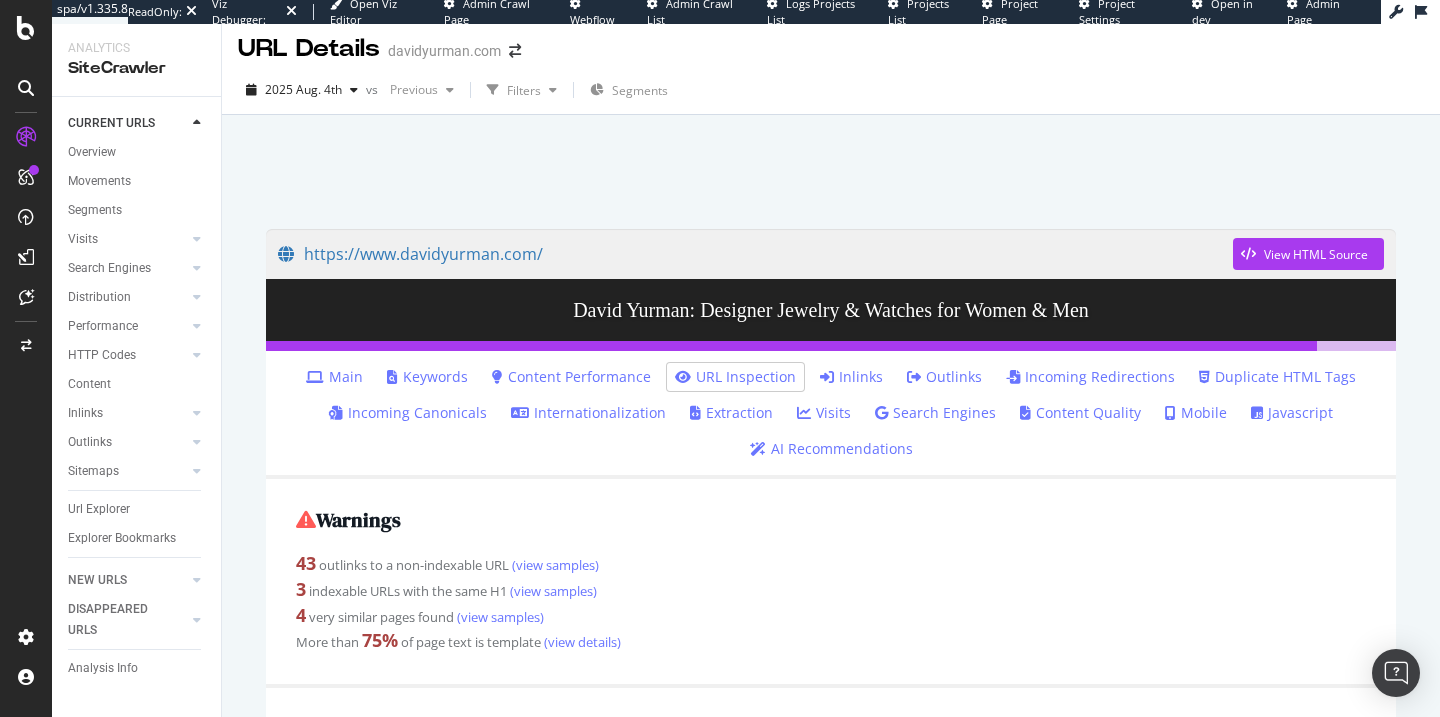 scroll, scrollTop: 0, scrollLeft: 0, axis: both 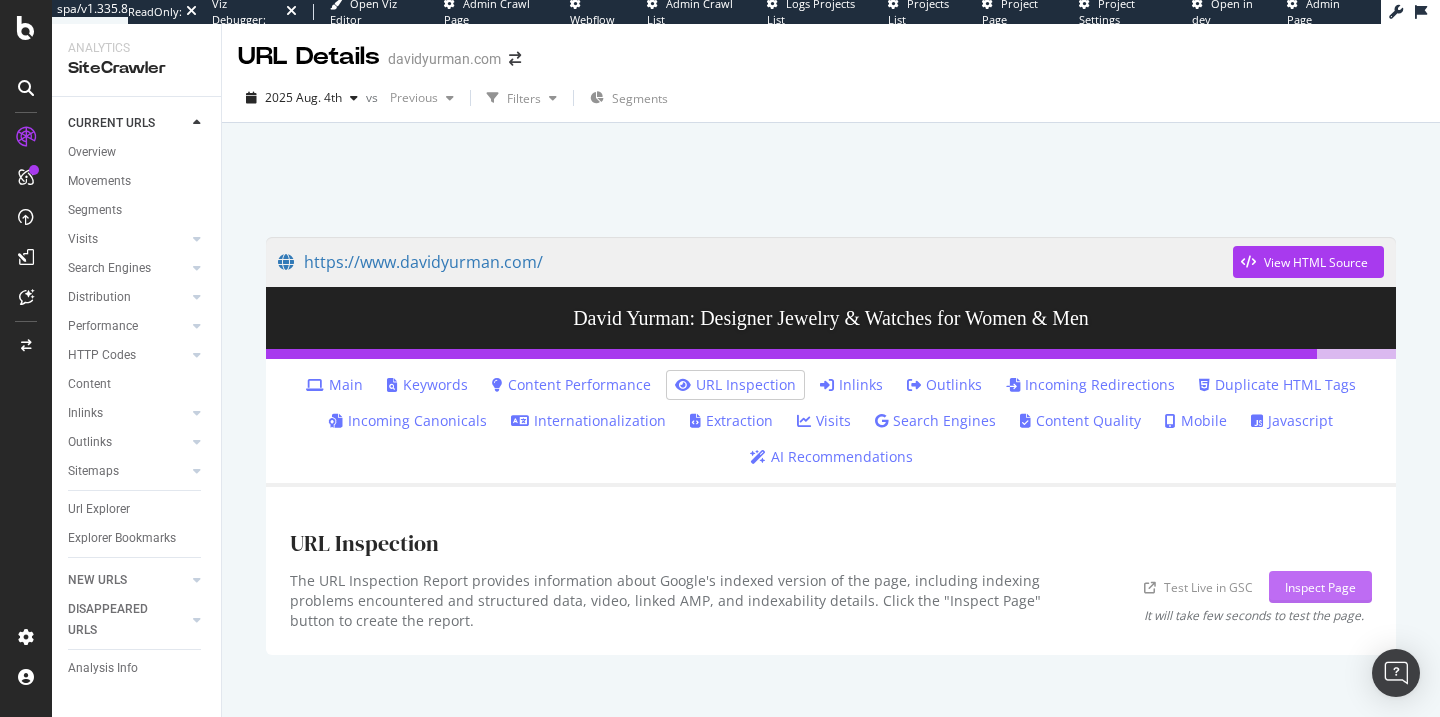 click on "Inspect Page" at bounding box center (1320, 587) 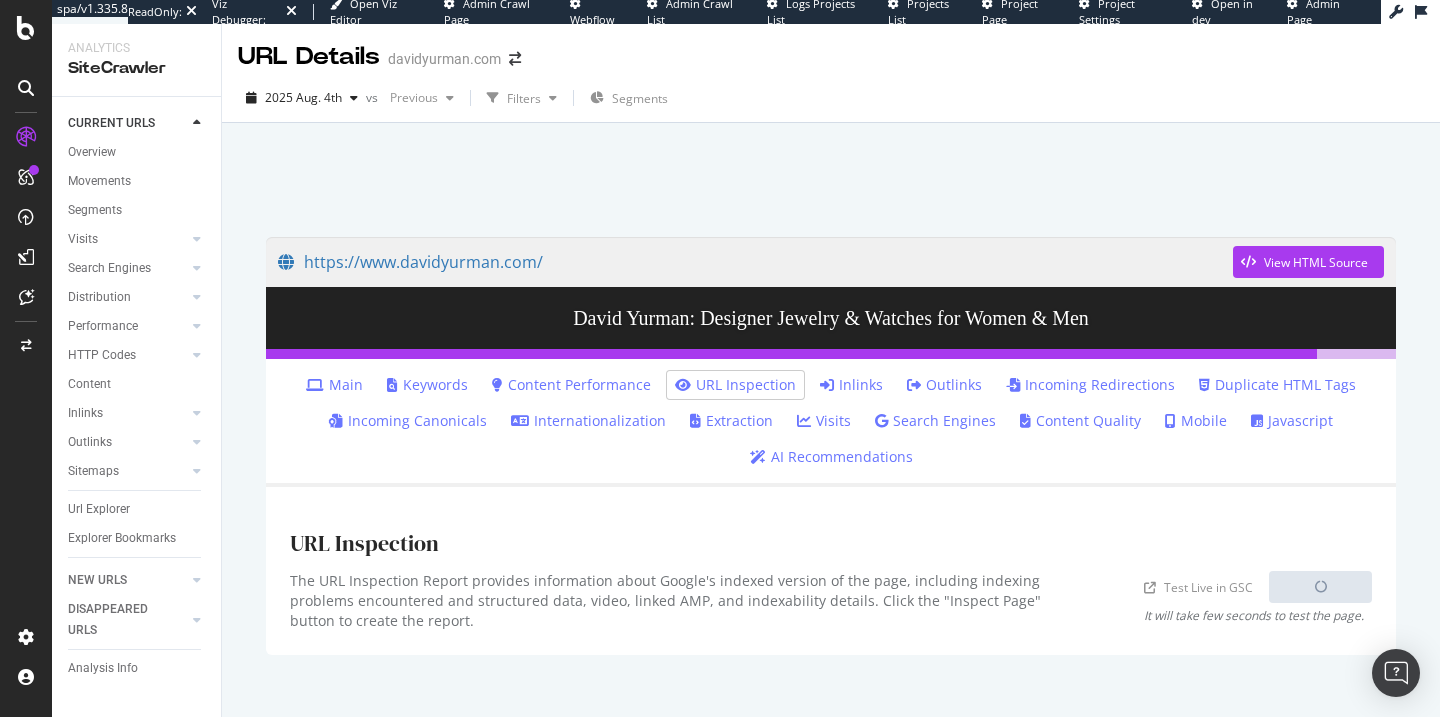 scroll, scrollTop: 28, scrollLeft: 0, axis: vertical 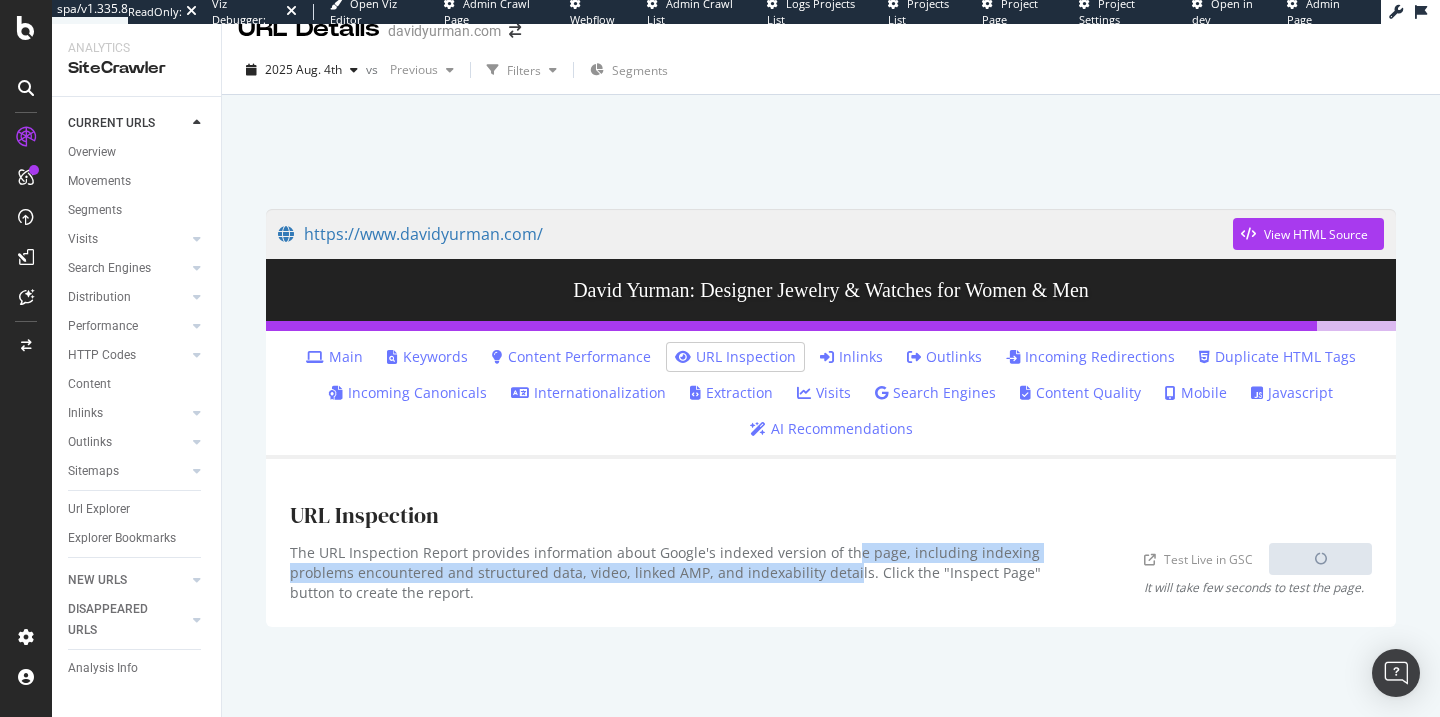 drag, startPoint x: 846, startPoint y: 558, endPoint x: 840, endPoint y: 578, distance: 20.880613 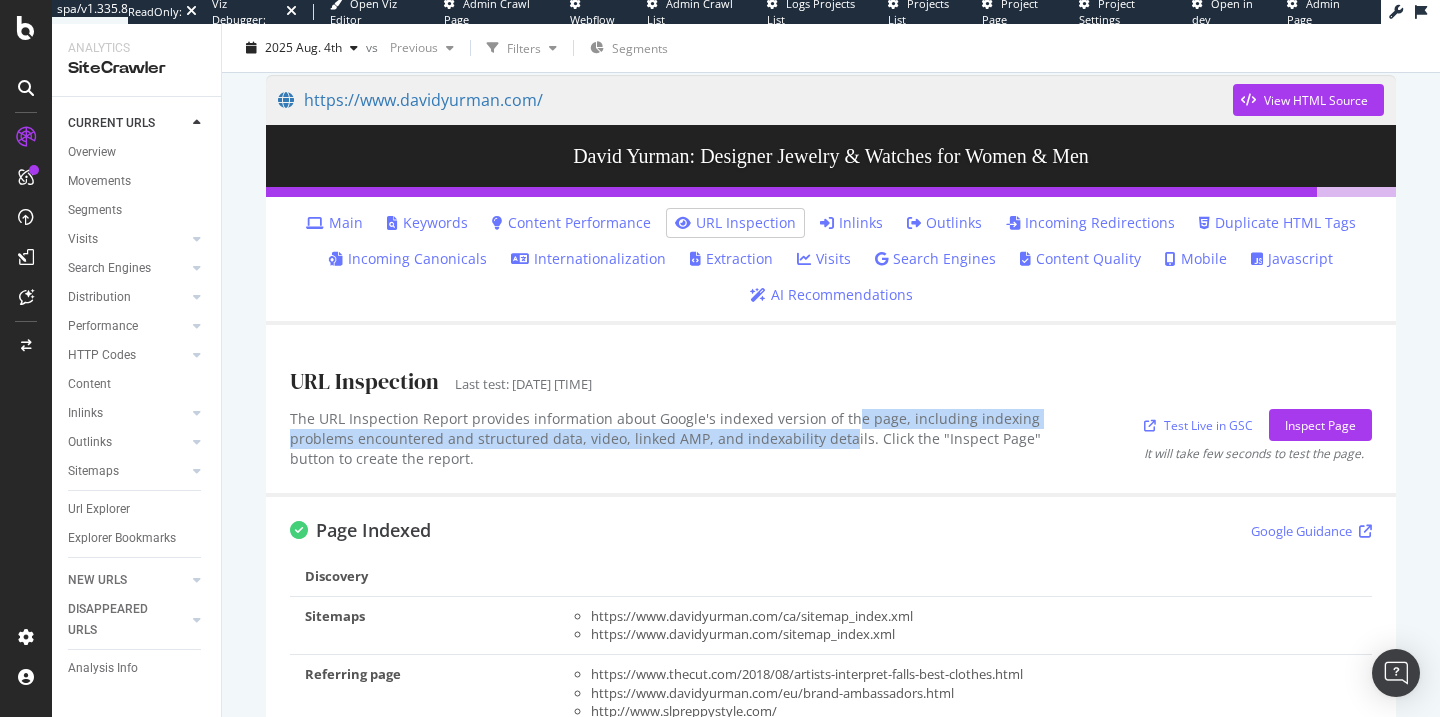 scroll, scrollTop: 0, scrollLeft: 0, axis: both 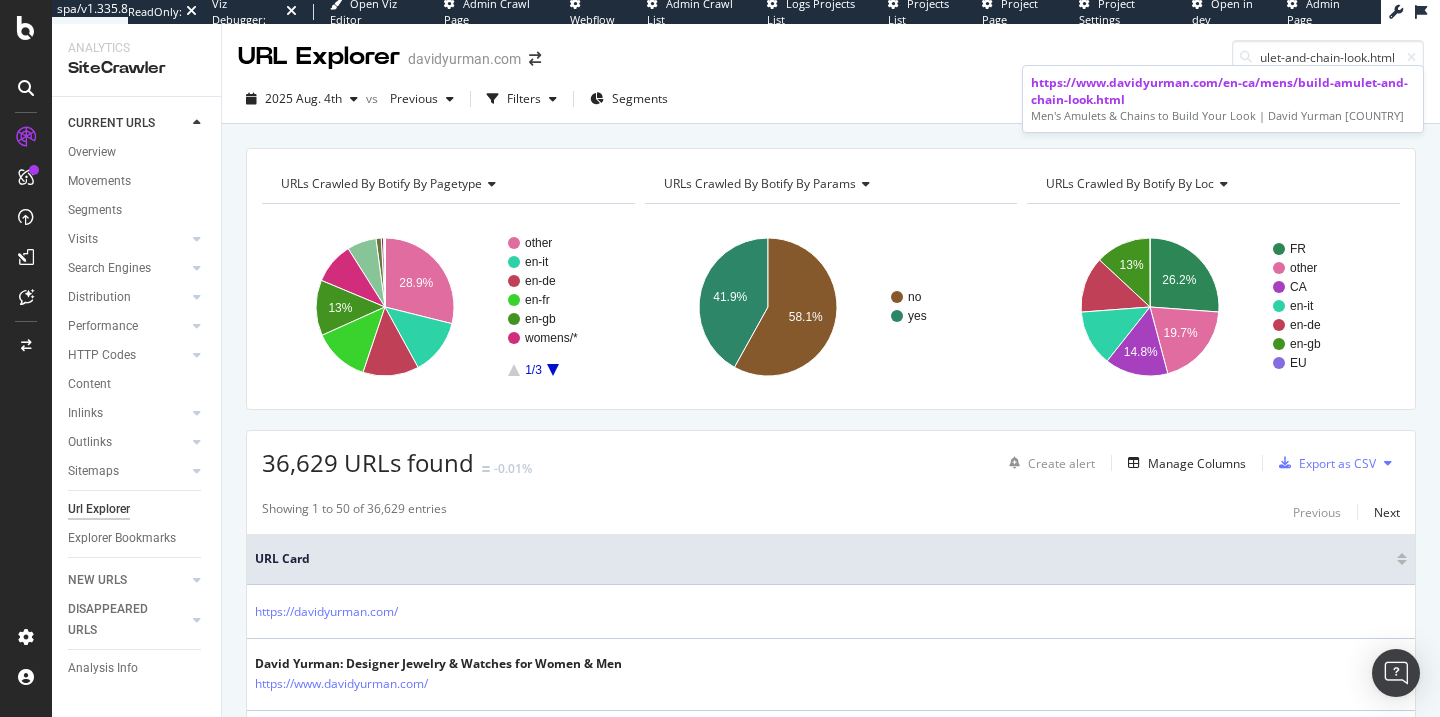 type on "https://www.davidyurman.com/en-ca/mens/build-amulet-and-chain-look.html" 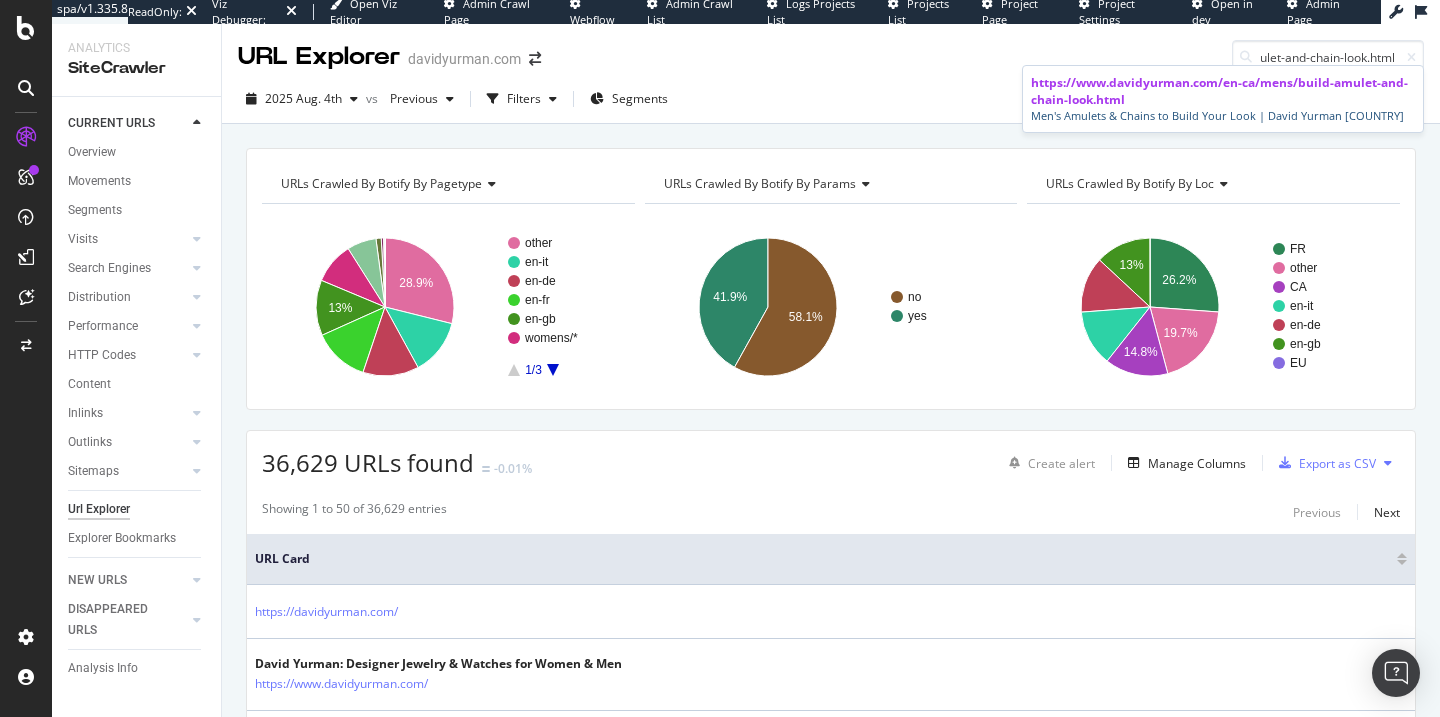 click on "https://www.davidyurman.com/en-ca/mens/build-amulet-and-chain-look.html" at bounding box center (1219, 91) 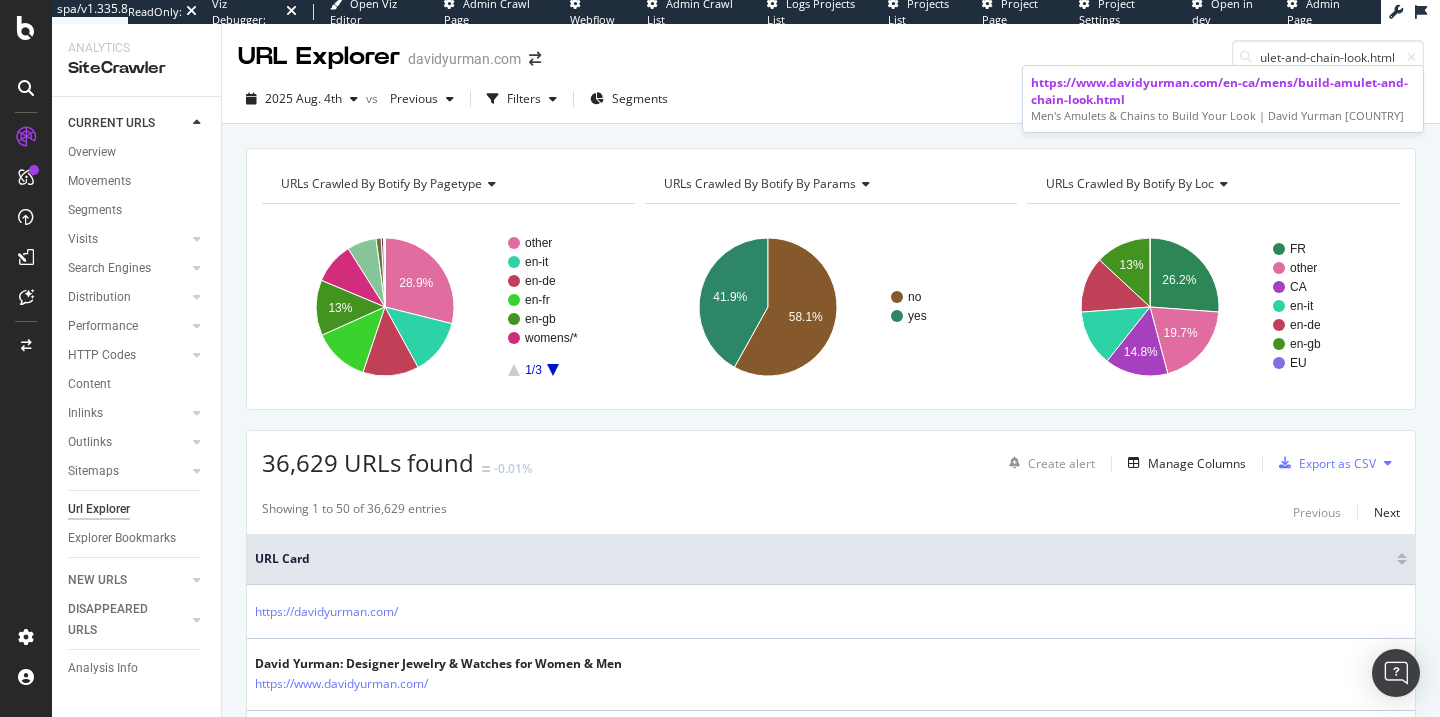 scroll, scrollTop: 0, scrollLeft: 0, axis: both 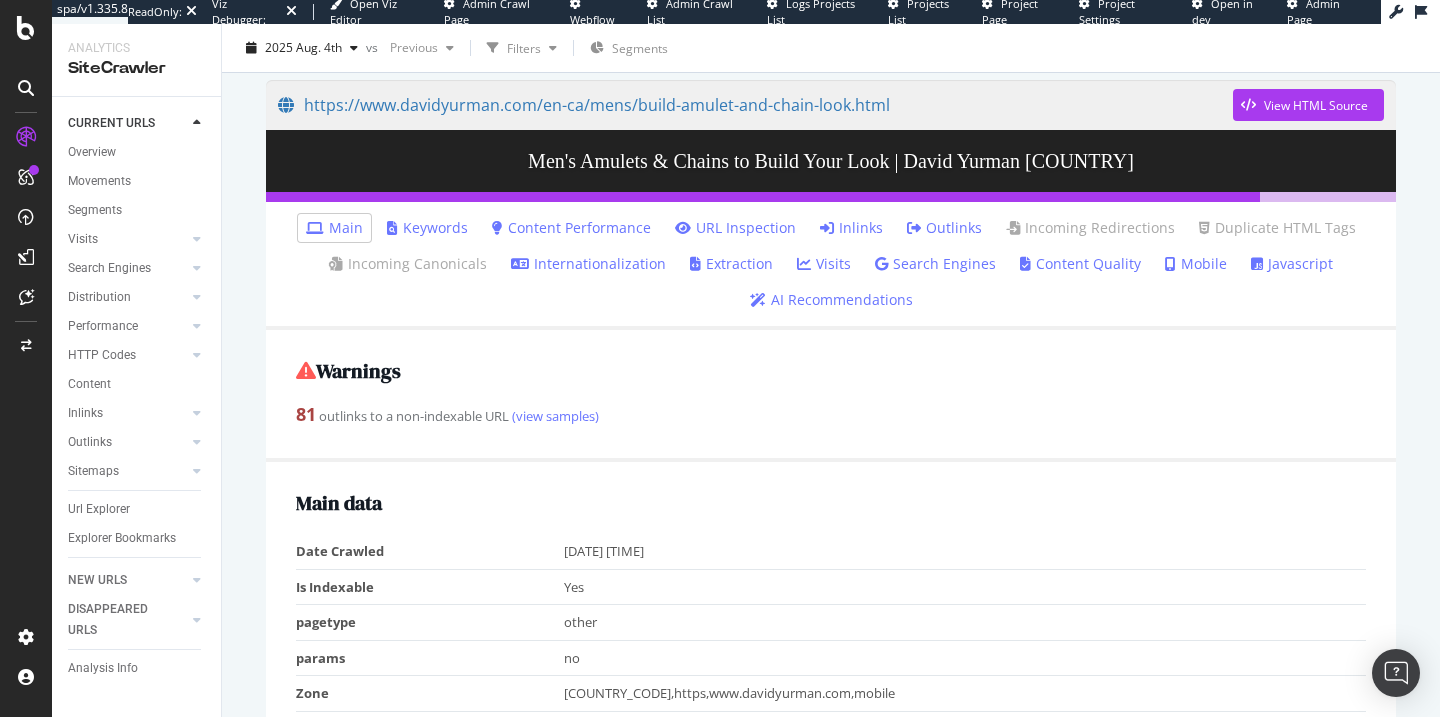 click on "URL Inspection" at bounding box center (735, 228) 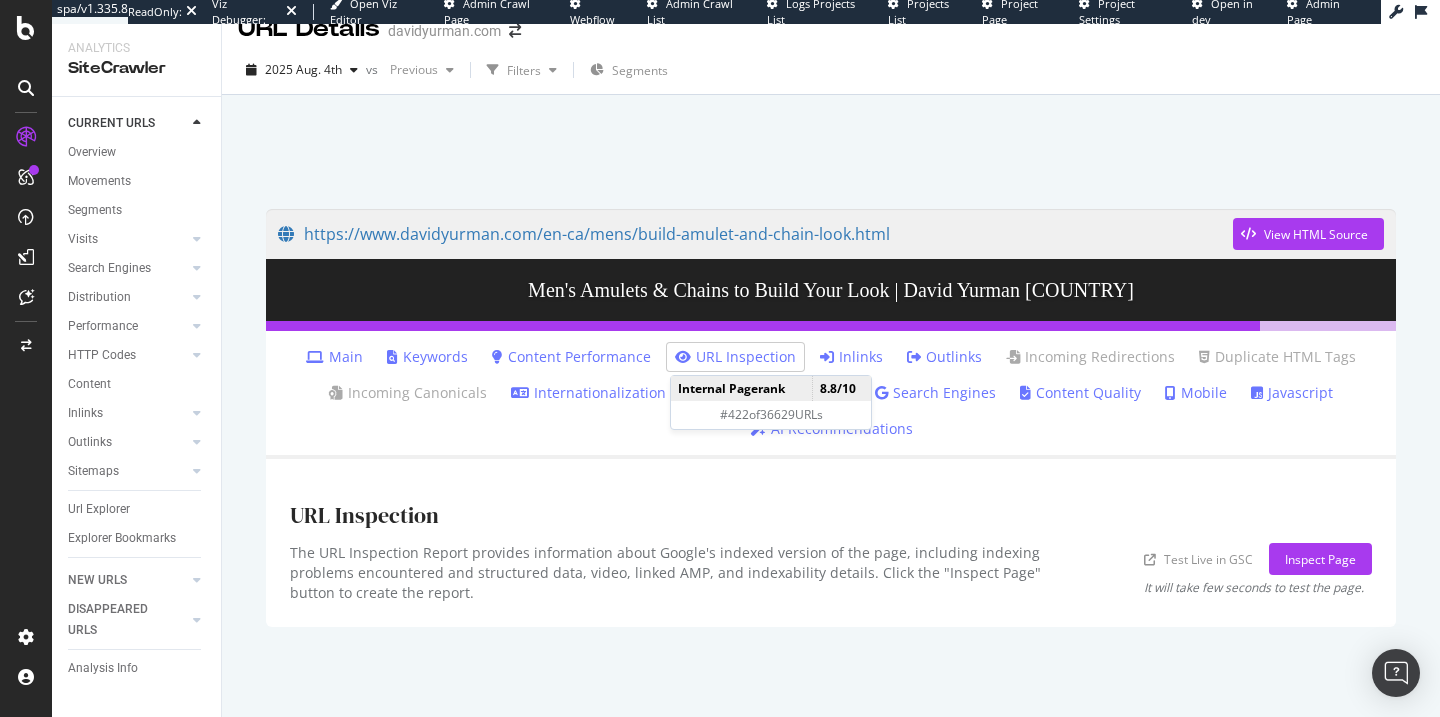 scroll, scrollTop: 28, scrollLeft: 0, axis: vertical 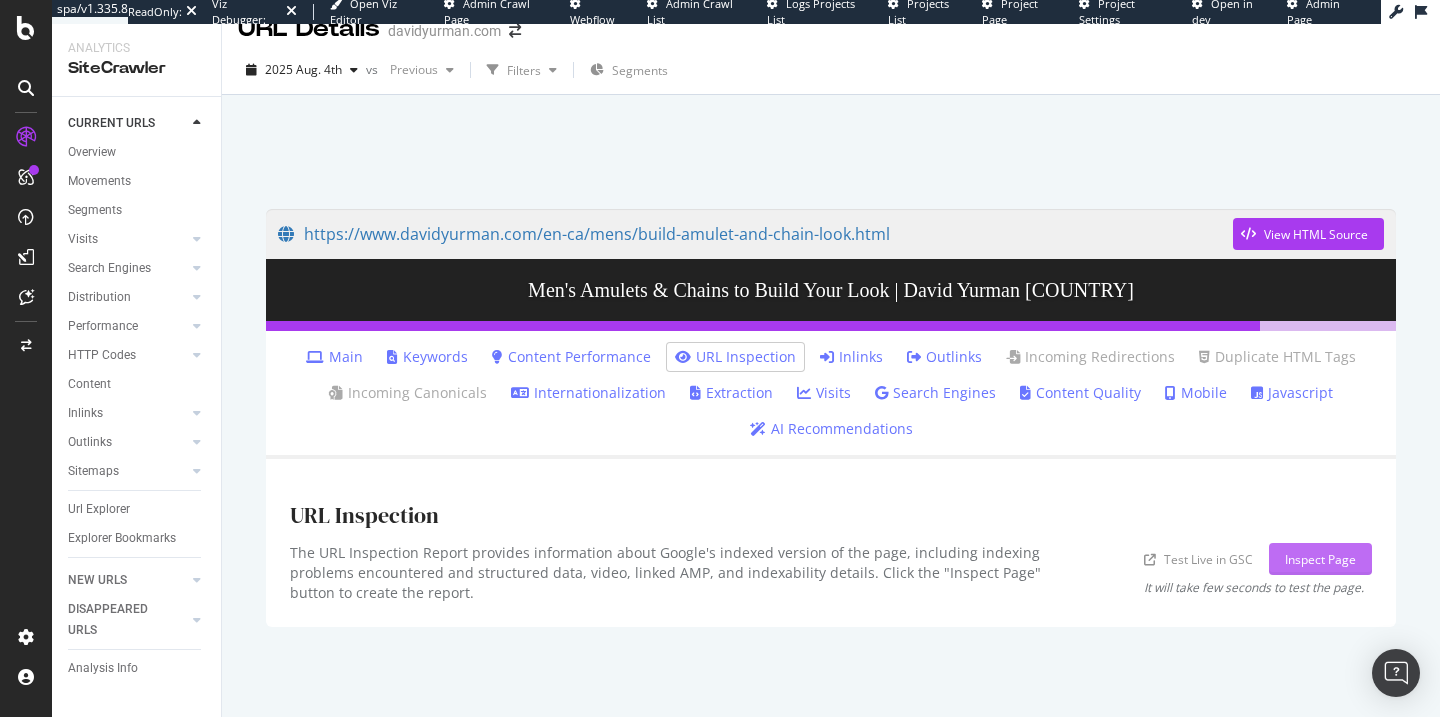 click on "Inspect Page" at bounding box center (1320, 559) 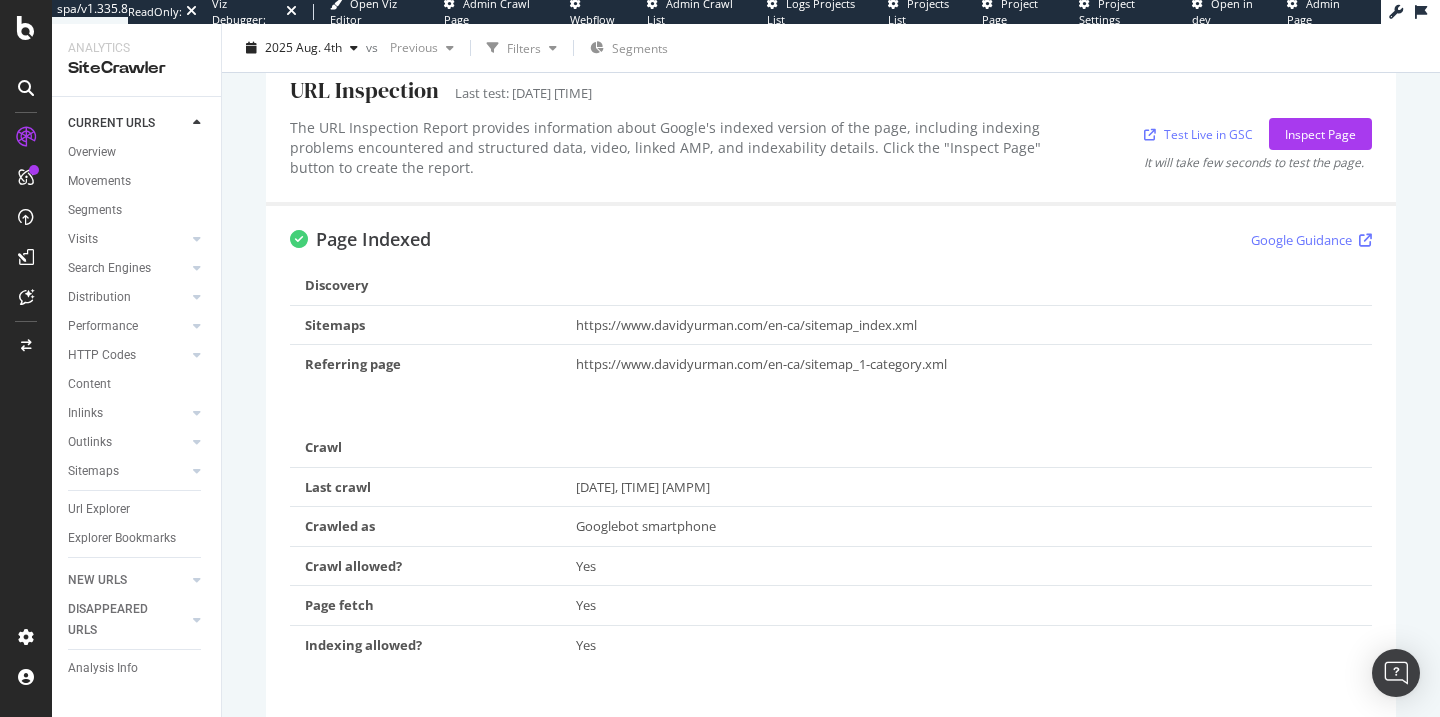 scroll, scrollTop: 0, scrollLeft: 0, axis: both 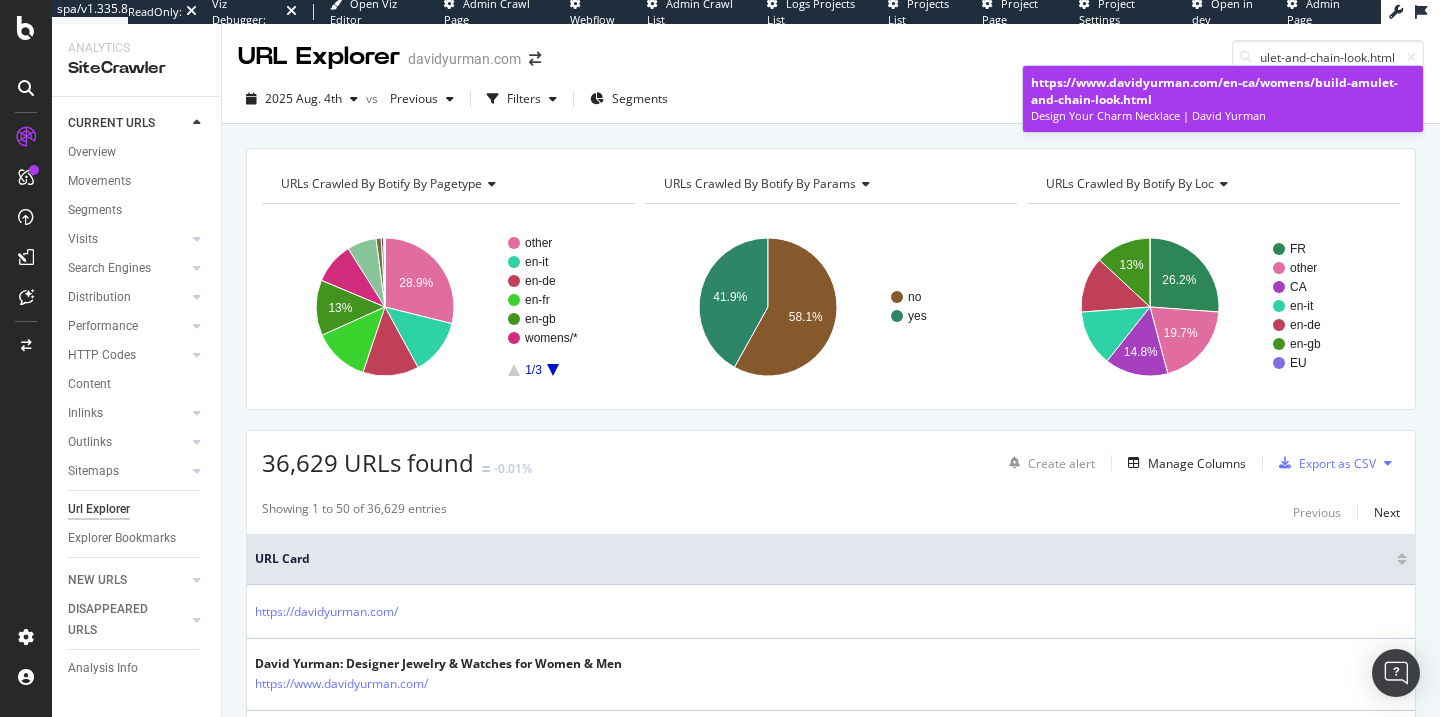 type on "https://www.davidyurman.com/en-ca/womens/build-amulet-and-chain-look.html" 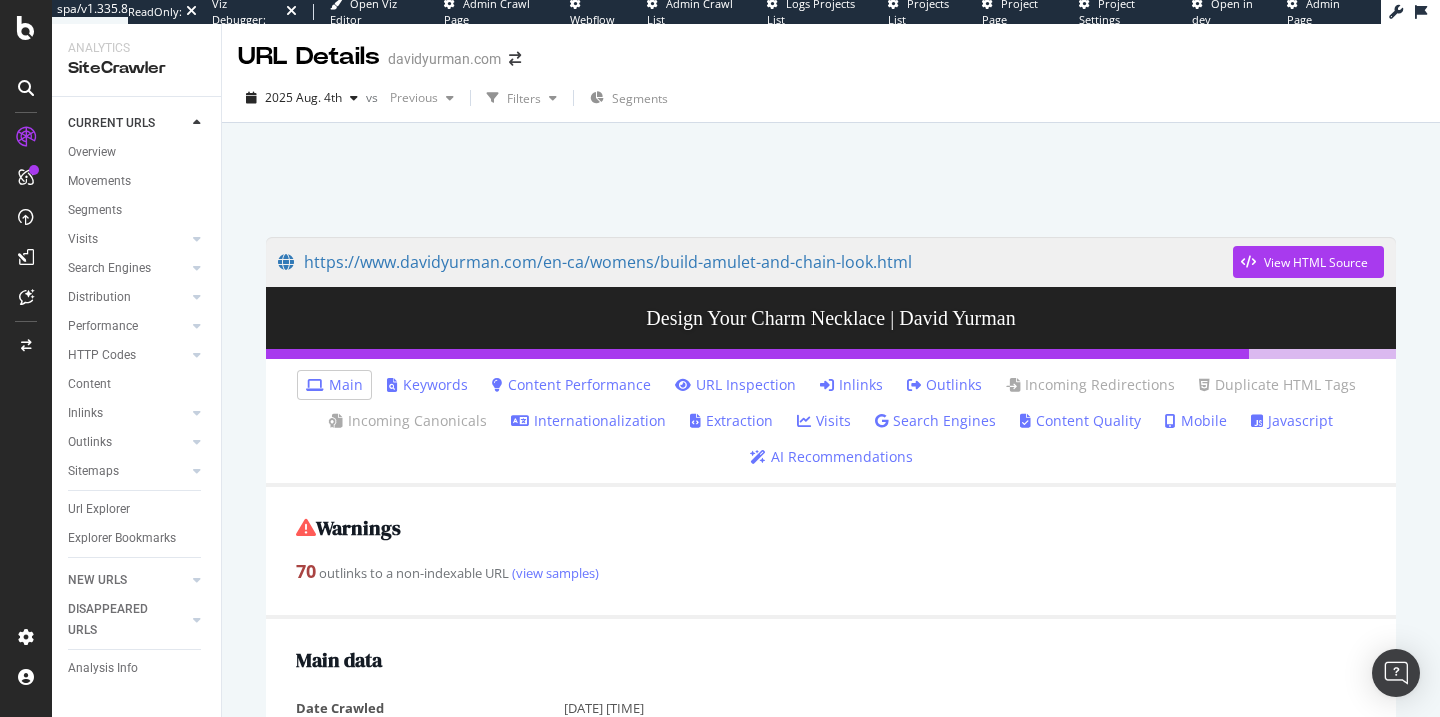 click on "URL Inspection" at bounding box center [735, 385] 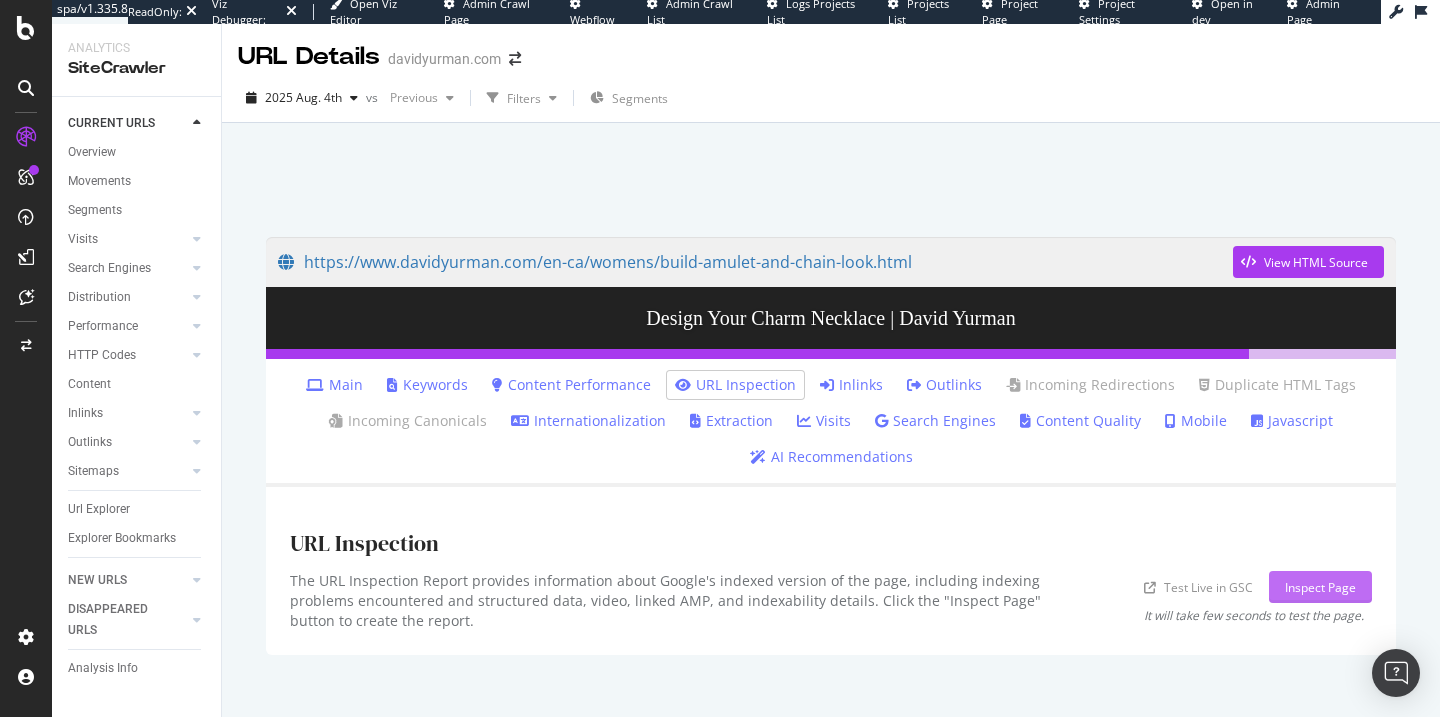 click on "Inspect Page" at bounding box center (1320, 587) 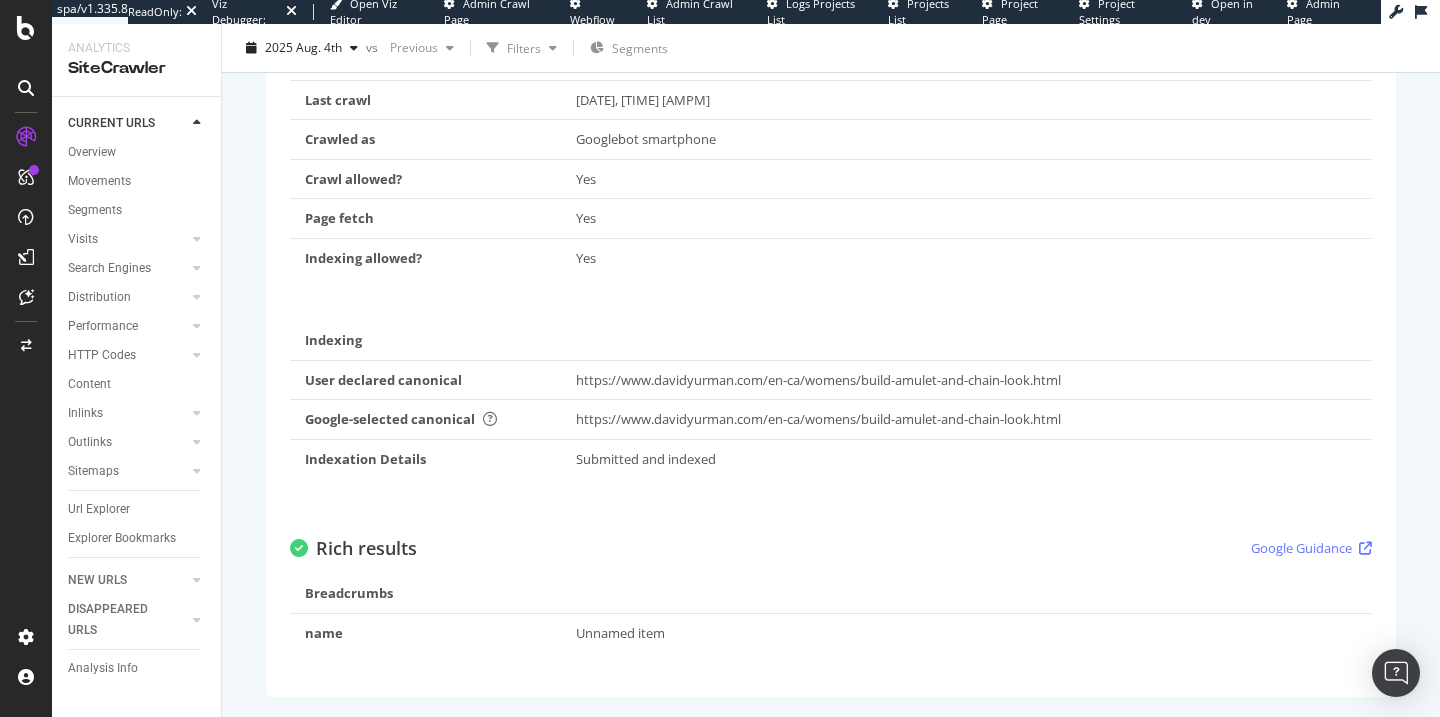 scroll, scrollTop: 742, scrollLeft: 0, axis: vertical 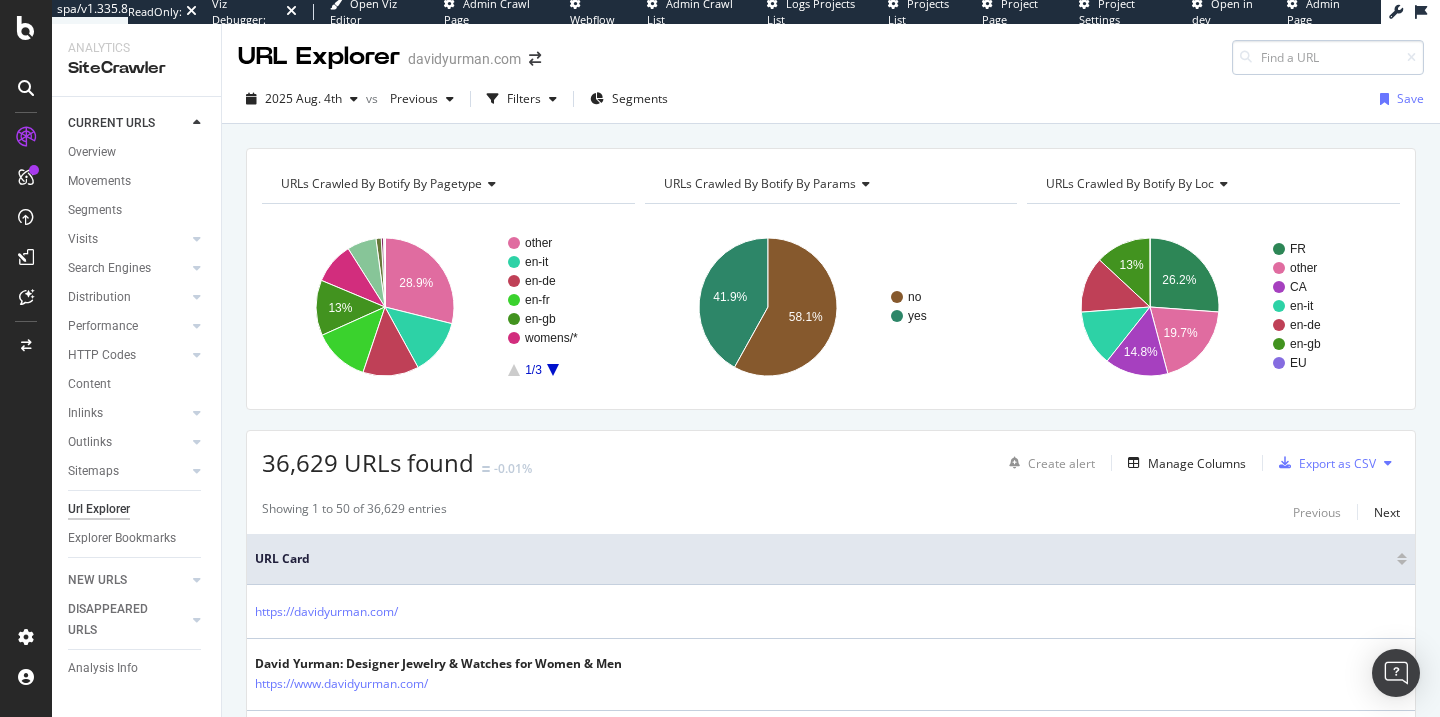 click at bounding box center (1328, 57) 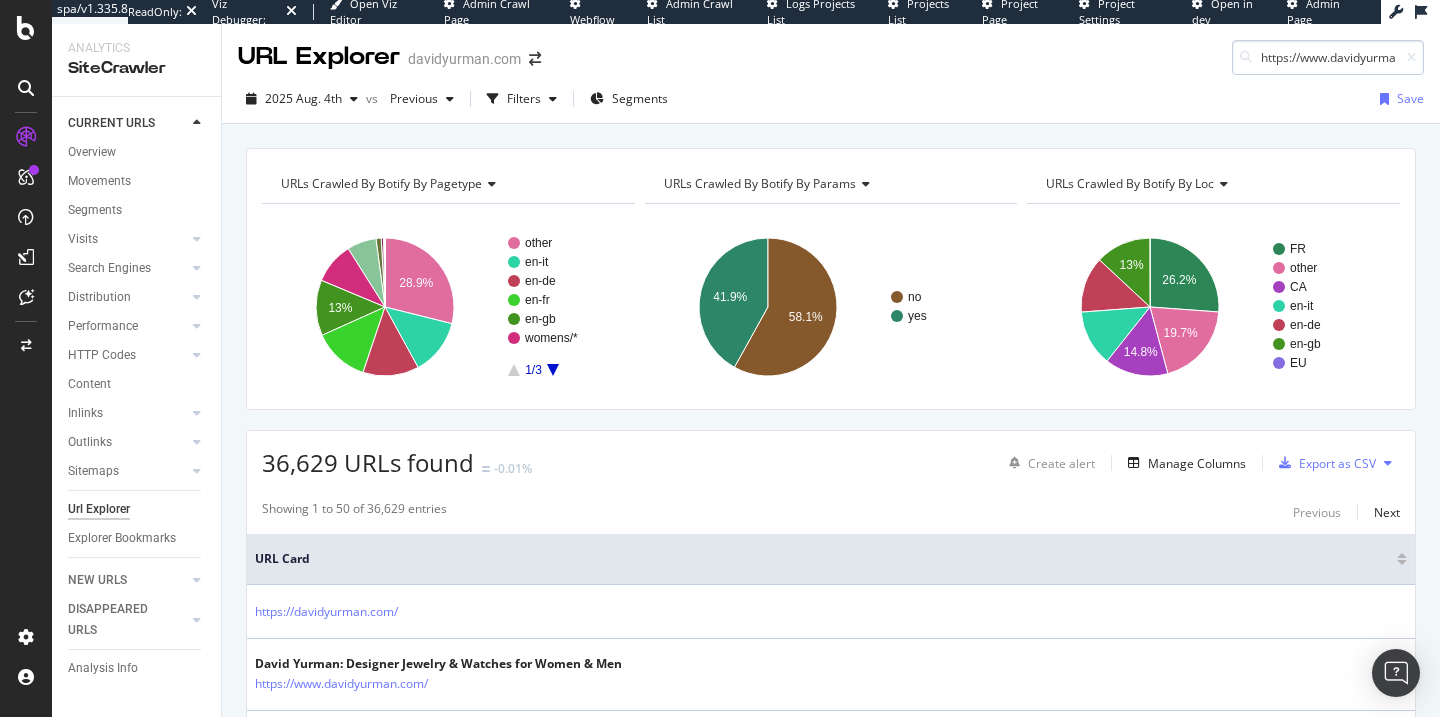 scroll, scrollTop: 0, scrollLeft: 316, axis: horizontal 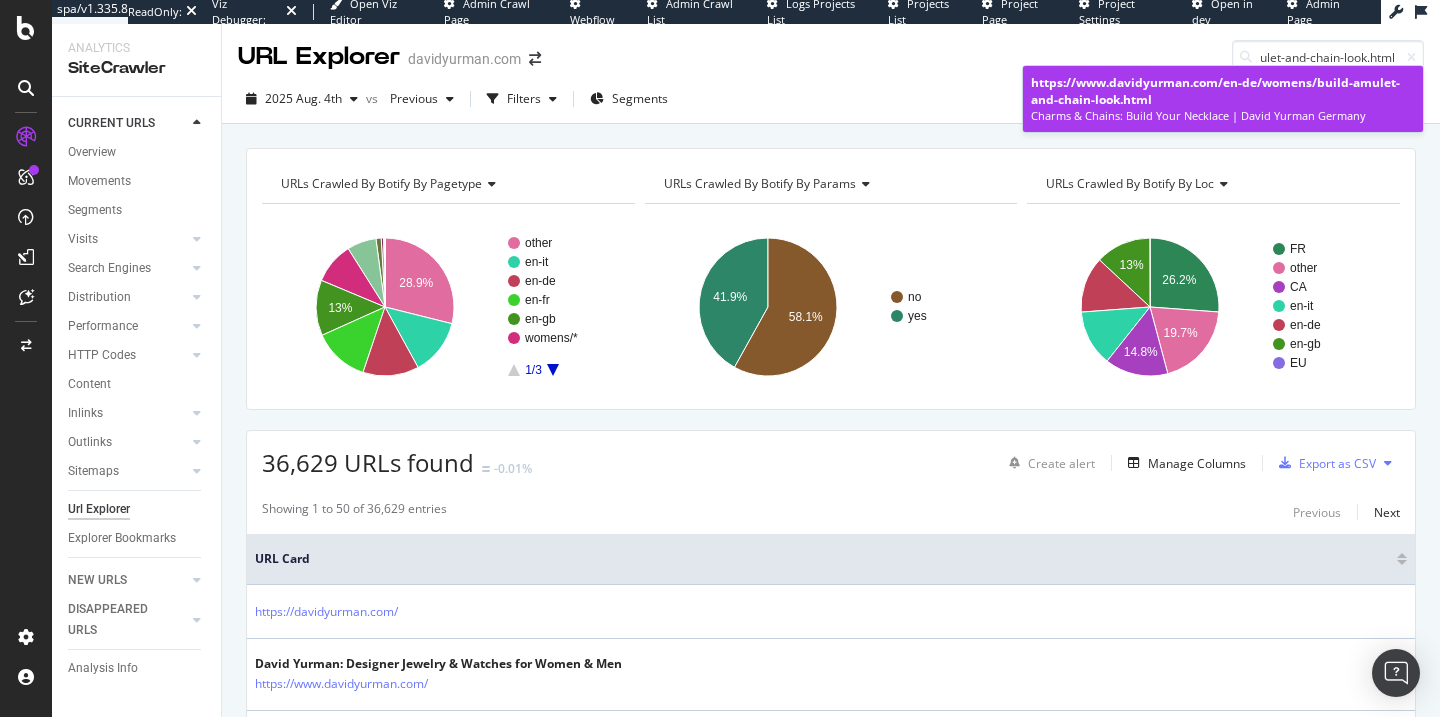type on "https://www.davidyurman.com/en-de/womens/build-amulet-and-chain-look.html" 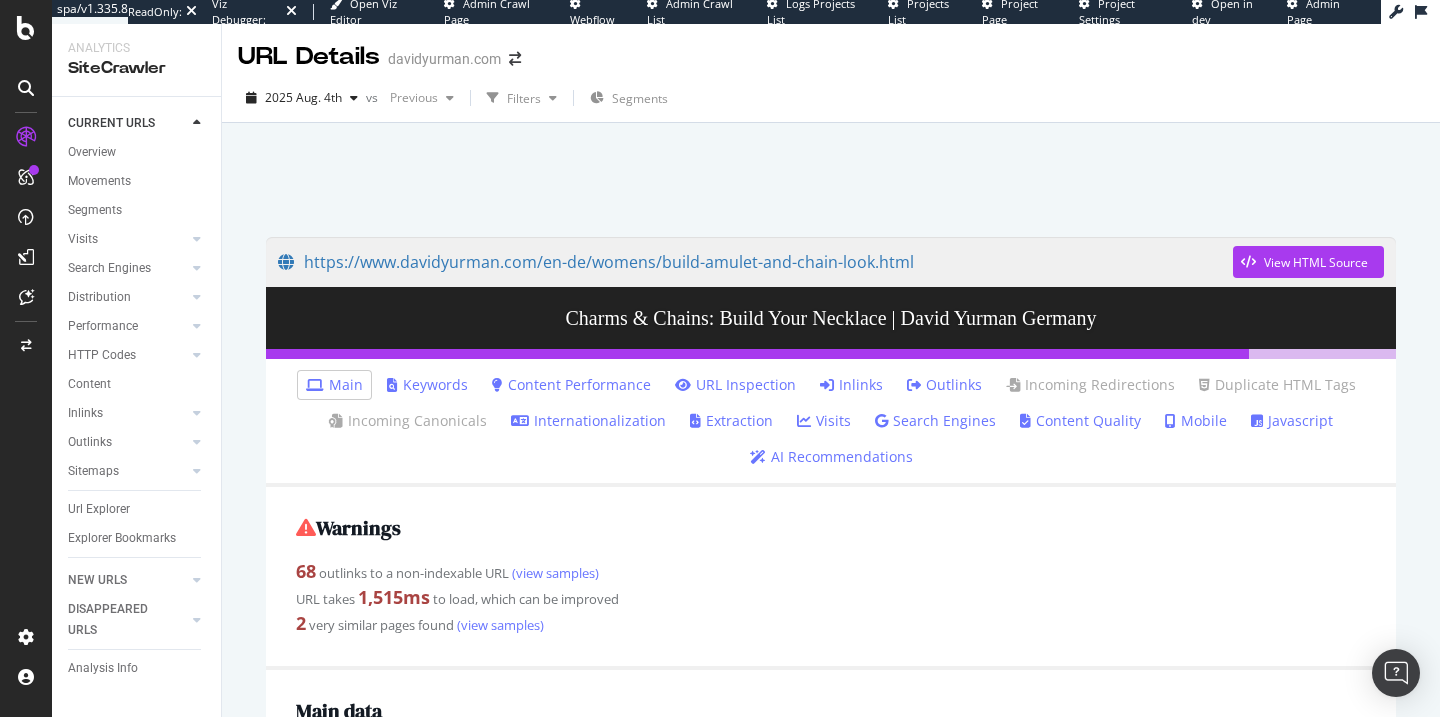 click on "URL Inspection" at bounding box center (735, 385) 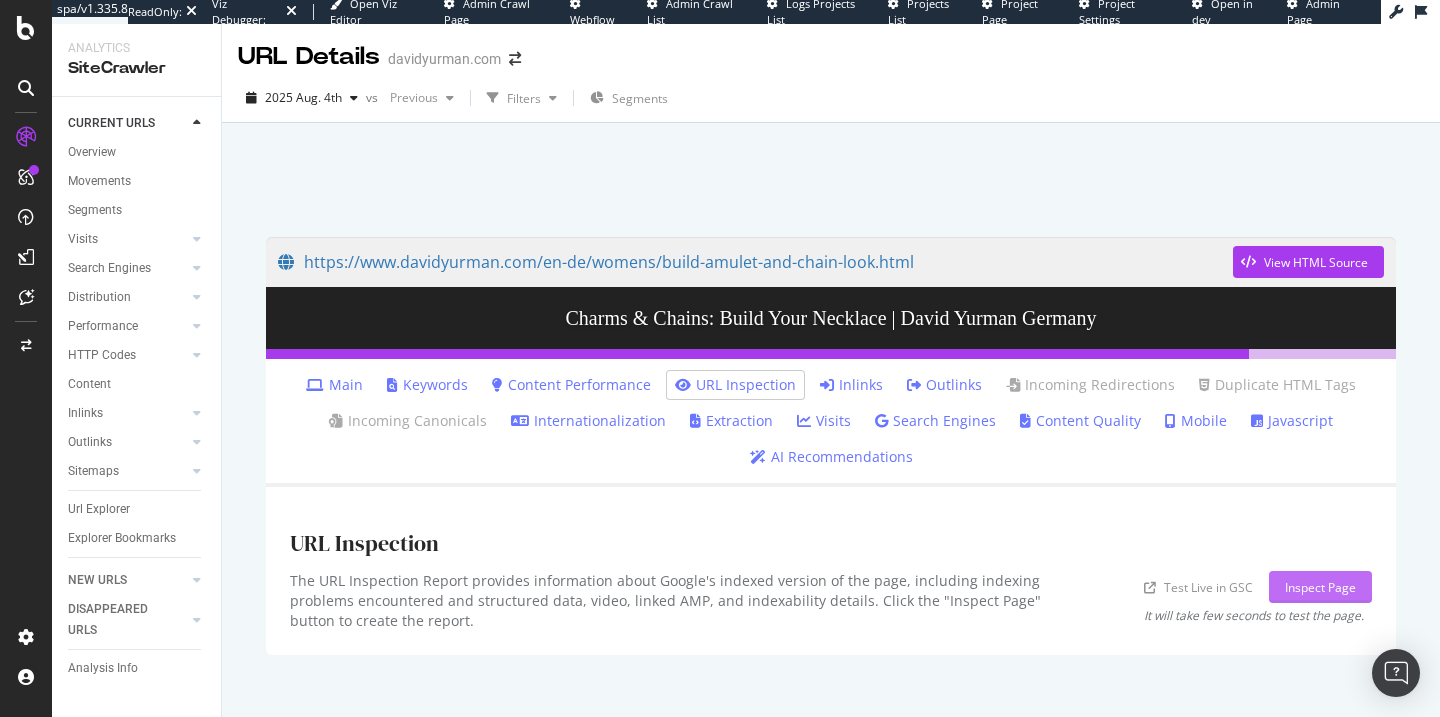 click on "Inspect Page" at bounding box center [1320, 587] 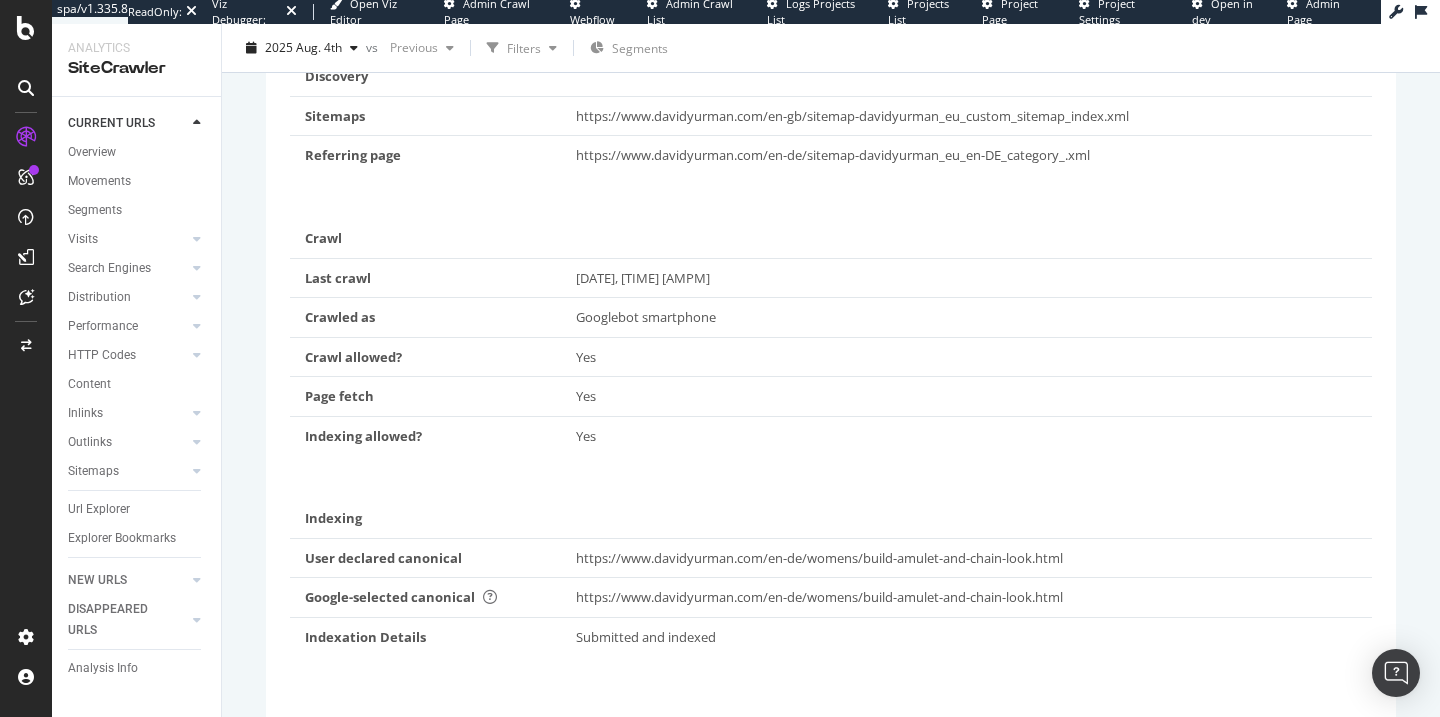 scroll, scrollTop: 661, scrollLeft: 0, axis: vertical 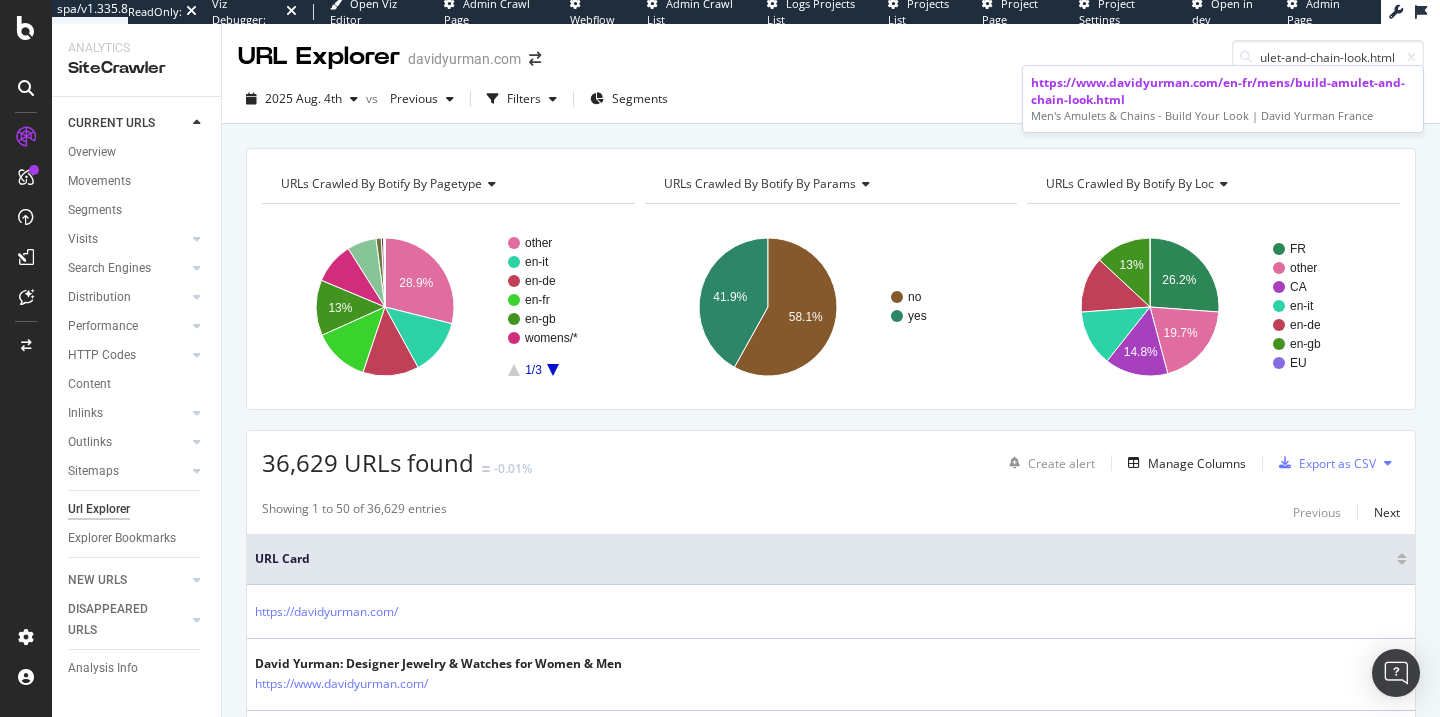 type on "https://www.davidyurman.com/en-fr/mens/build-amulet-and-chain-look.html" 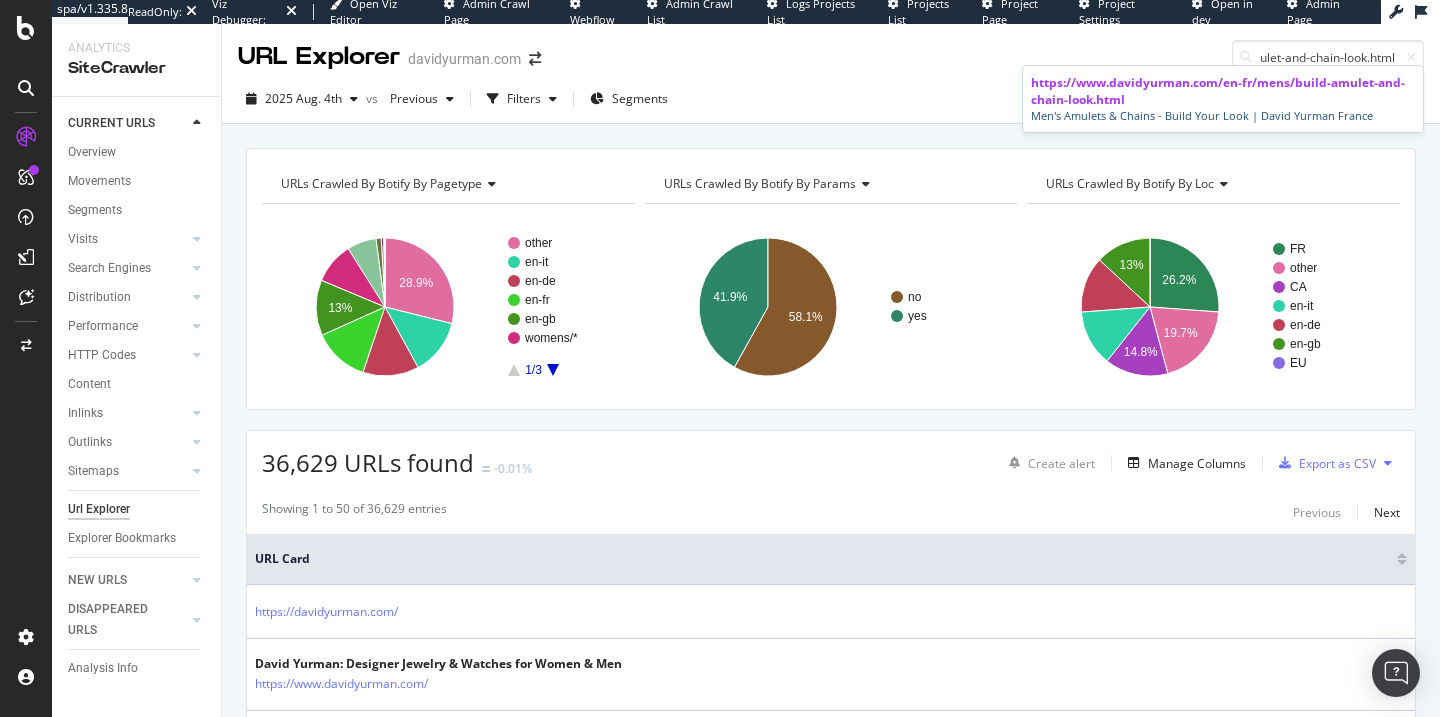 click on "https://www.davidyurman.com/en-fr/mens/build-amulet-and-chain-look.html" at bounding box center (1223, 91) 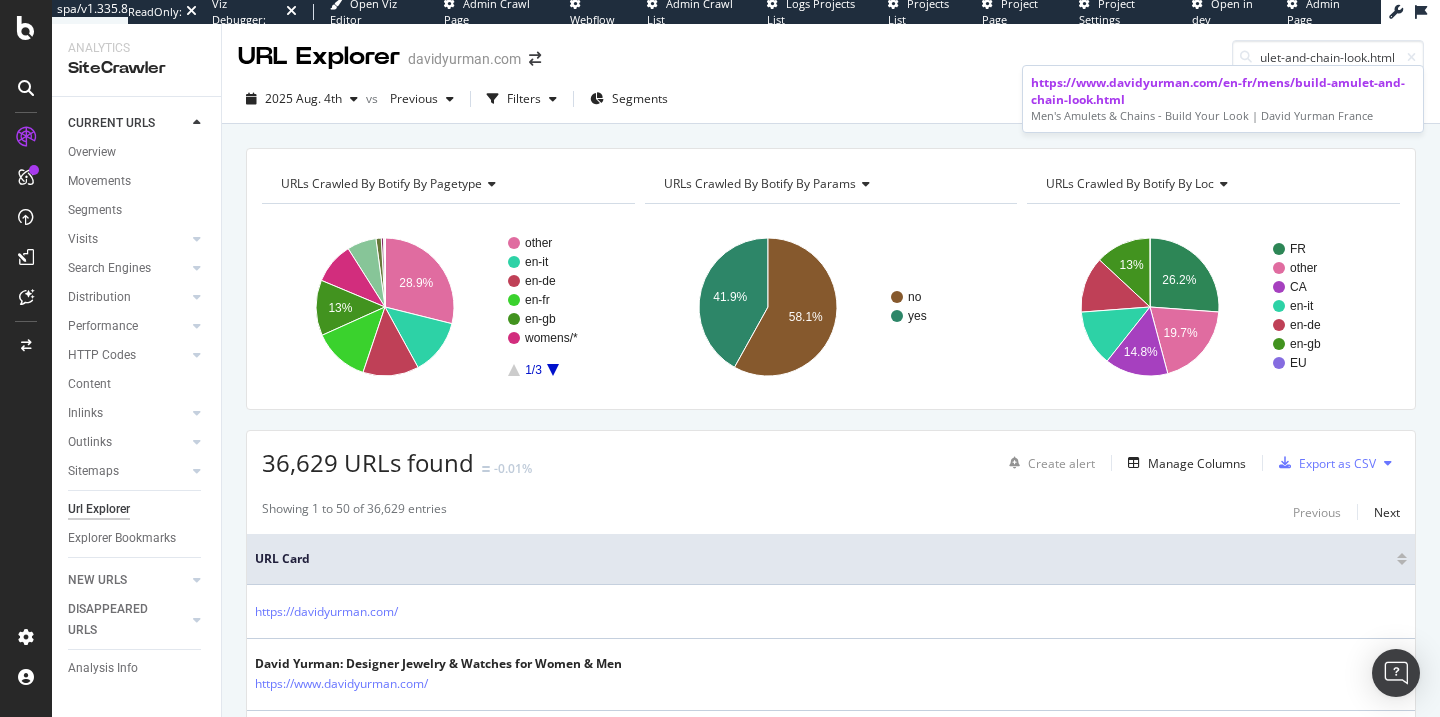 scroll, scrollTop: 0, scrollLeft: 0, axis: both 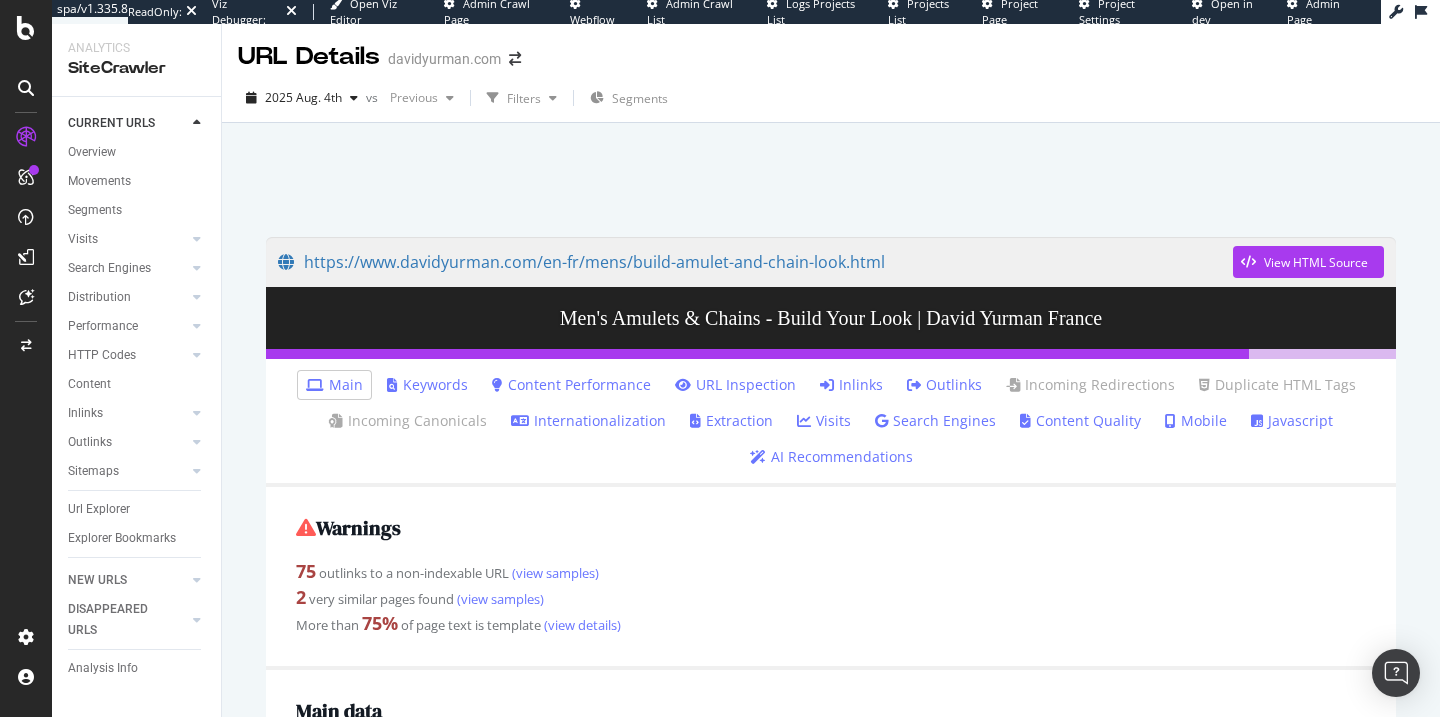 click on "URL Inspection" at bounding box center (735, 385) 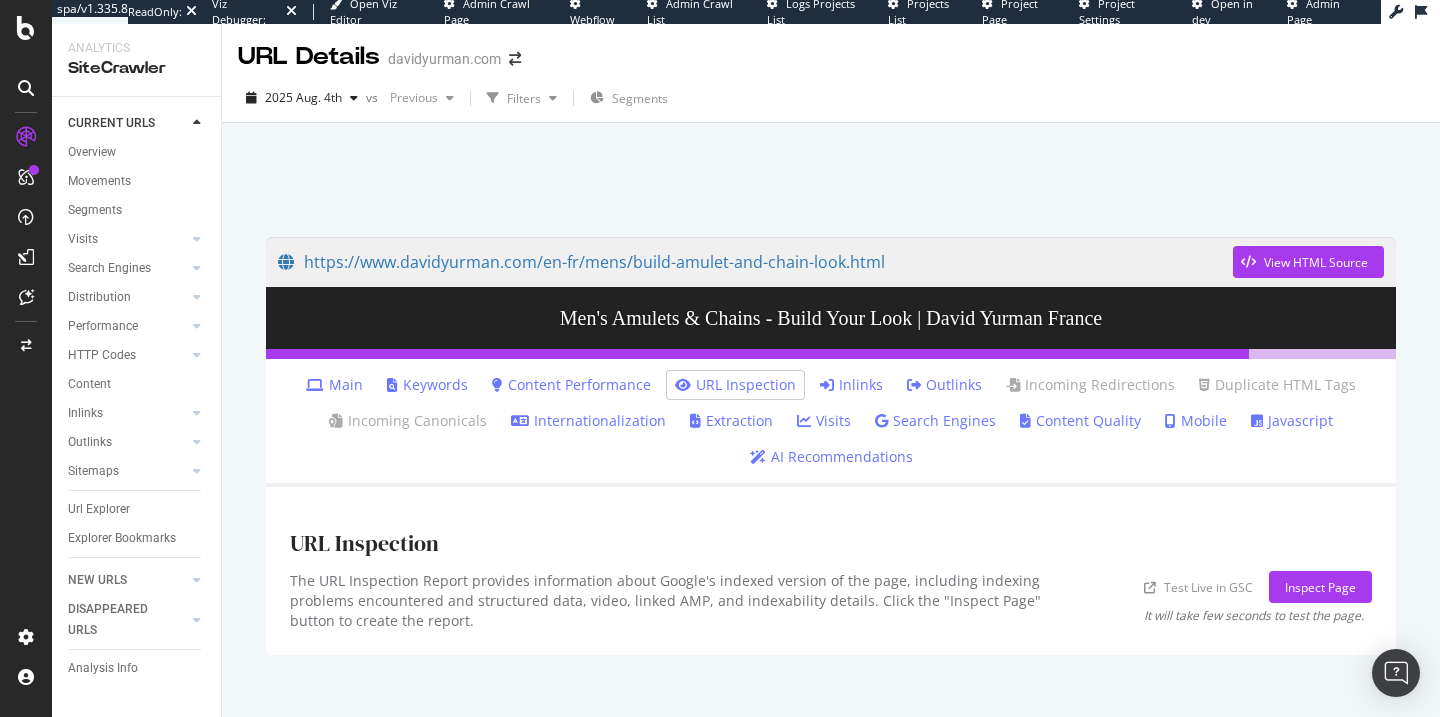 click on "URL Inspection" at bounding box center (831, 541) 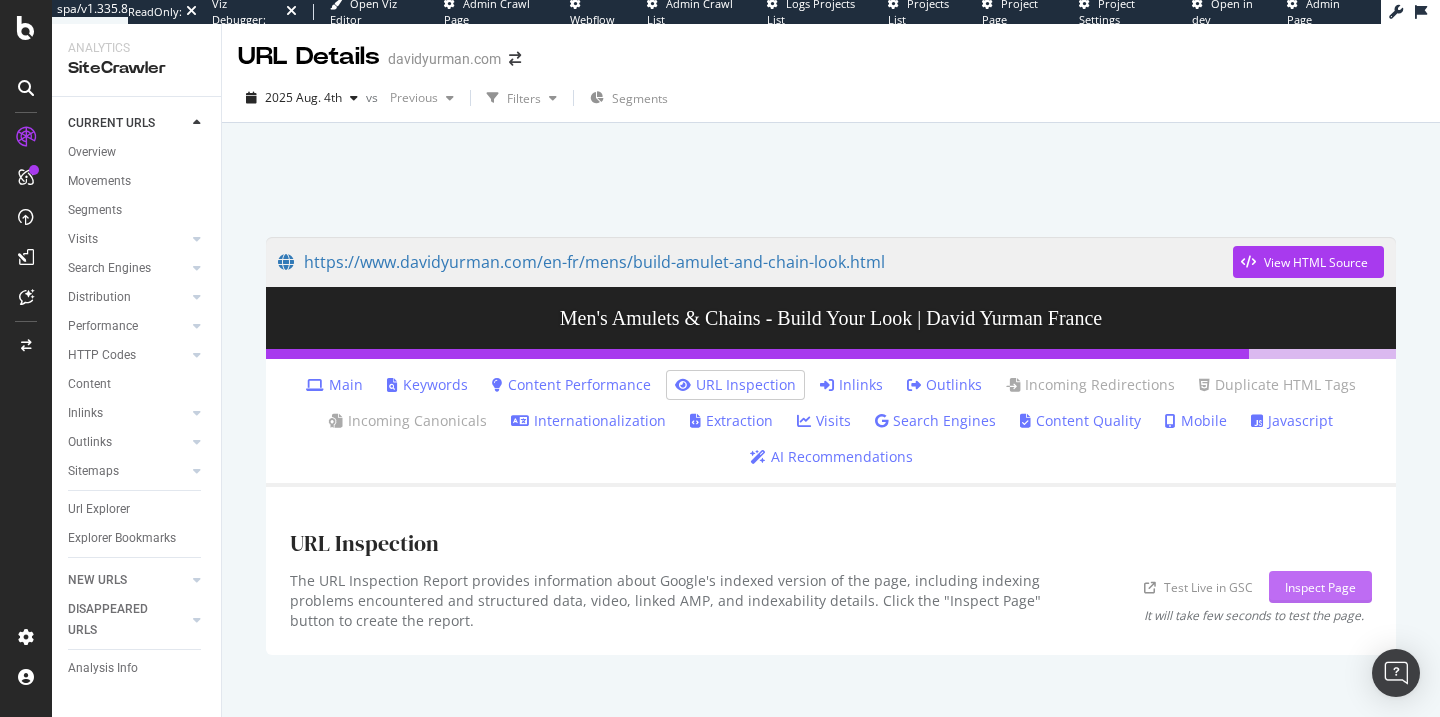 click on "Inspect Page" at bounding box center (1320, 587) 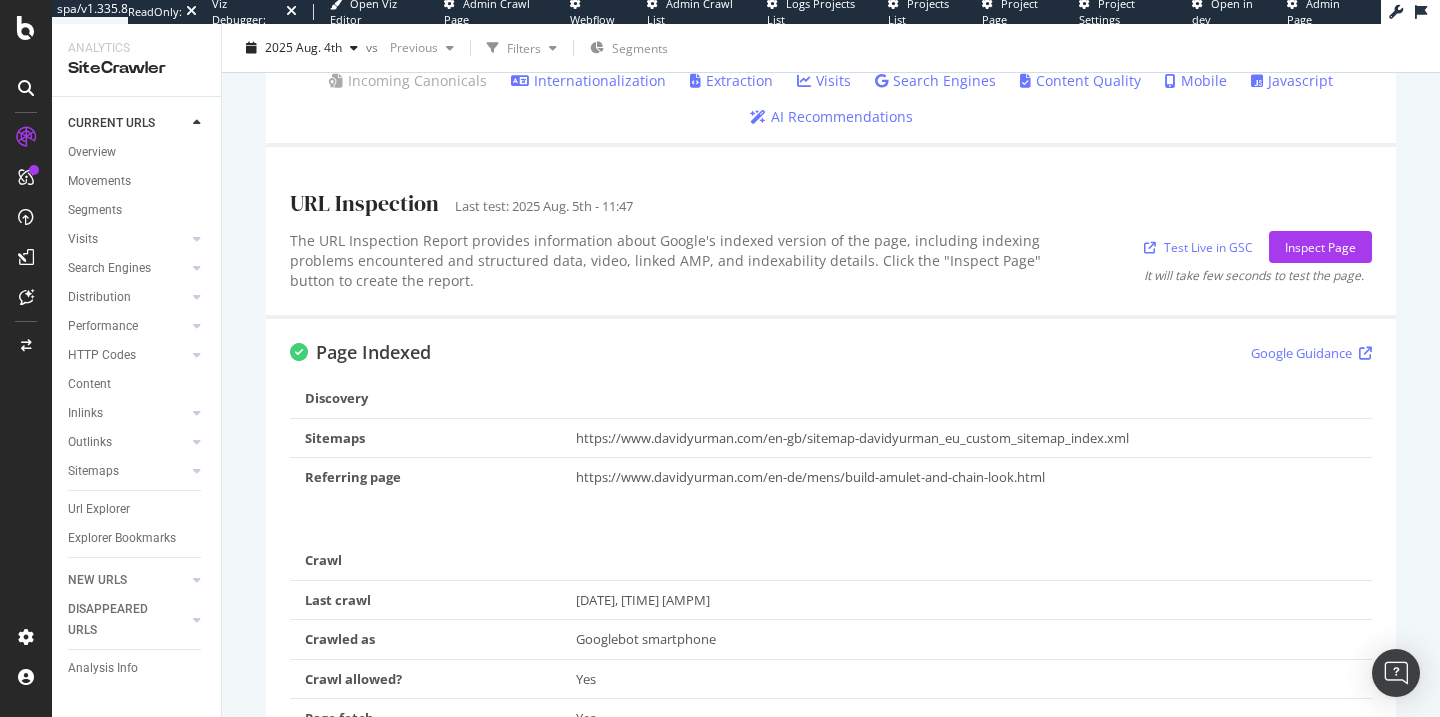 scroll, scrollTop: 0, scrollLeft: 0, axis: both 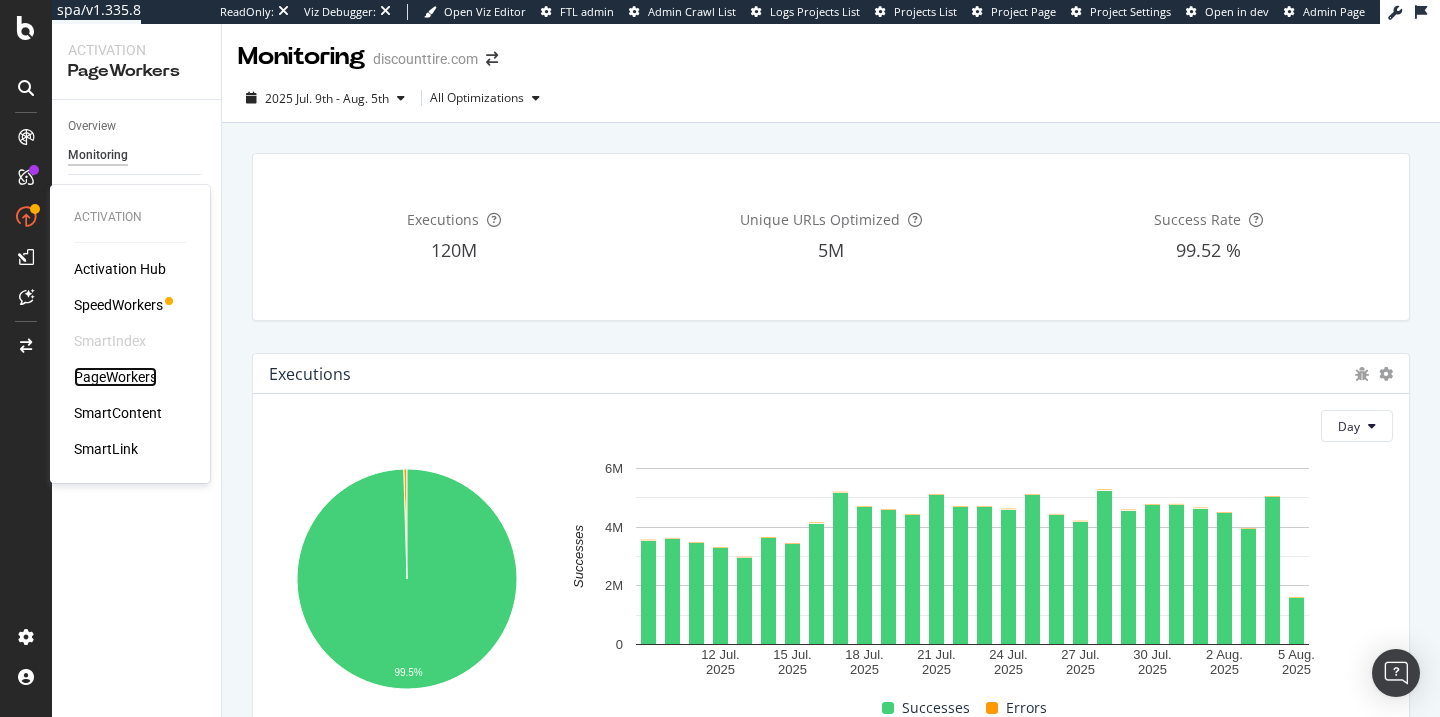 click on "PageWorkers" at bounding box center [115, 377] 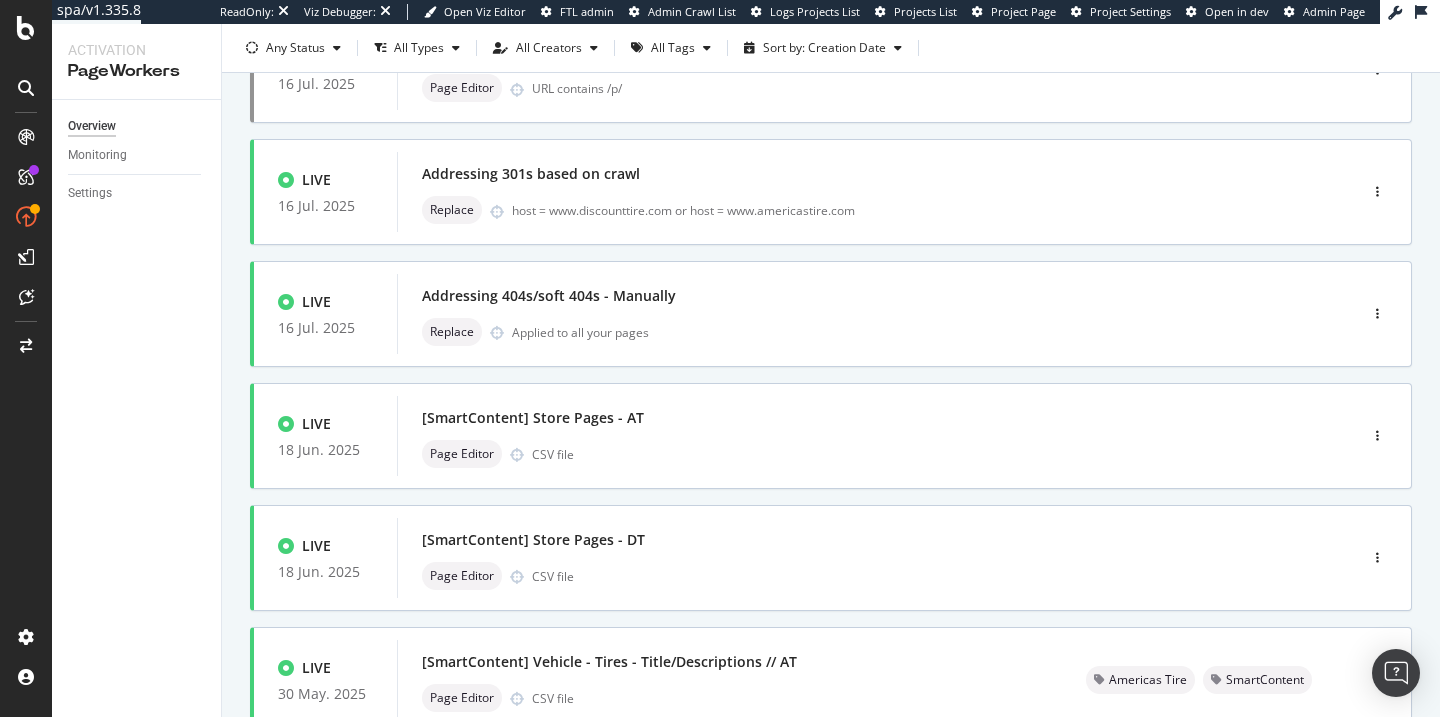 scroll, scrollTop: 562, scrollLeft: 0, axis: vertical 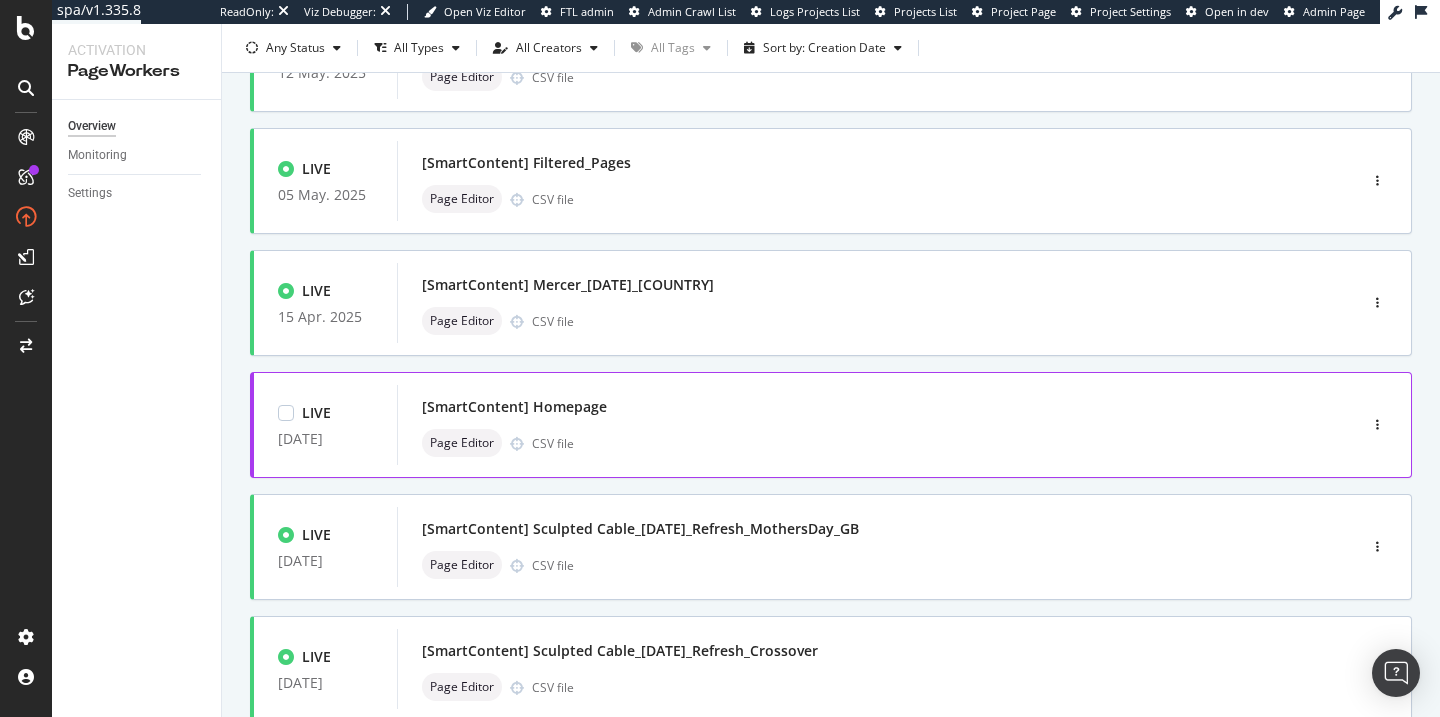 click on "[SmartContent] Homepage" at bounding box center [847, 407] 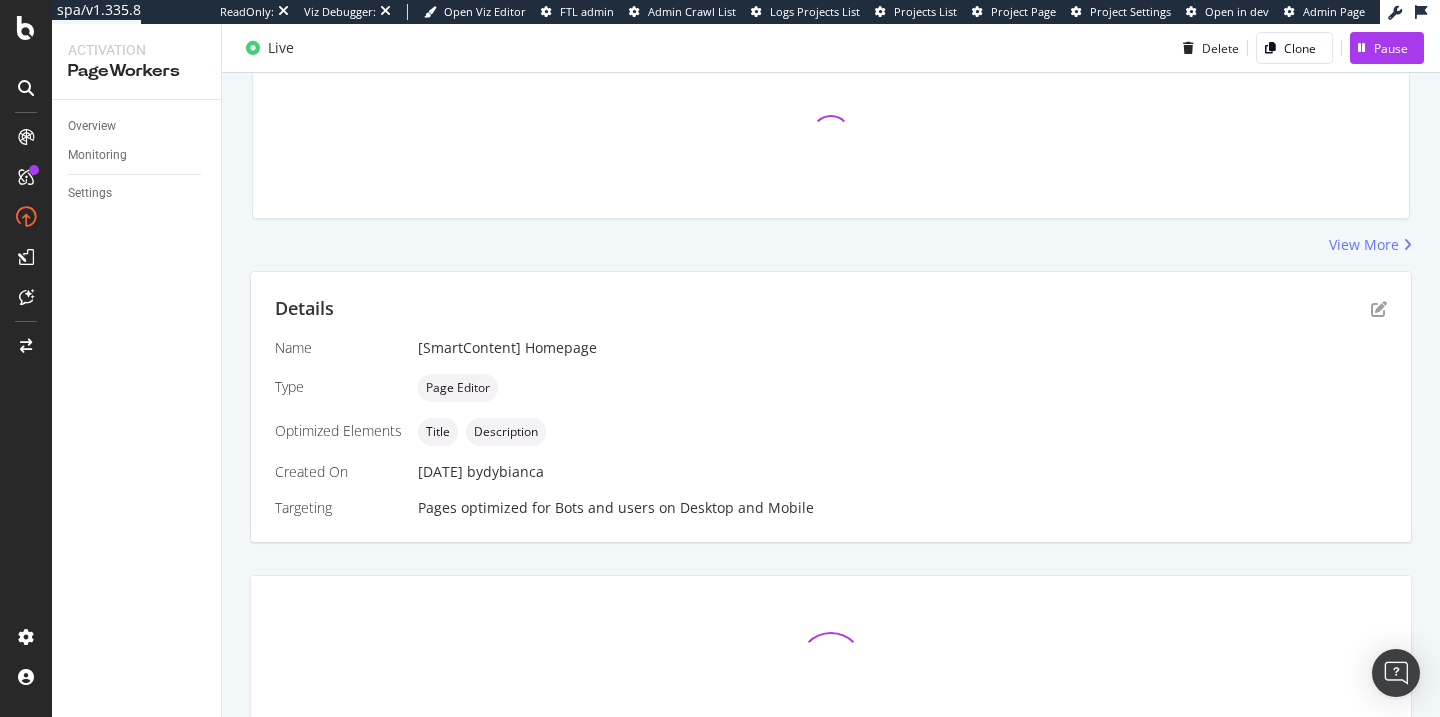 scroll, scrollTop: 315, scrollLeft: 0, axis: vertical 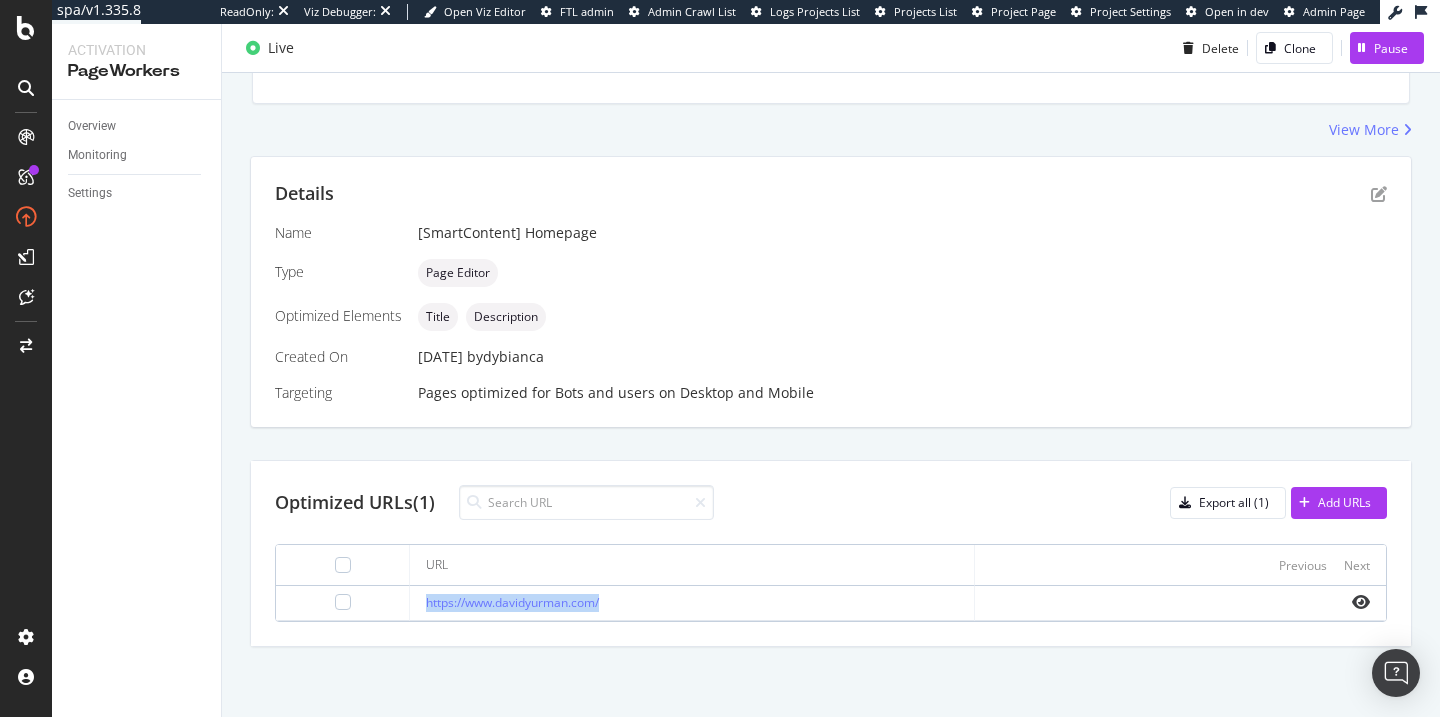 drag, startPoint x: 620, startPoint y: 602, endPoint x: 400, endPoint y: 602, distance: 220 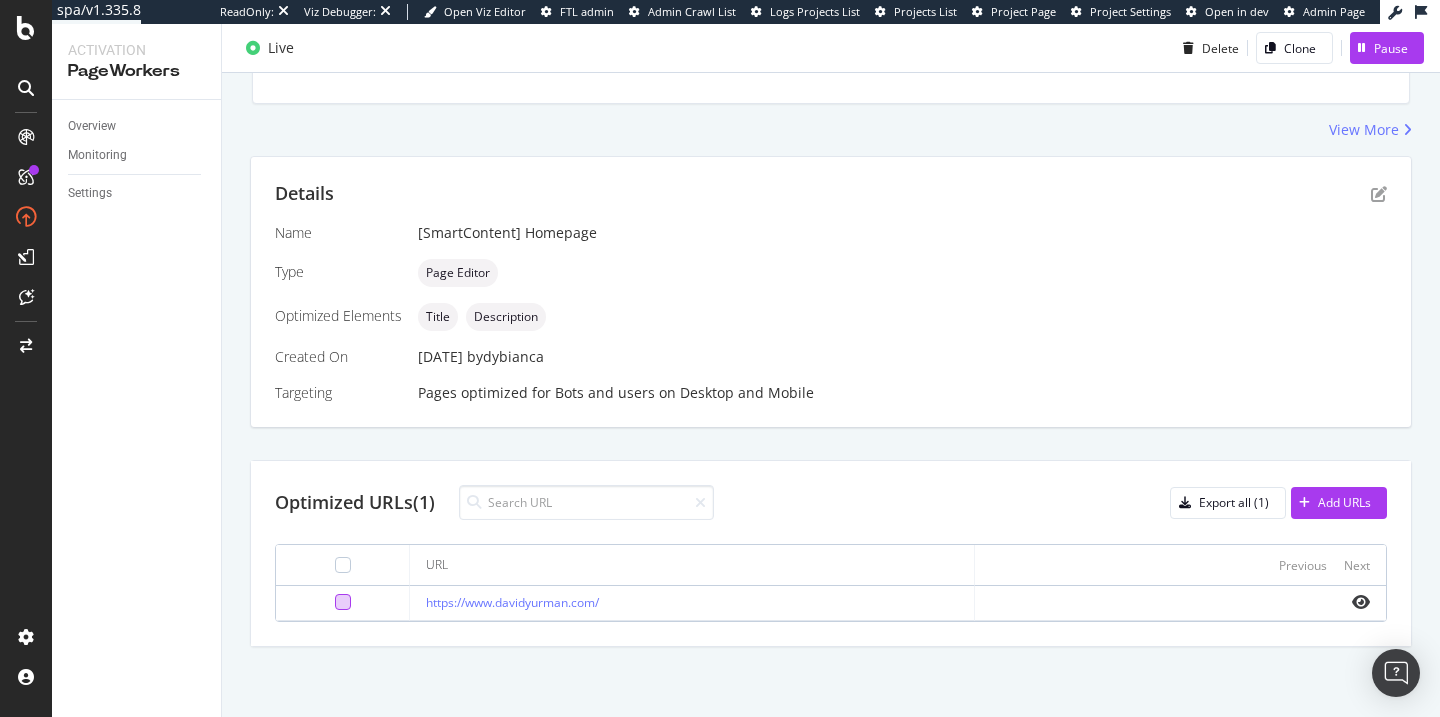 click at bounding box center (343, 602) 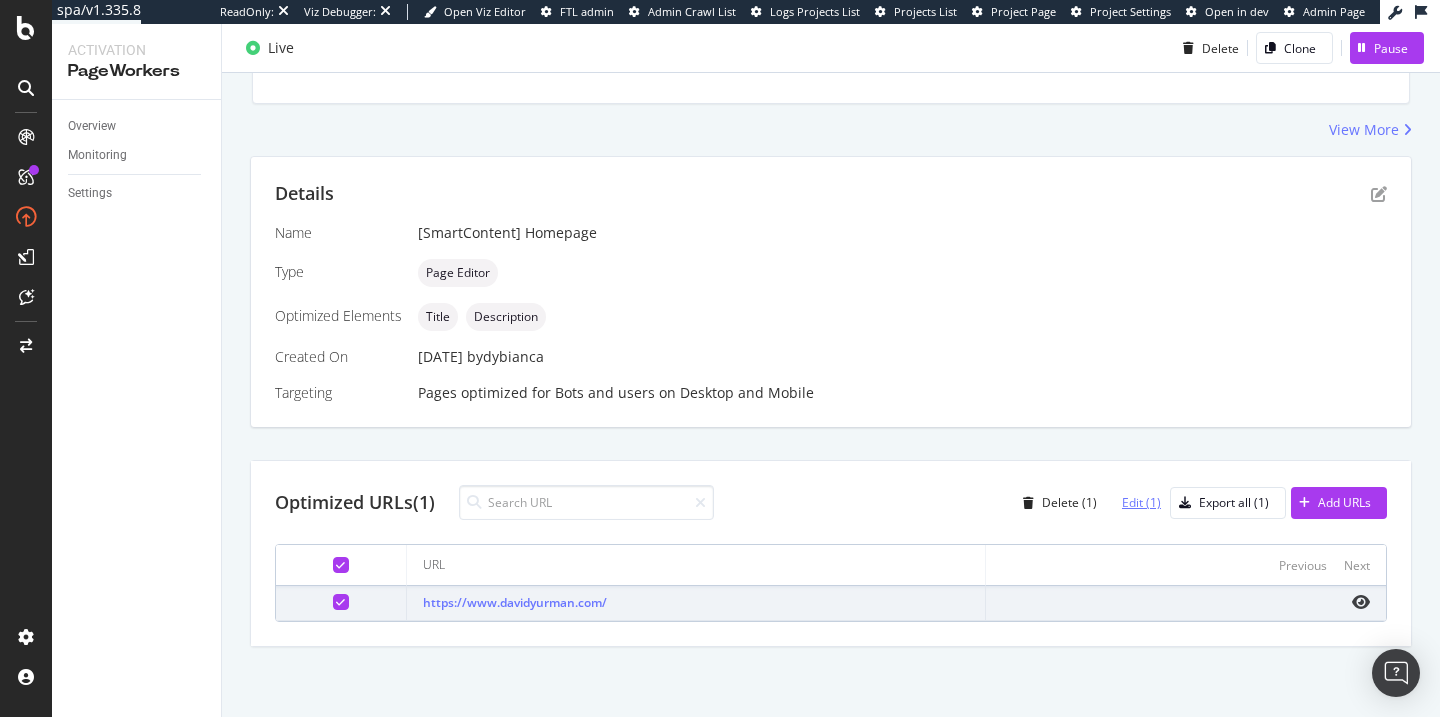 click on "Edit (1)" at bounding box center [1133, 503] 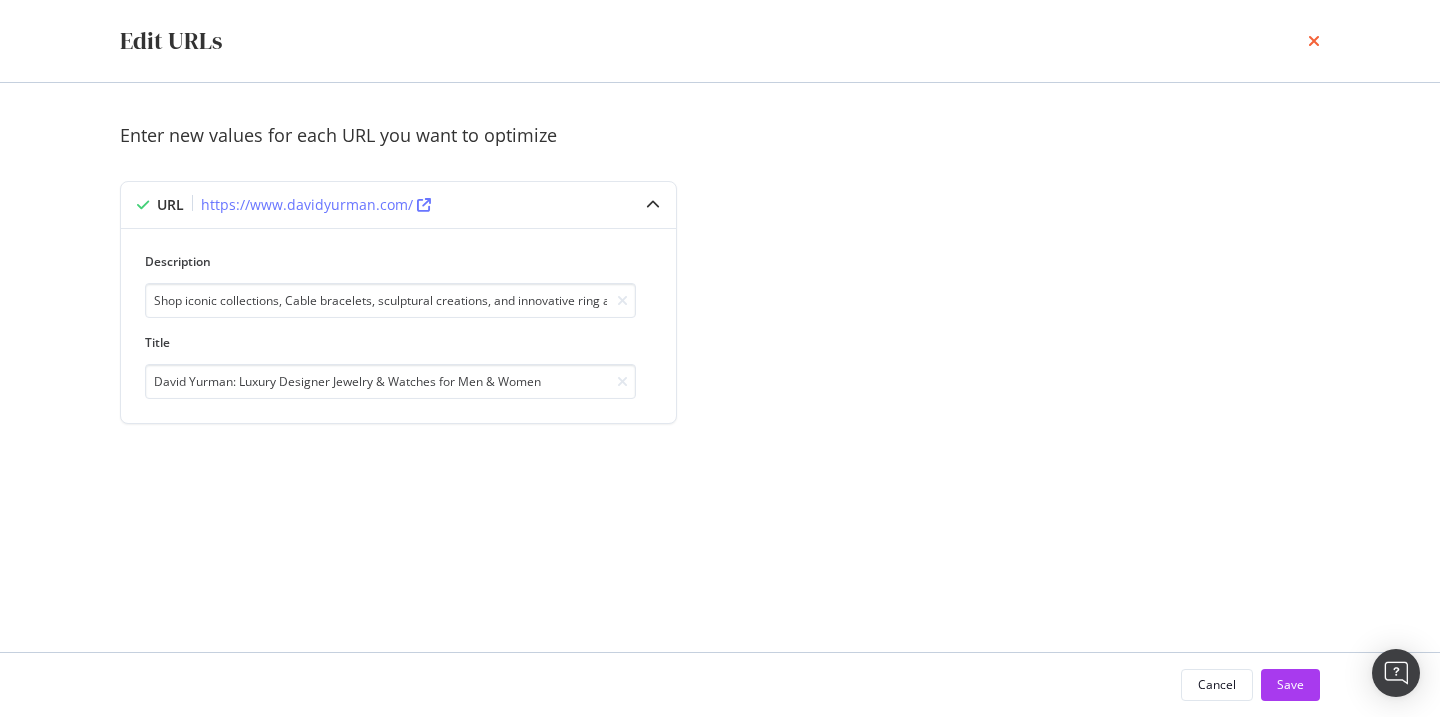 click at bounding box center (1314, 41) 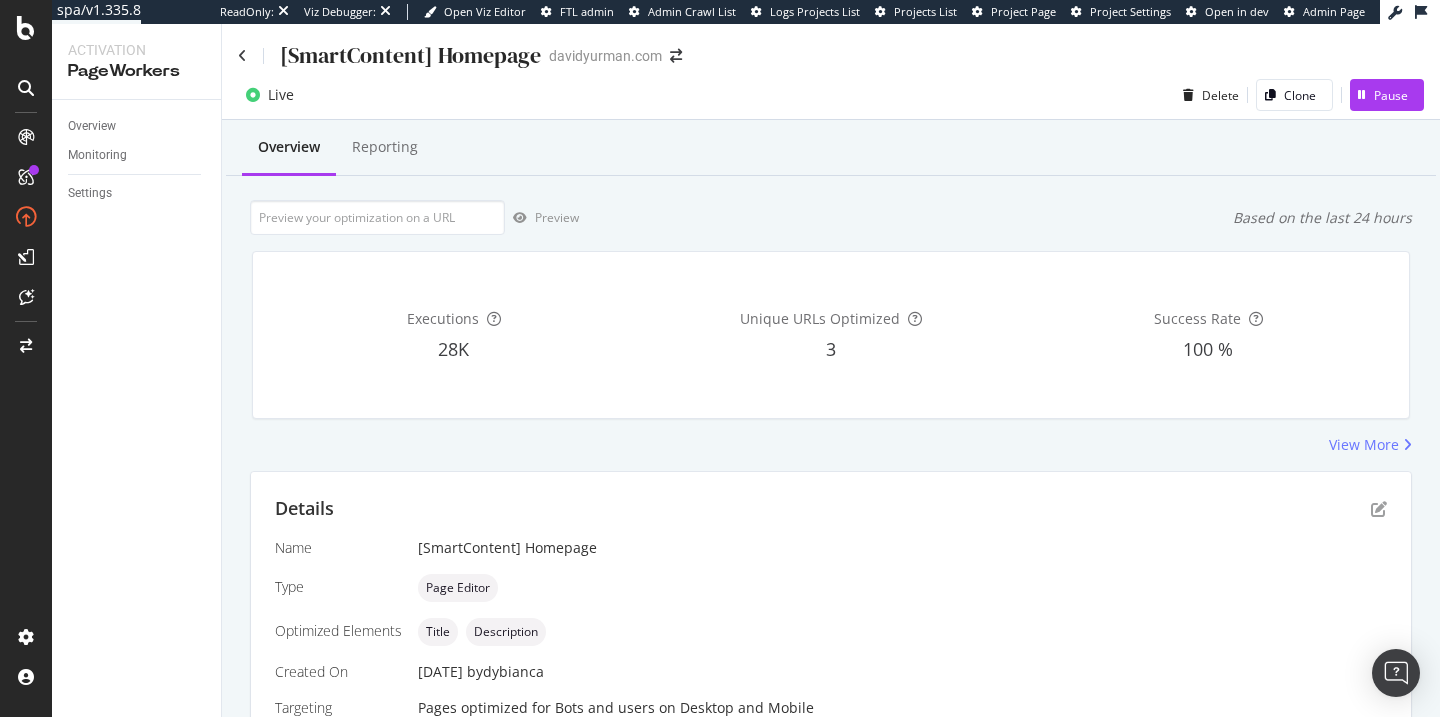 scroll, scrollTop: 315, scrollLeft: 0, axis: vertical 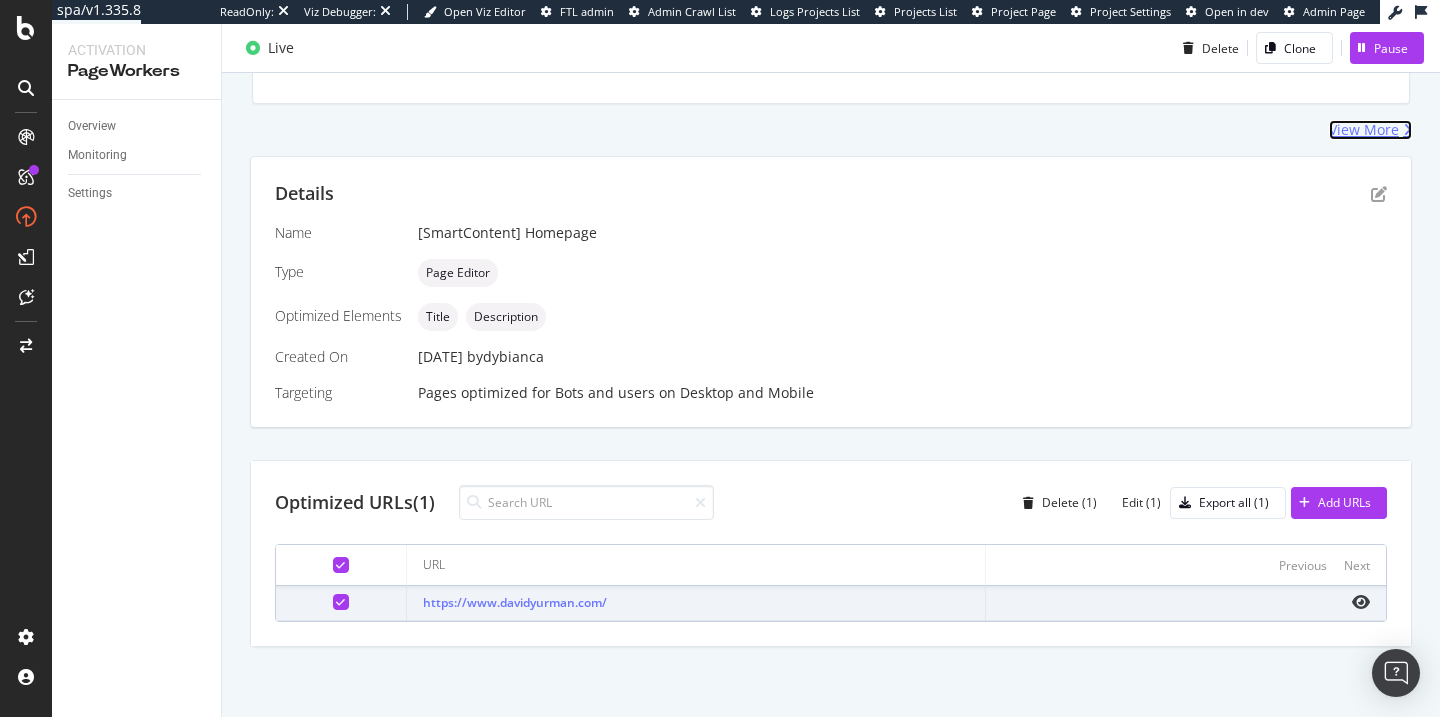 click on "View More" at bounding box center [1364, 130] 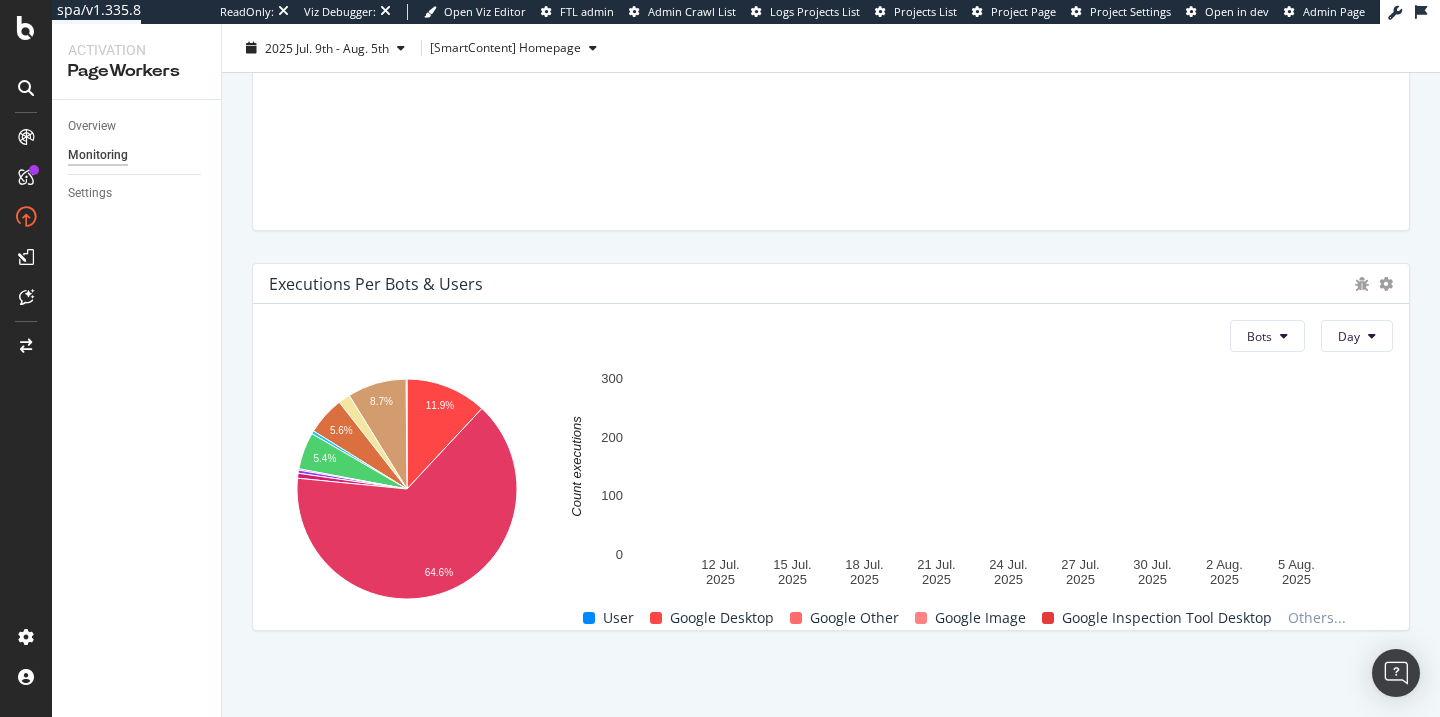 scroll, scrollTop: 0, scrollLeft: 0, axis: both 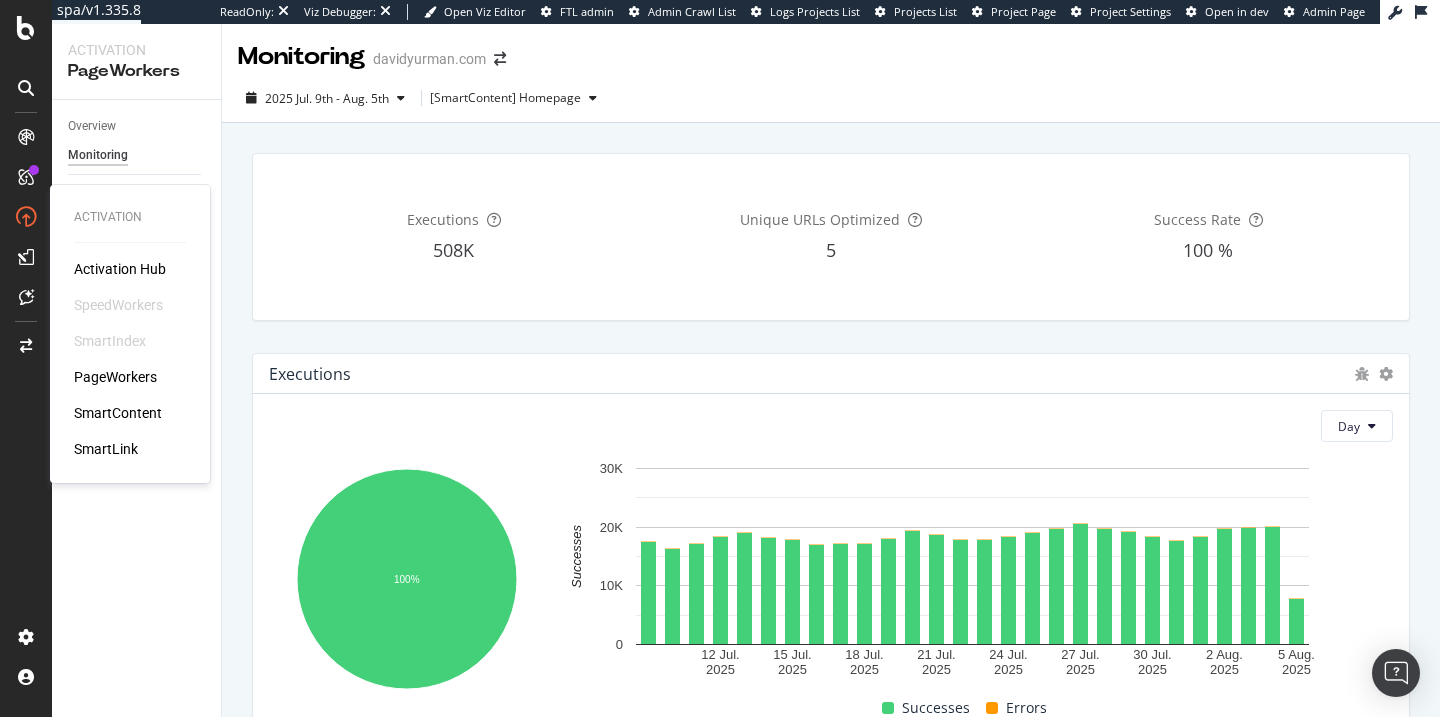 click on "Activation Hub SpeedWorkers SmartIndex PageWorkers SmartContent SmartLink" at bounding box center [130, 359] 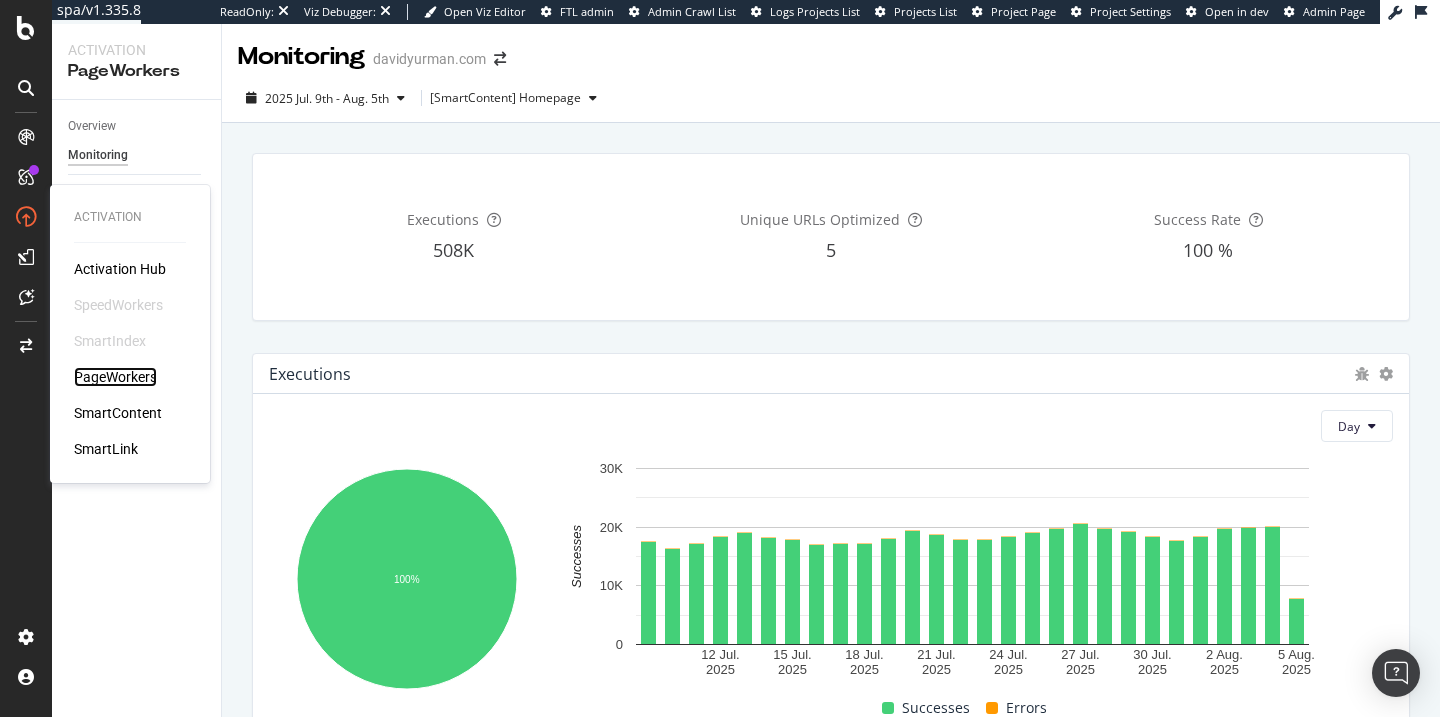 click on "PageWorkers" at bounding box center [115, 377] 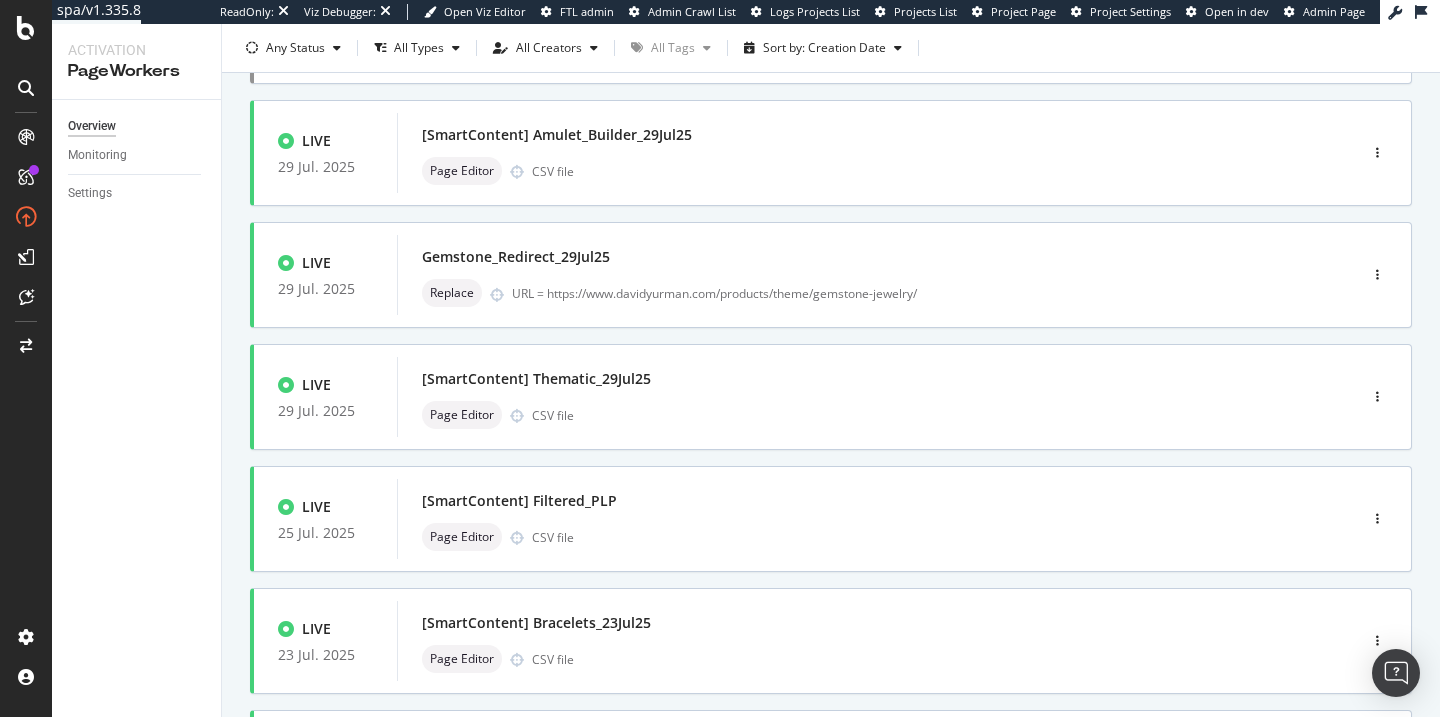 scroll, scrollTop: 822, scrollLeft: 0, axis: vertical 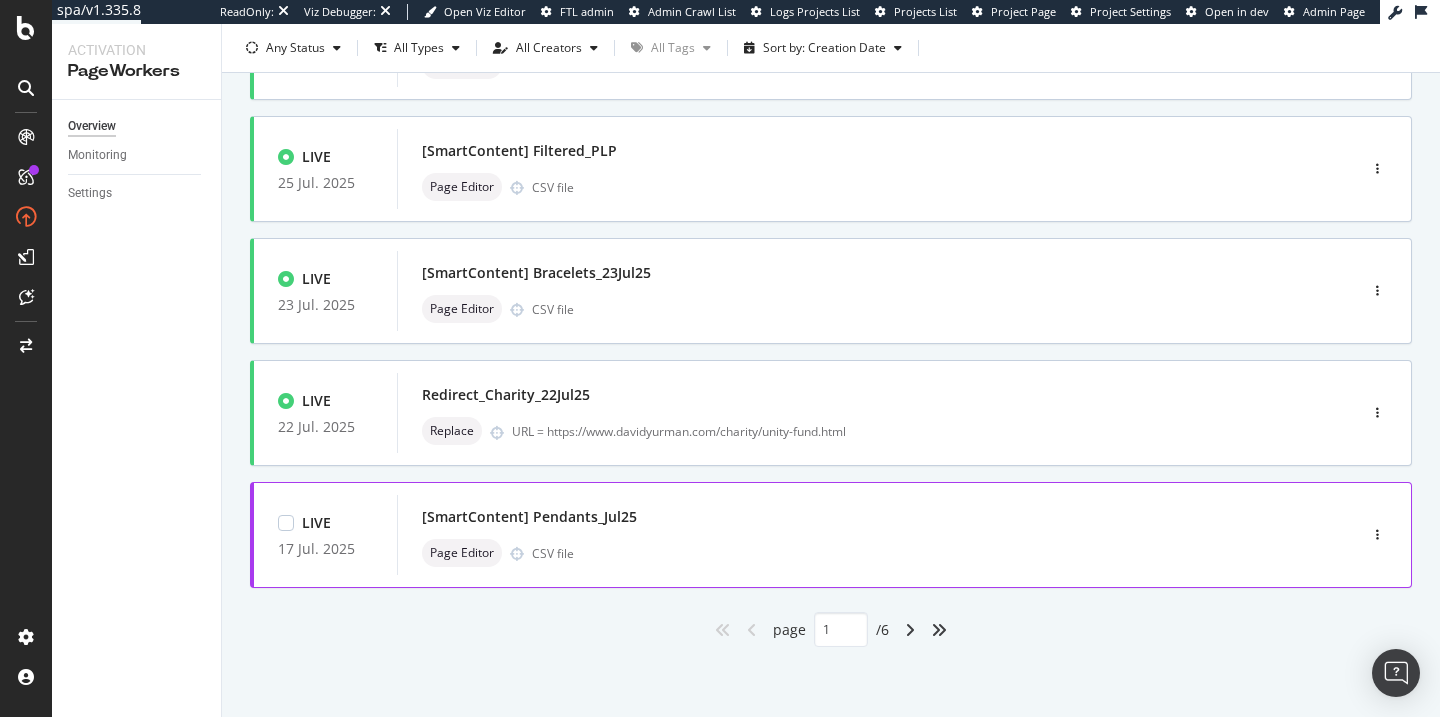click on "Page Editor CSV file" at bounding box center [847, 553] 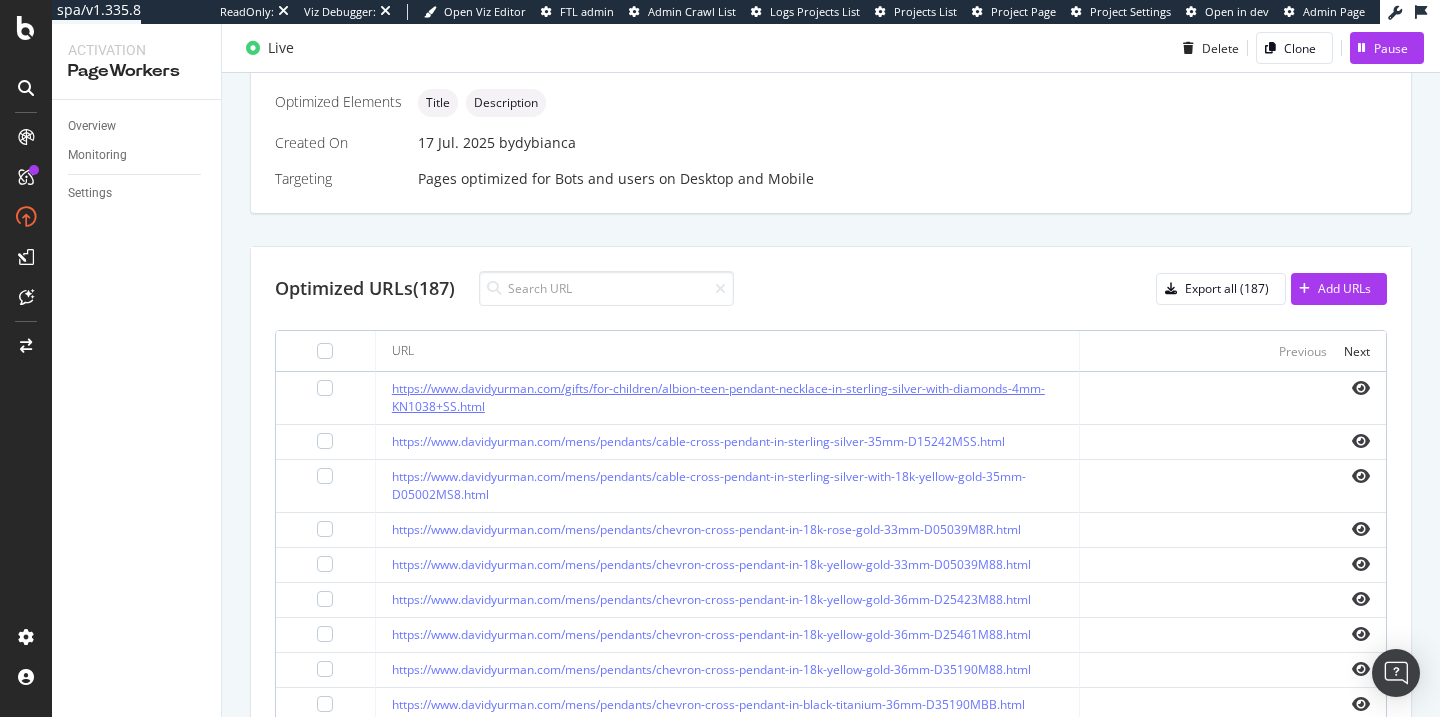 scroll, scrollTop: 325, scrollLeft: 0, axis: vertical 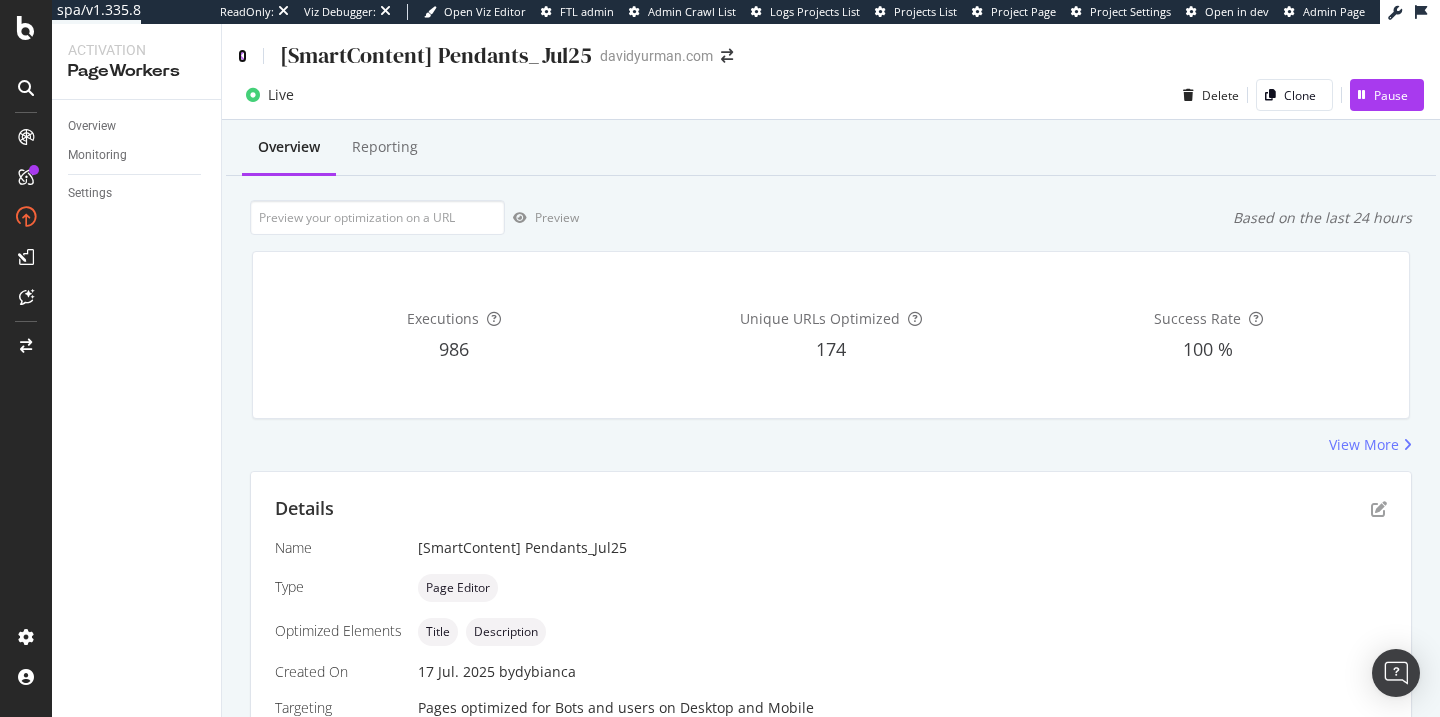 click at bounding box center [242, 56] 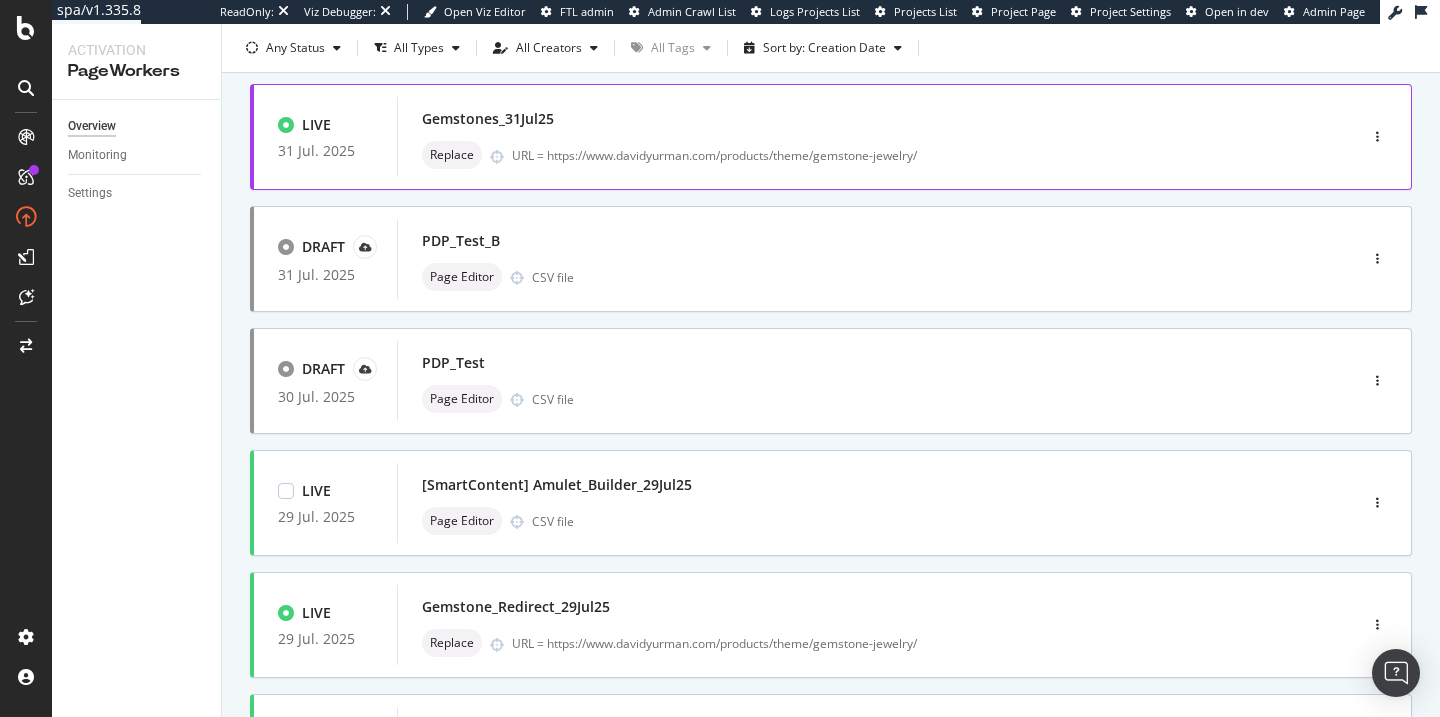 scroll, scrollTop: 822, scrollLeft: 0, axis: vertical 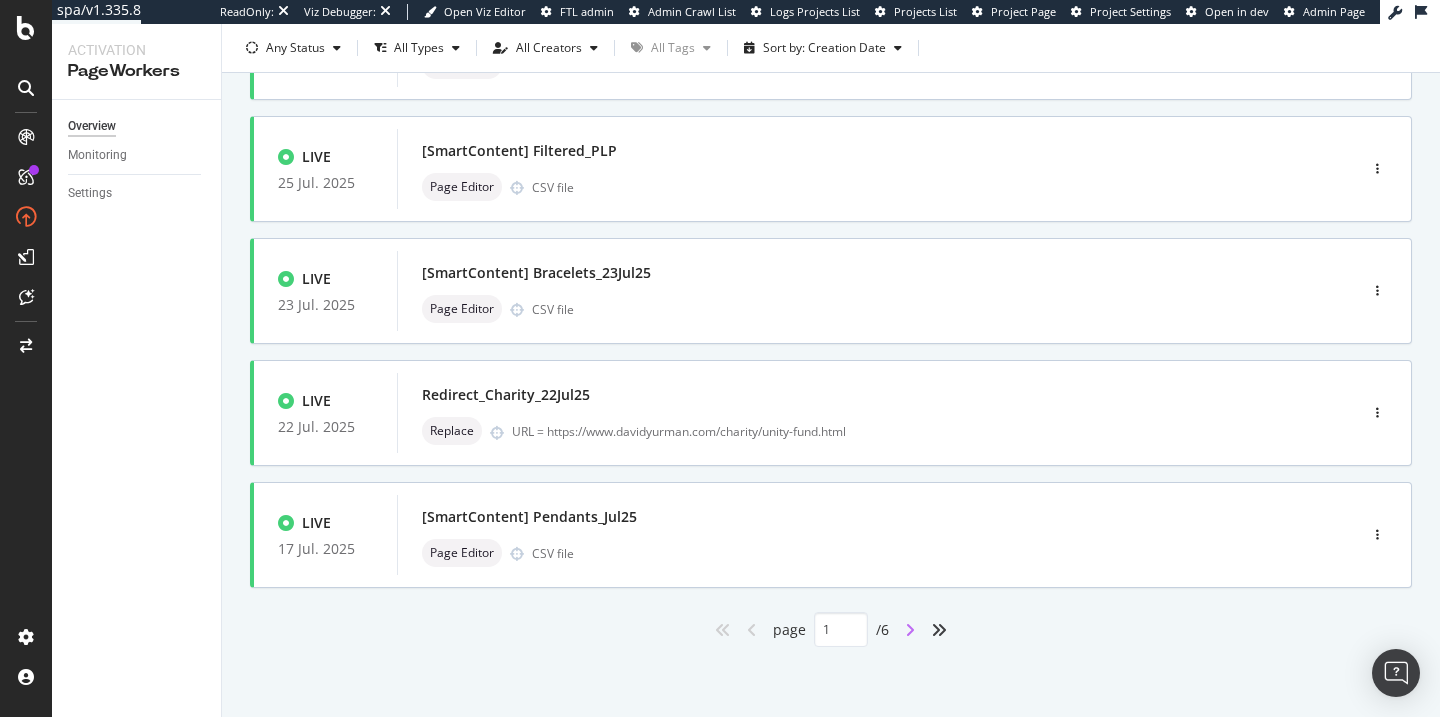 click at bounding box center (910, 630) 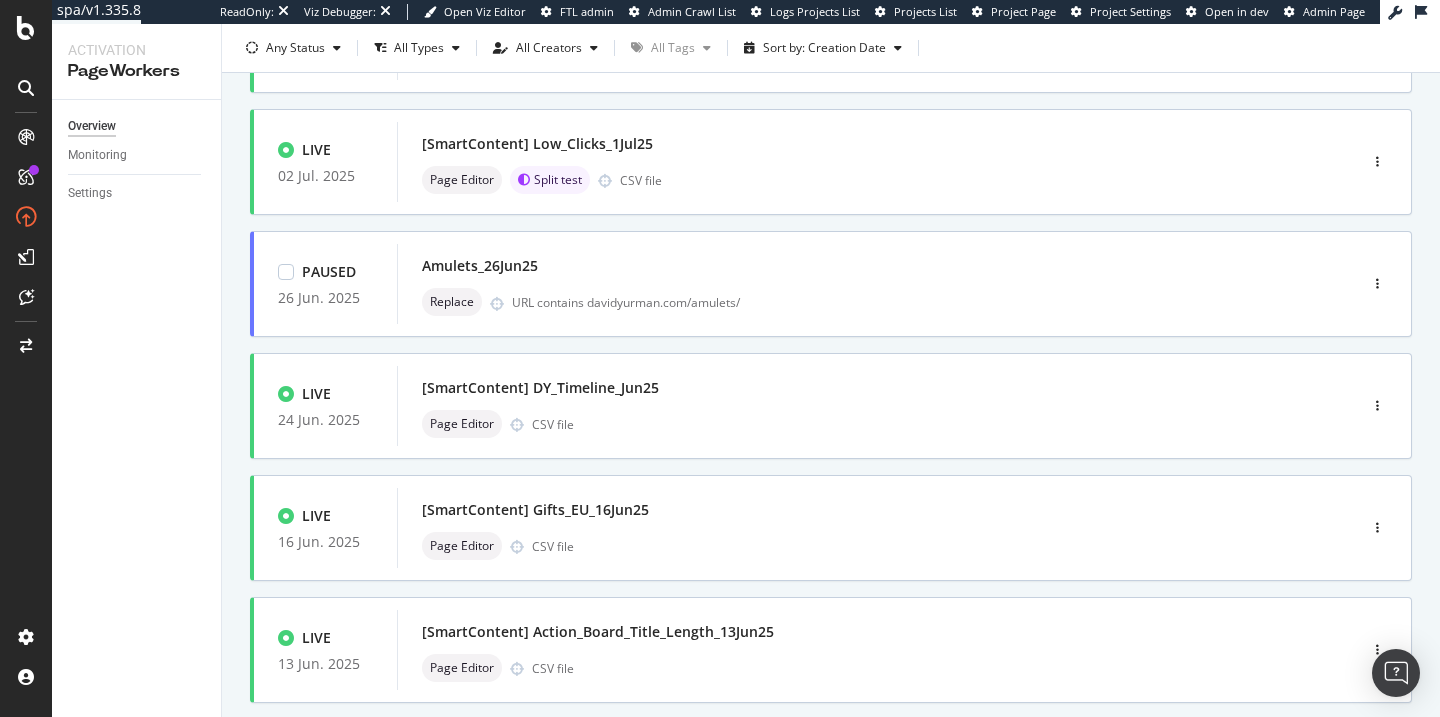 scroll, scrollTop: 0, scrollLeft: 0, axis: both 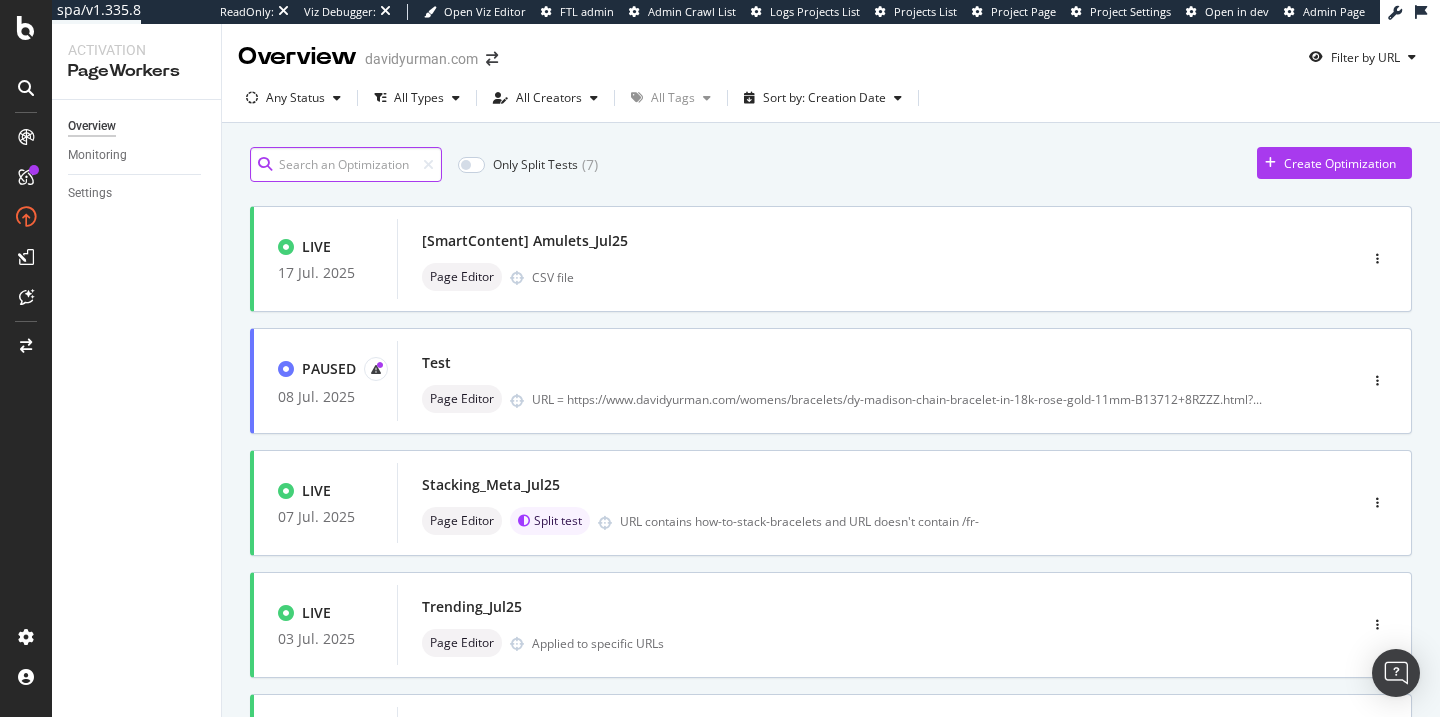 click at bounding box center (346, 164) 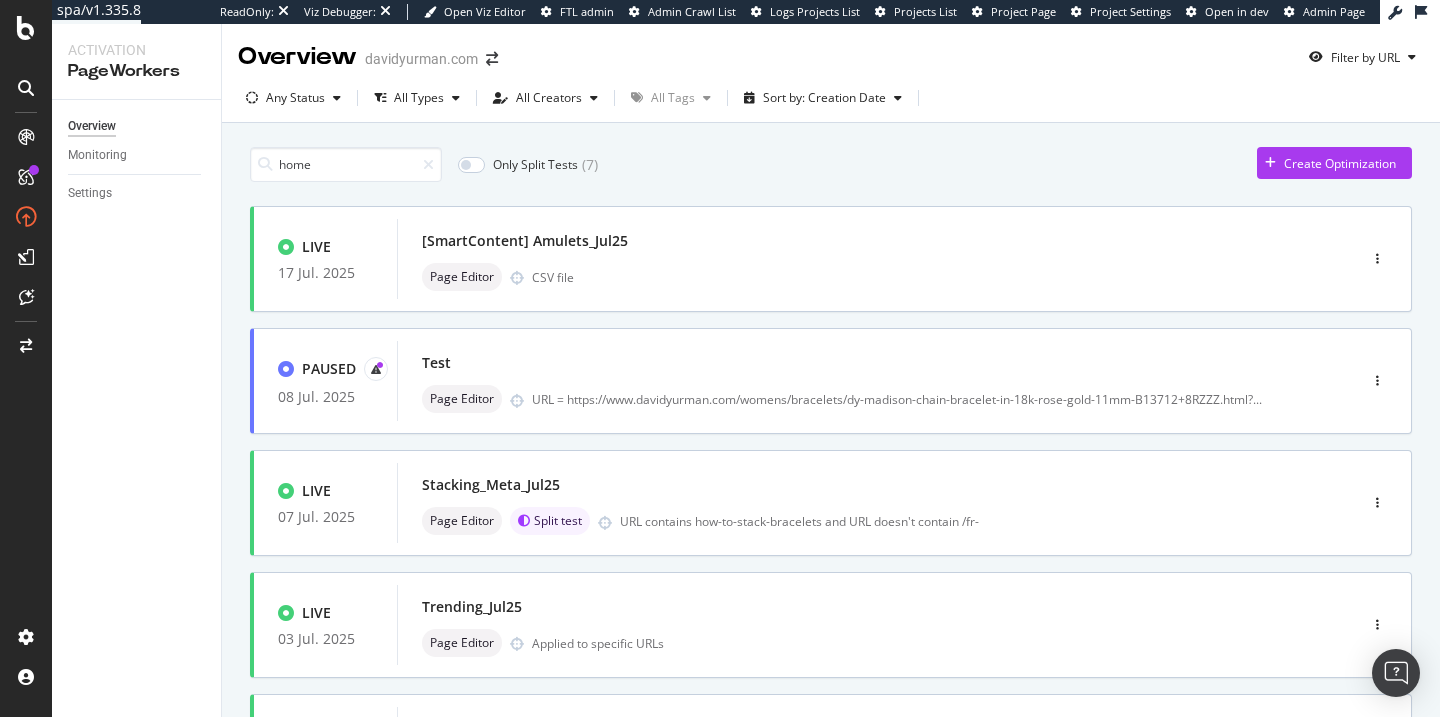 type on "1" 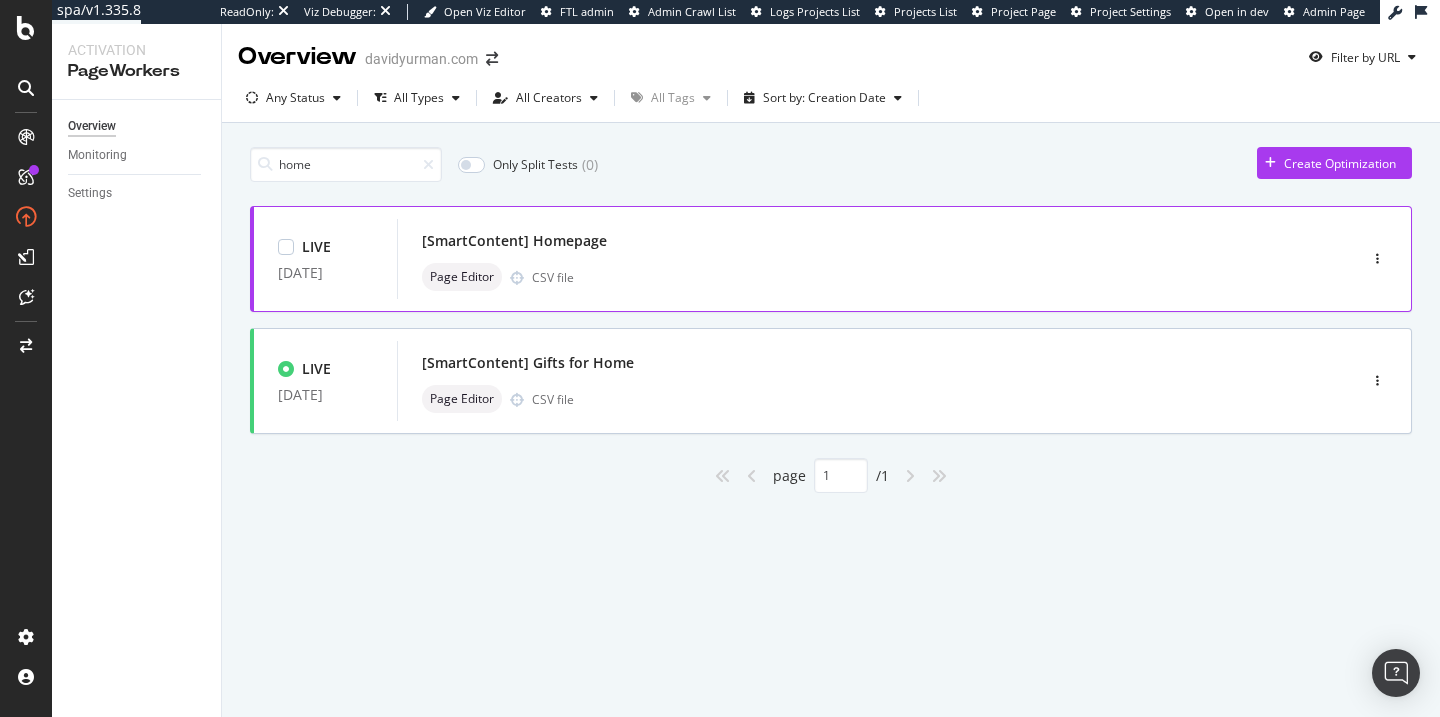 click on "Page Editor CSV file" at bounding box center (847, 277) 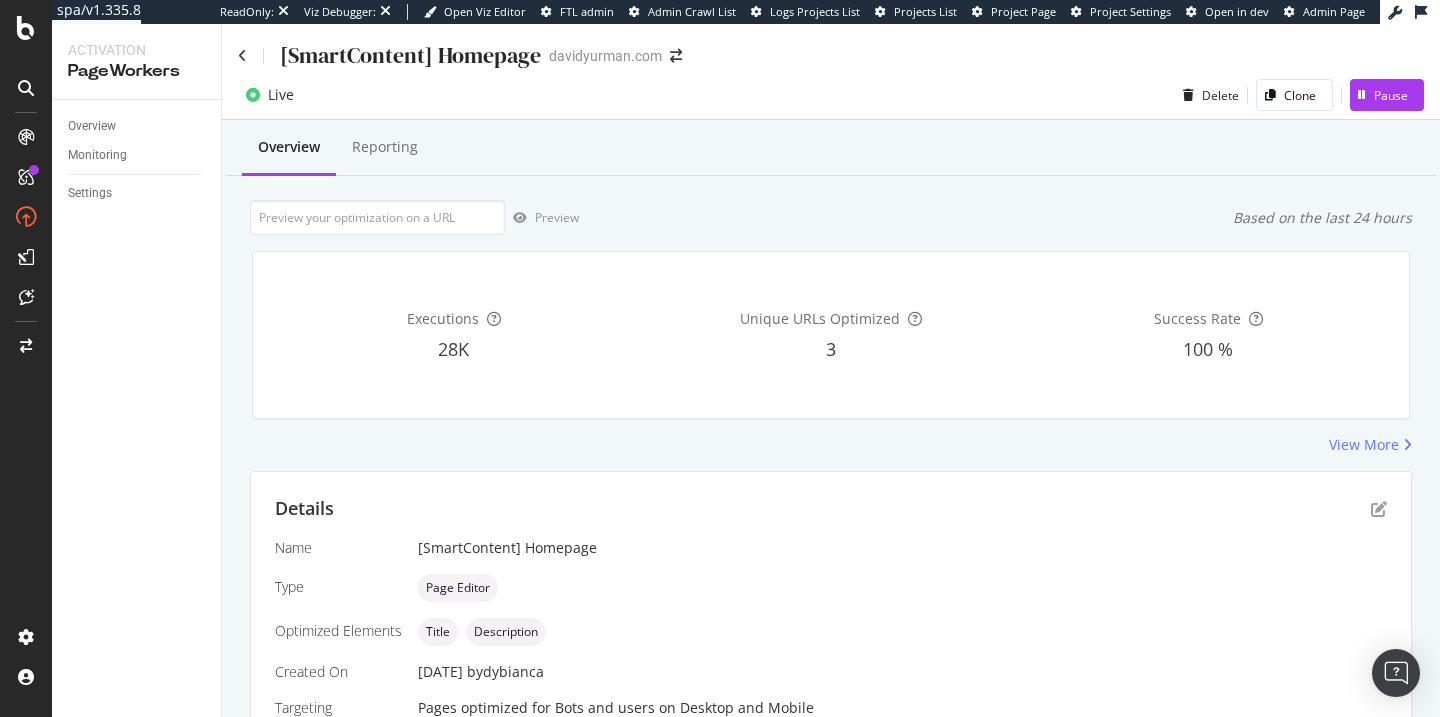 scroll, scrollTop: 315, scrollLeft: 0, axis: vertical 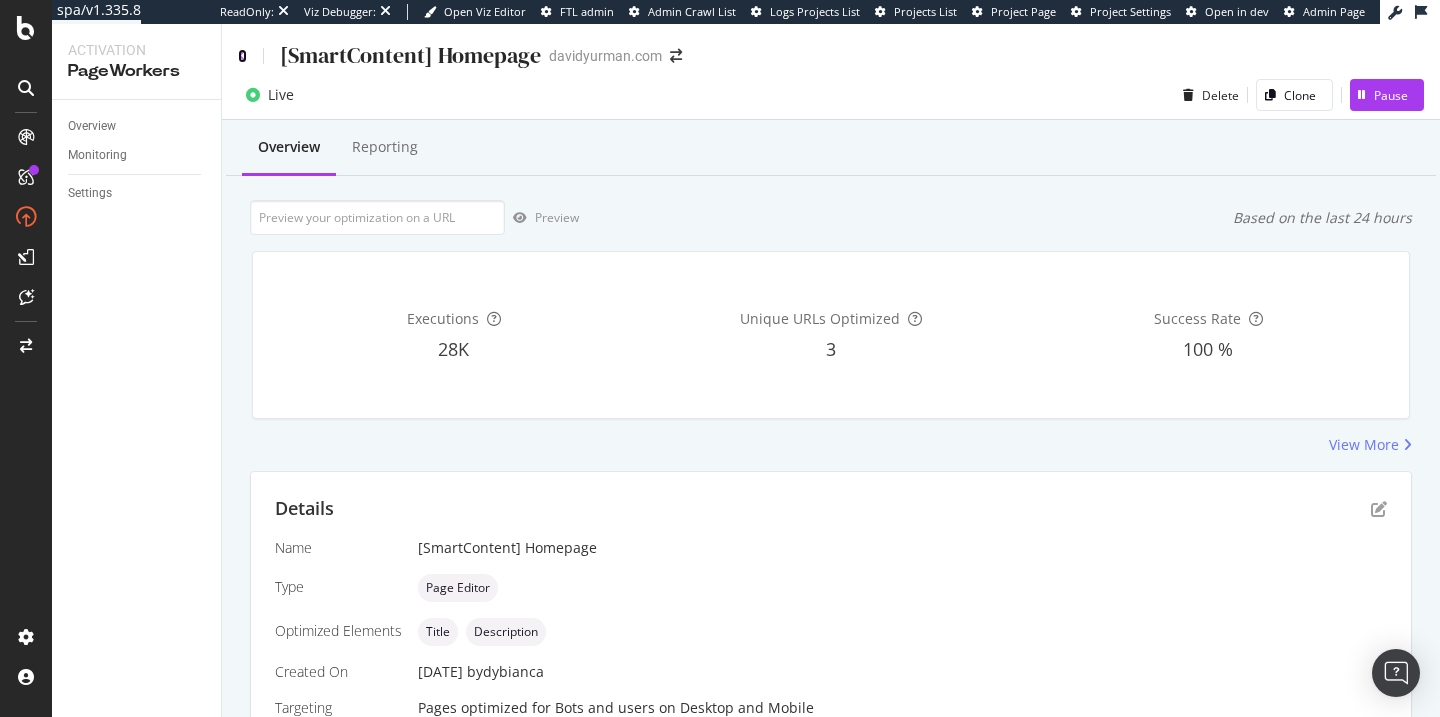 click at bounding box center [242, 56] 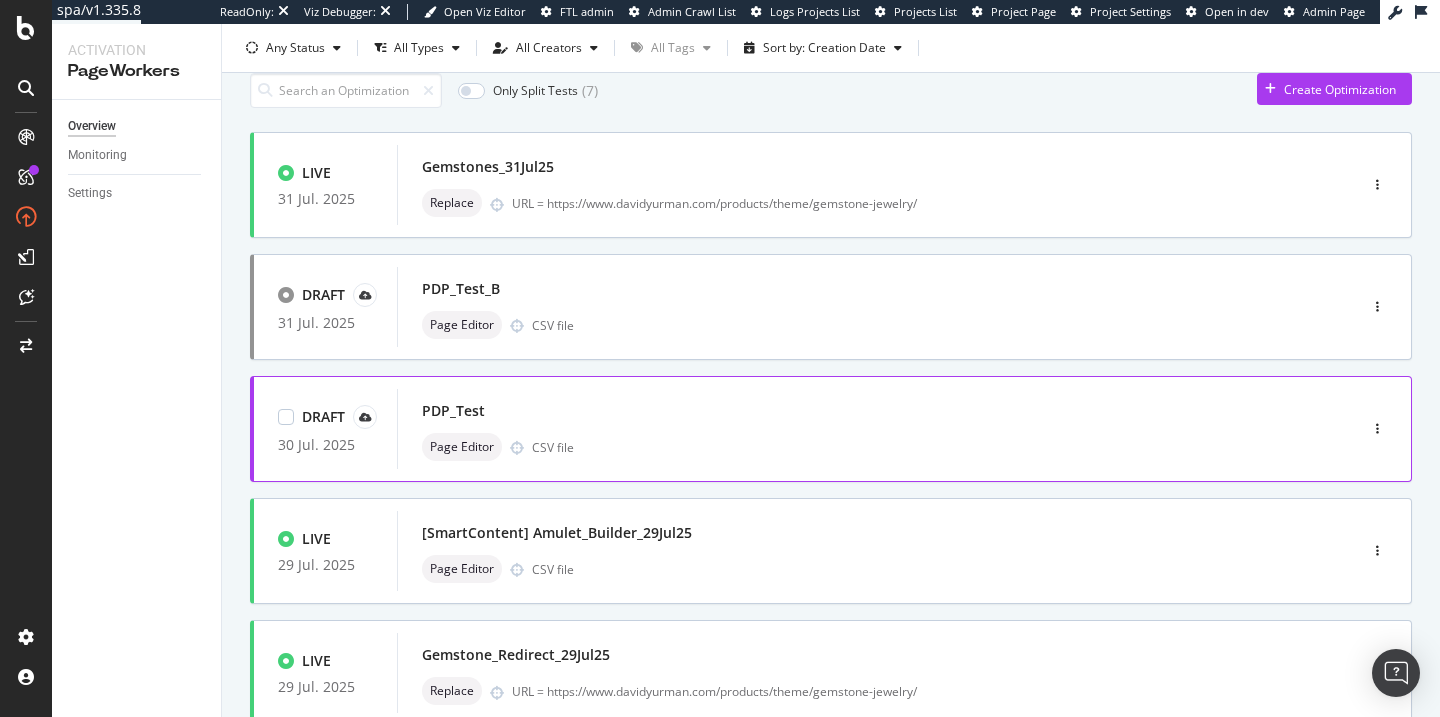 scroll, scrollTop: 81, scrollLeft: 0, axis: vertical 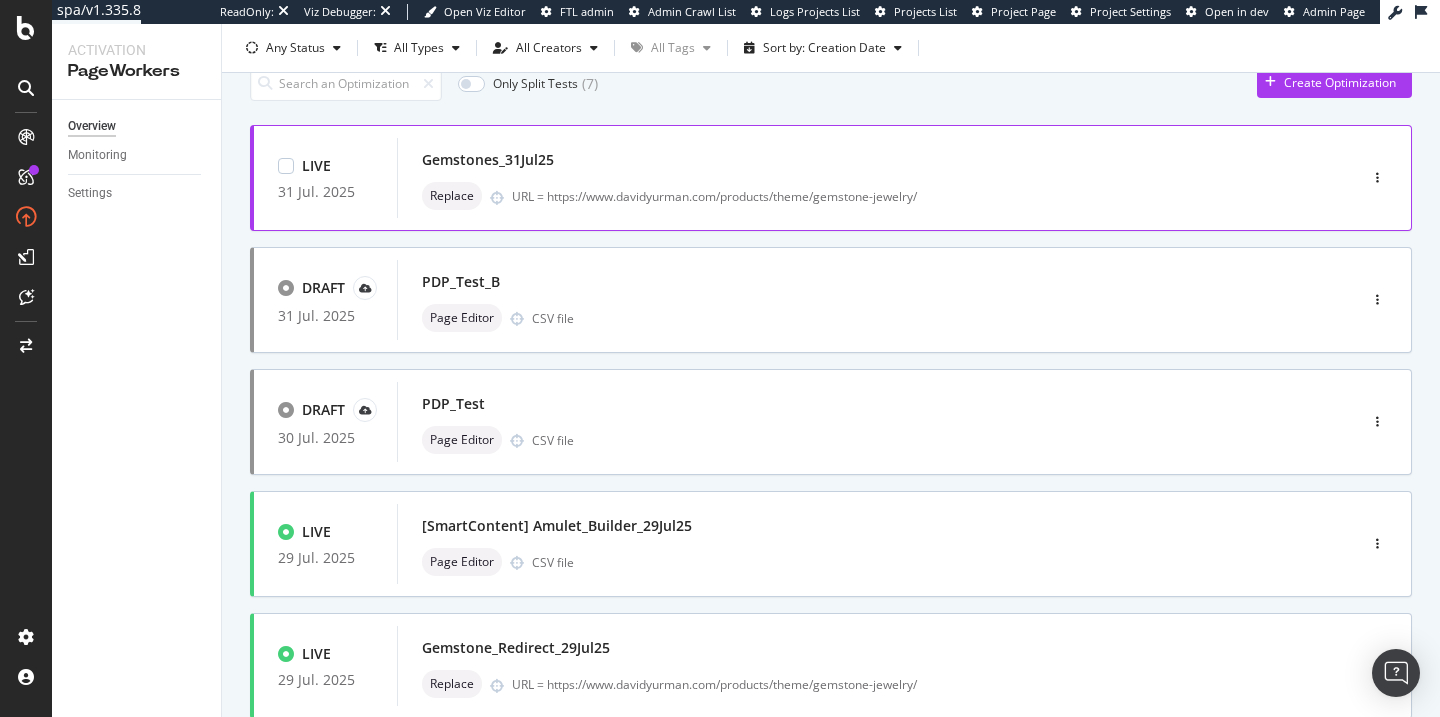 click on "URL = https://www.davidyurman.com/products/theme/gemstone-jewelry/" at bounding box center (892, 196) 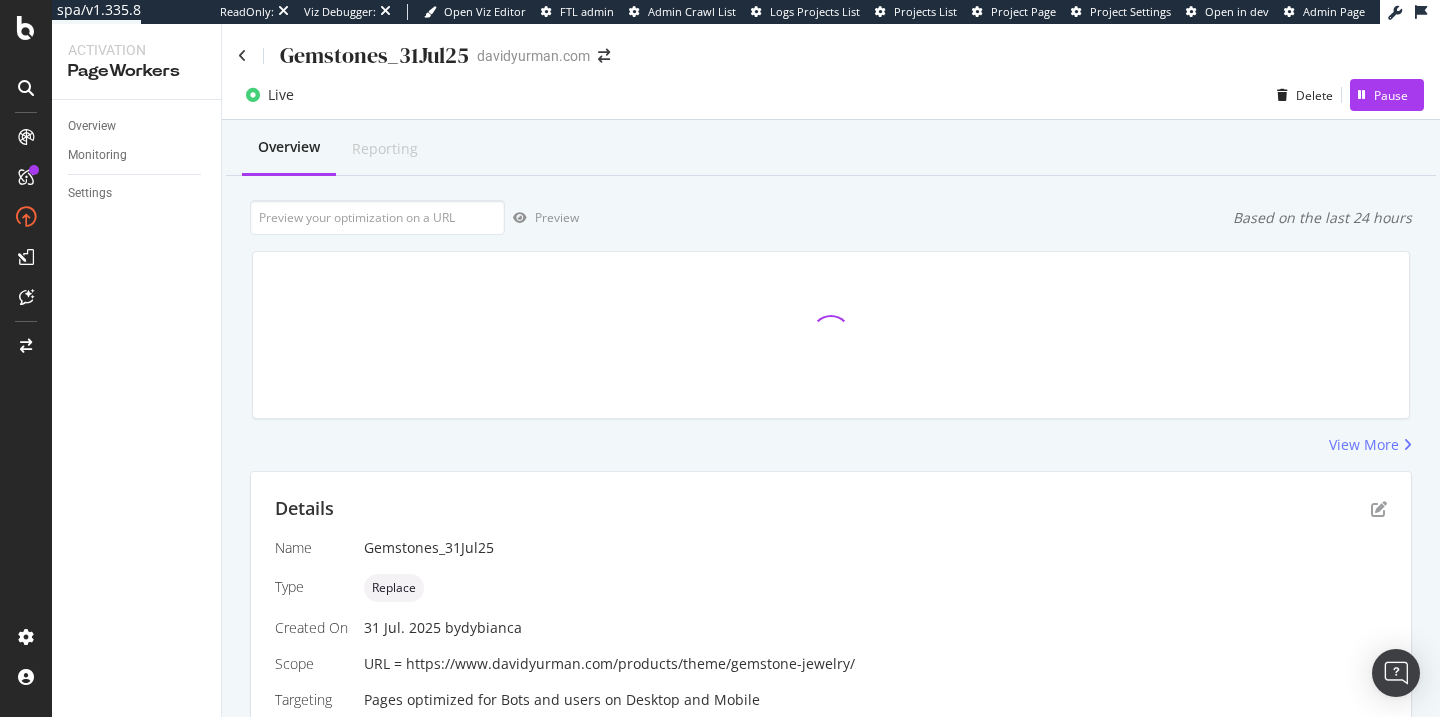 scroll, scrollTop: 307, scrollLeft: 0, axis: vertical 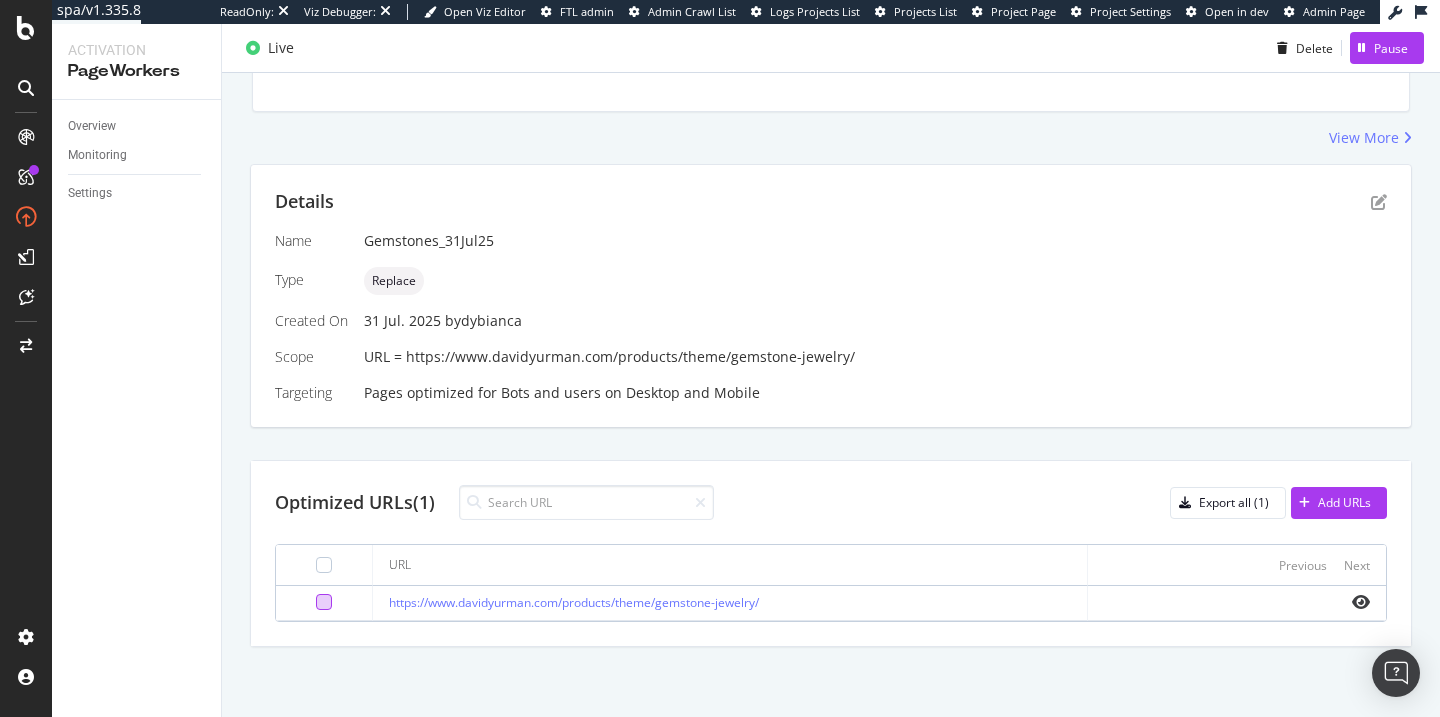 click at bounding box center [324, 602] 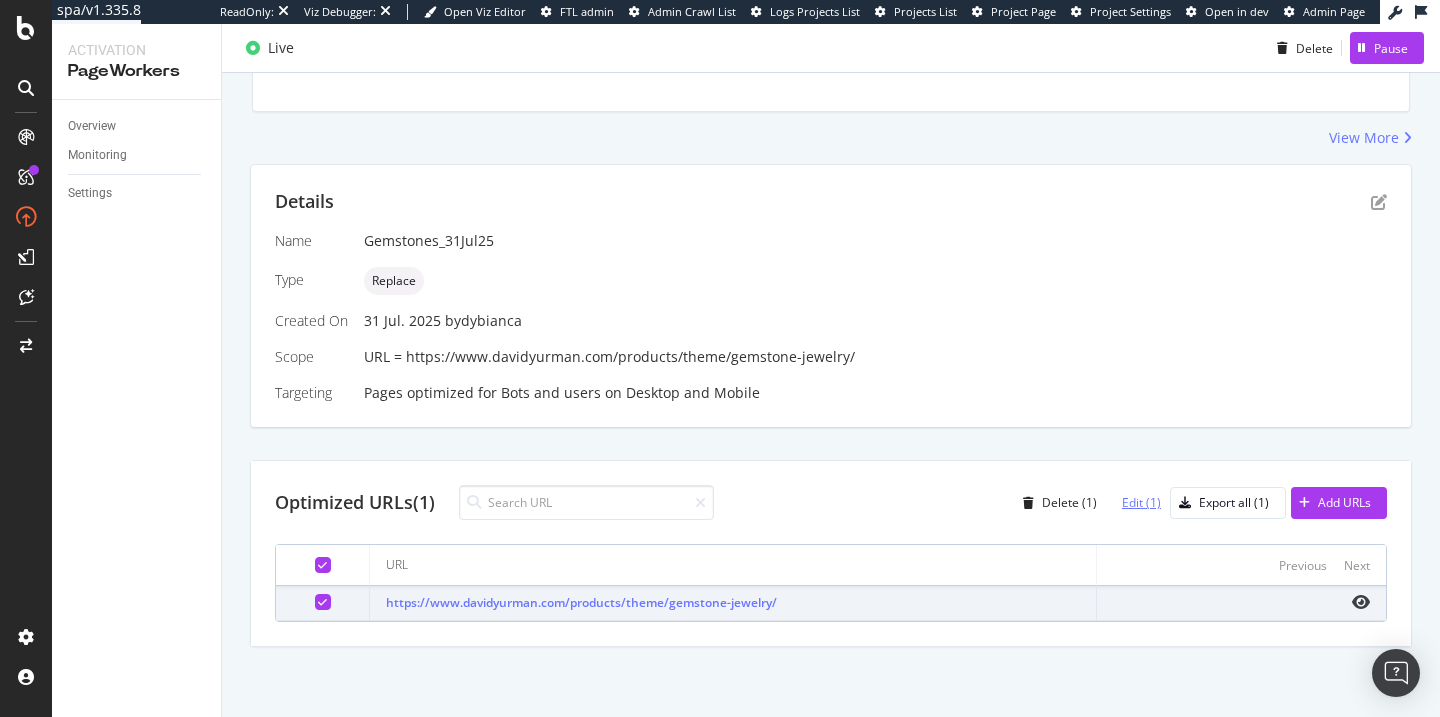 click on "Edit (1)" at bounding box center (1133, 503) 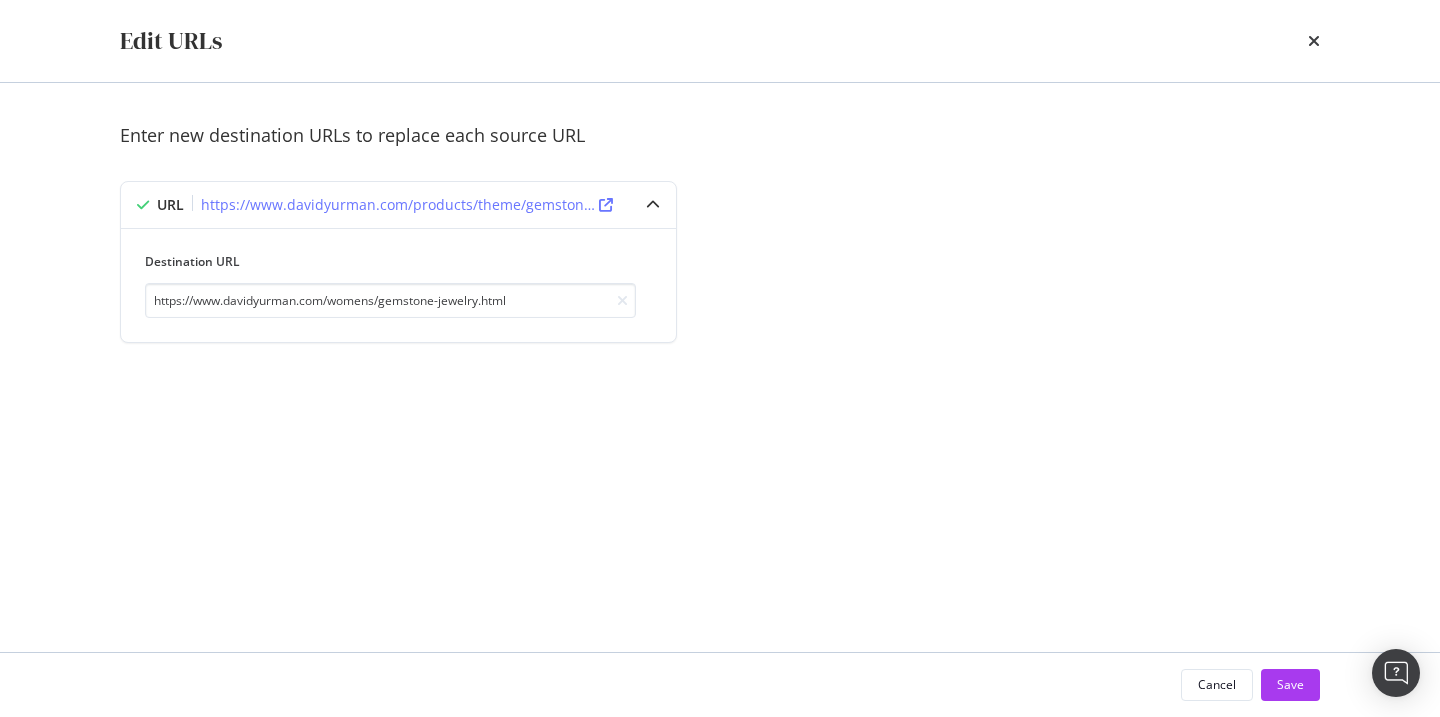 click on "Edit URLs" at bounding box center [720, 41] 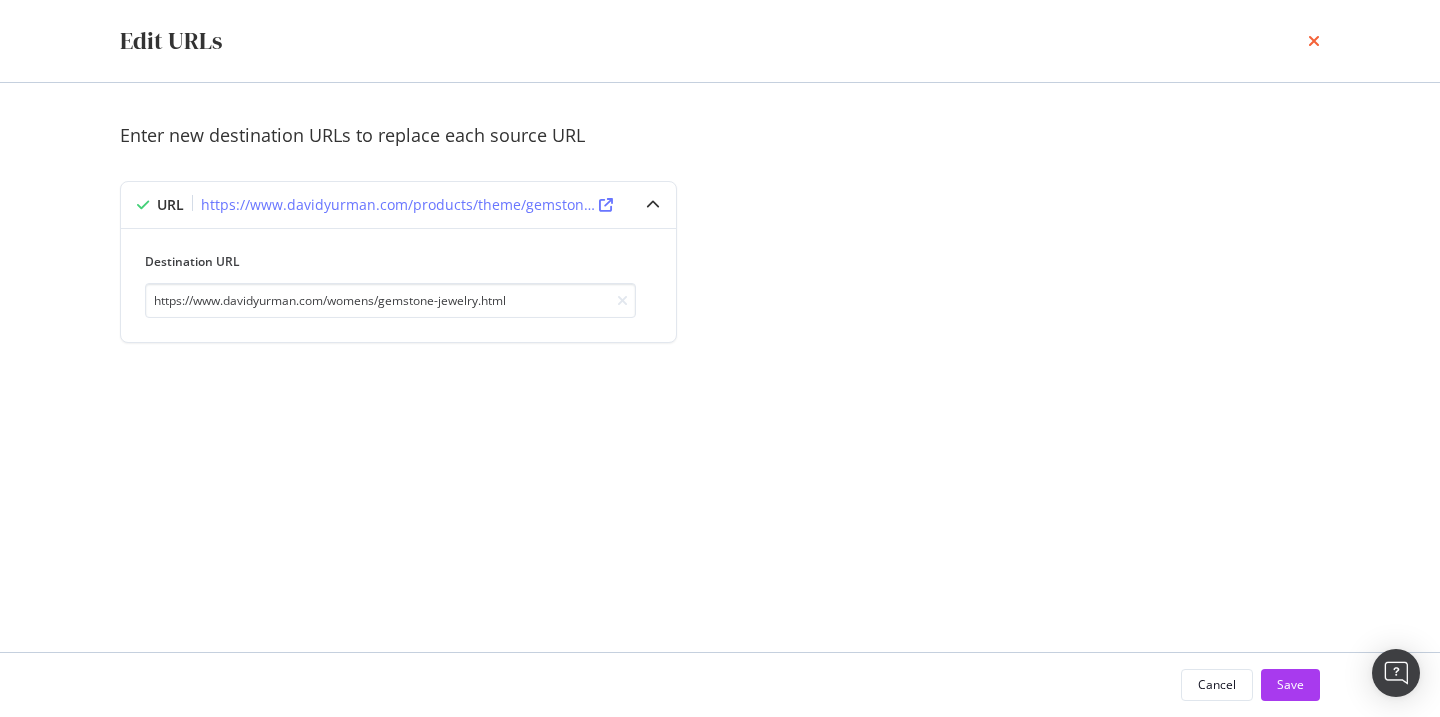 click at bounding box center (1314, 41) 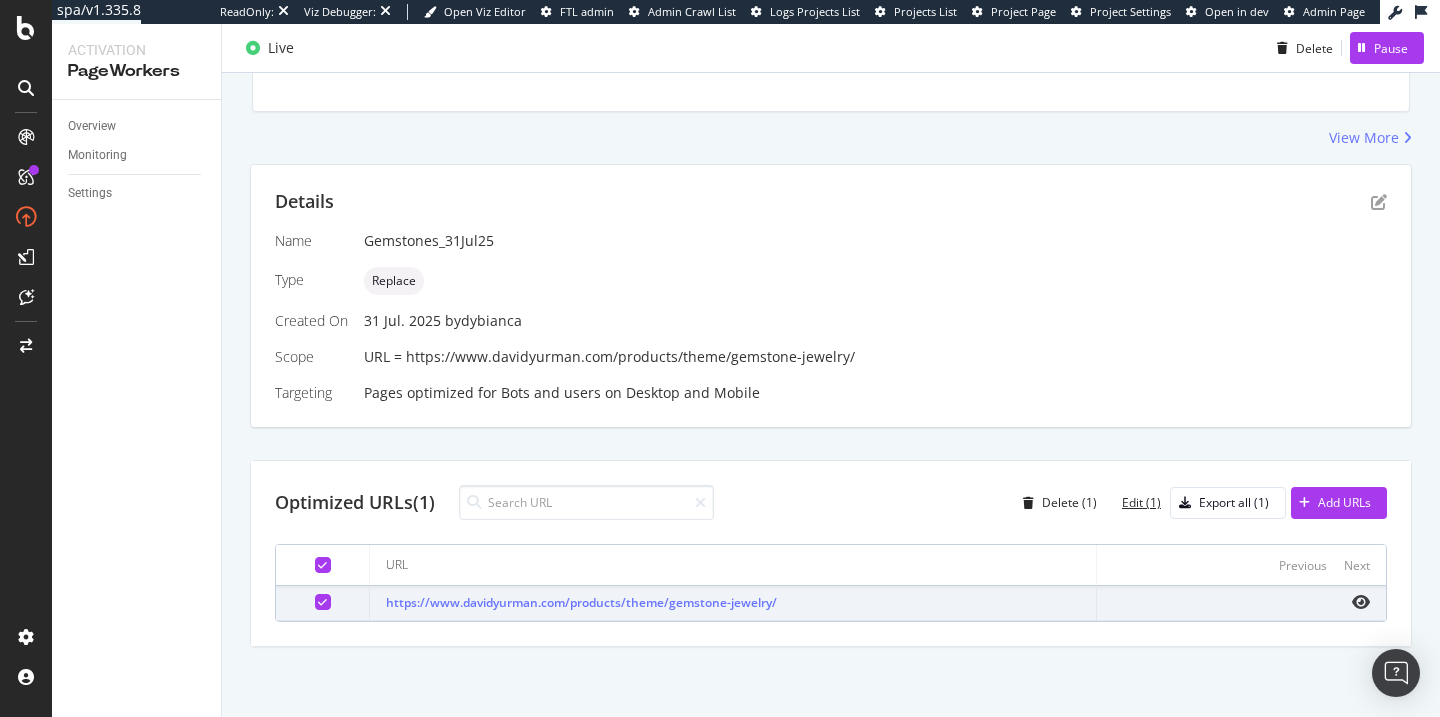 scroll, scrollTop: 0, scrollLeft: 0, axis: both 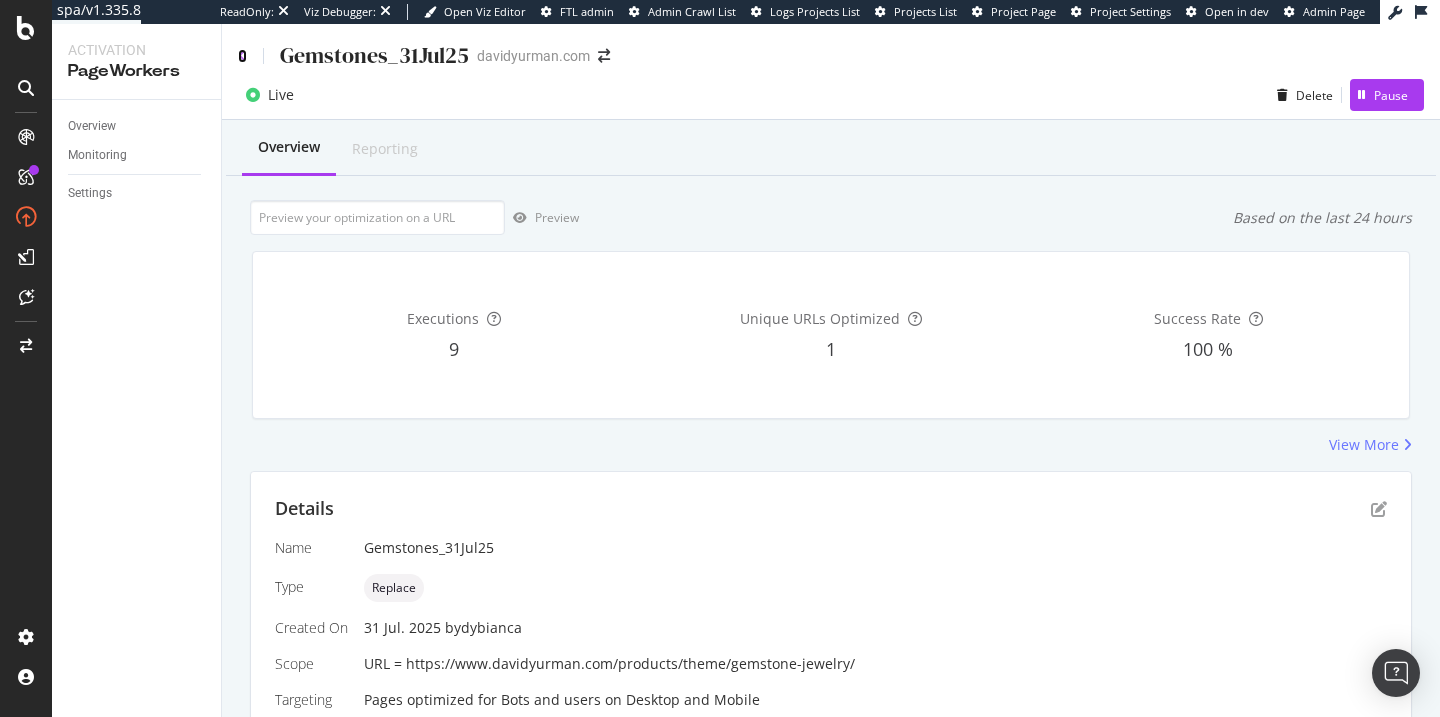 click at bounding box center [242, 56] 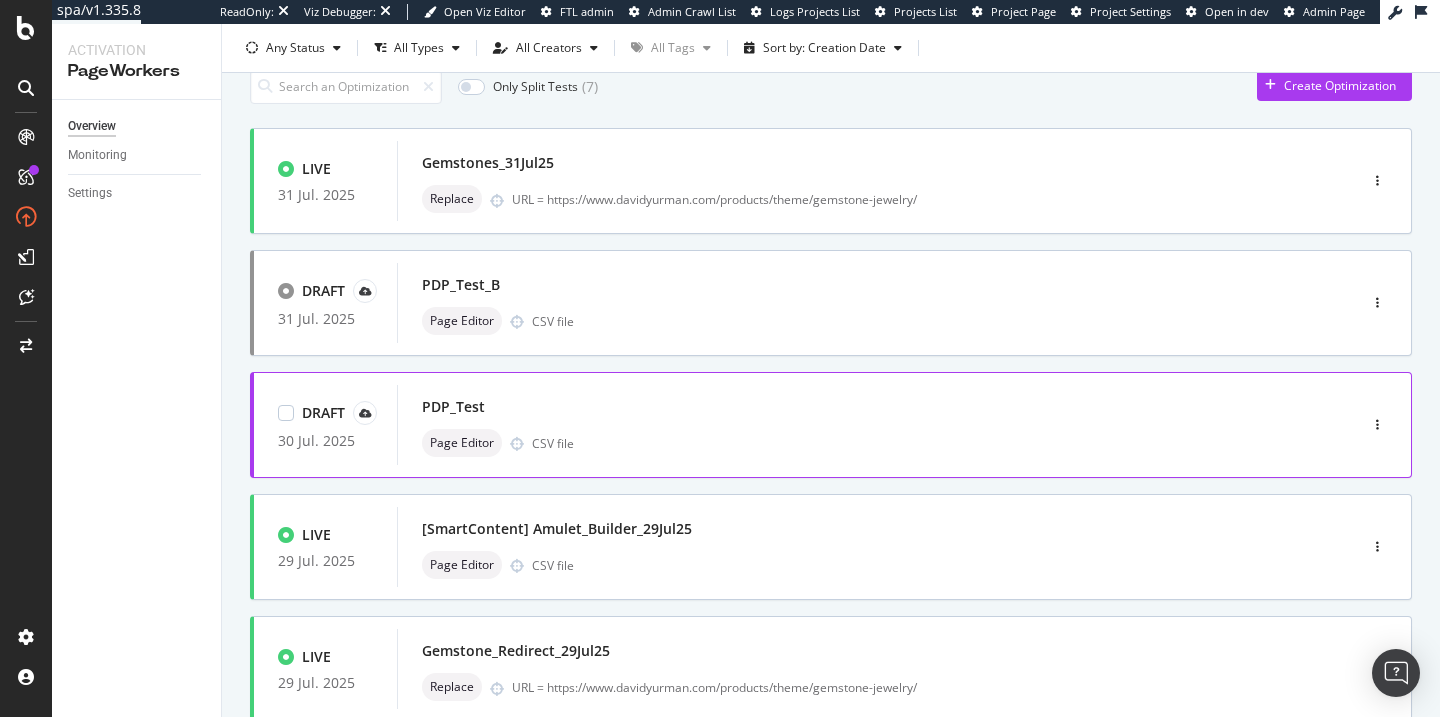 scroll, scrollTop: 96, scrollLeft: 0, axis: vertical 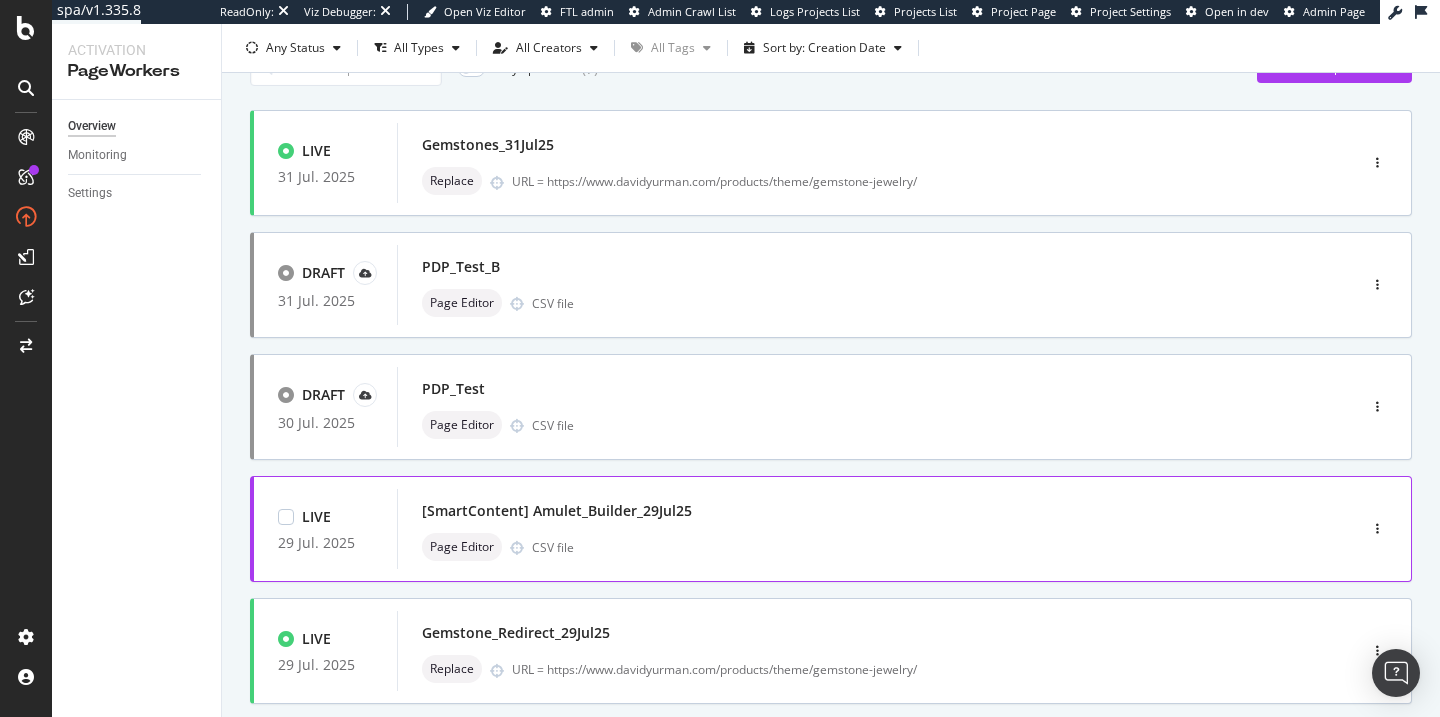 click on "[SmartContent] Amulet_Builder_29Jul25" at bounding box center (847, 511) 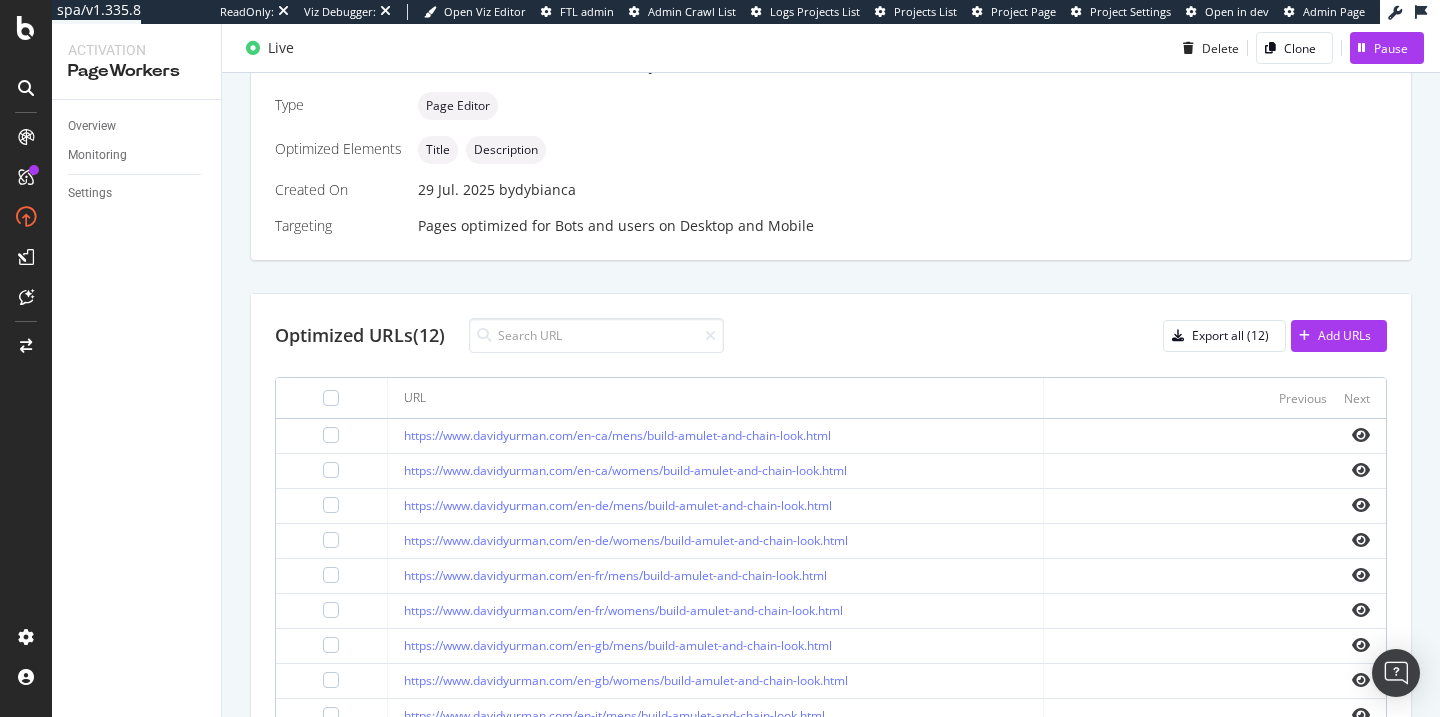 scroll, scrollTop: 479, scrollLeft: 0, axis: vertical 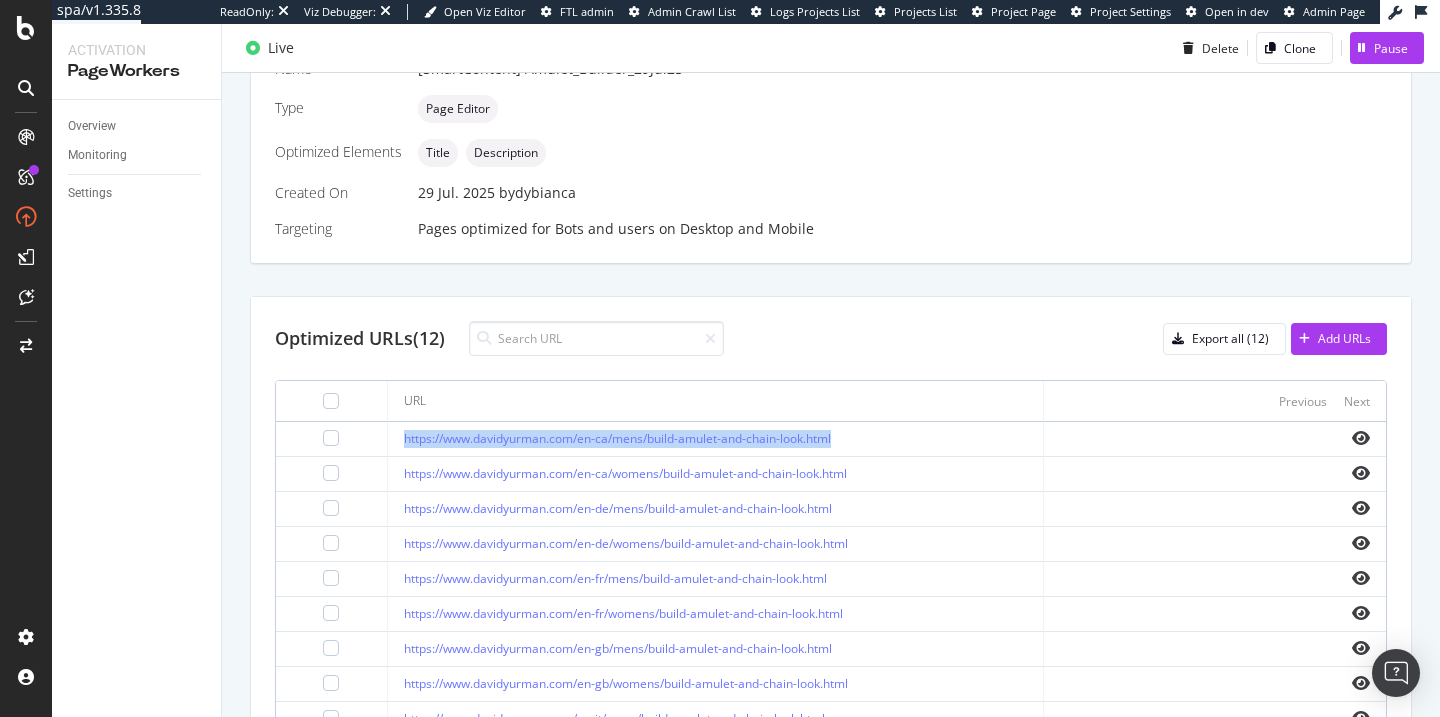 drag, startPoint x: 877, startPoint y: 439, endPoint x: 399, endPoint y: 442, distance: 478.0094 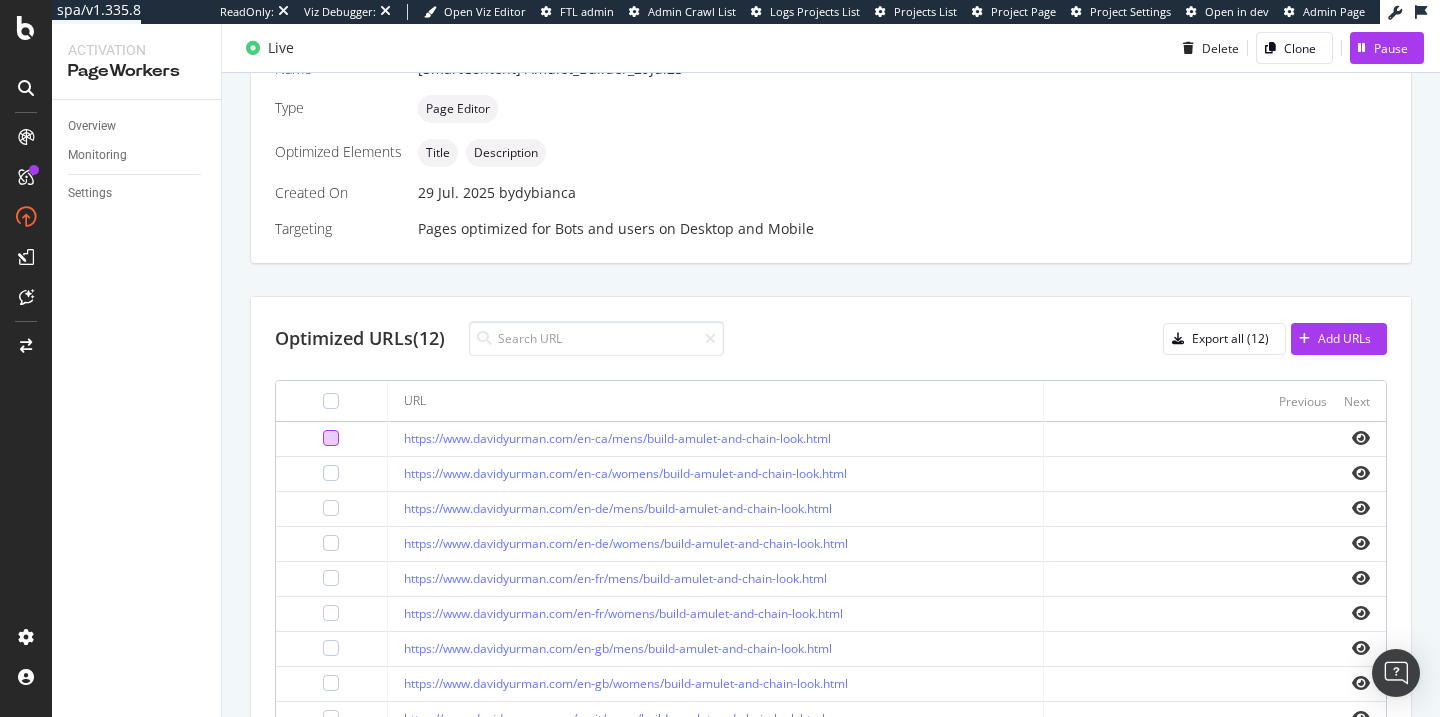 click at bounding box center (331, 438) 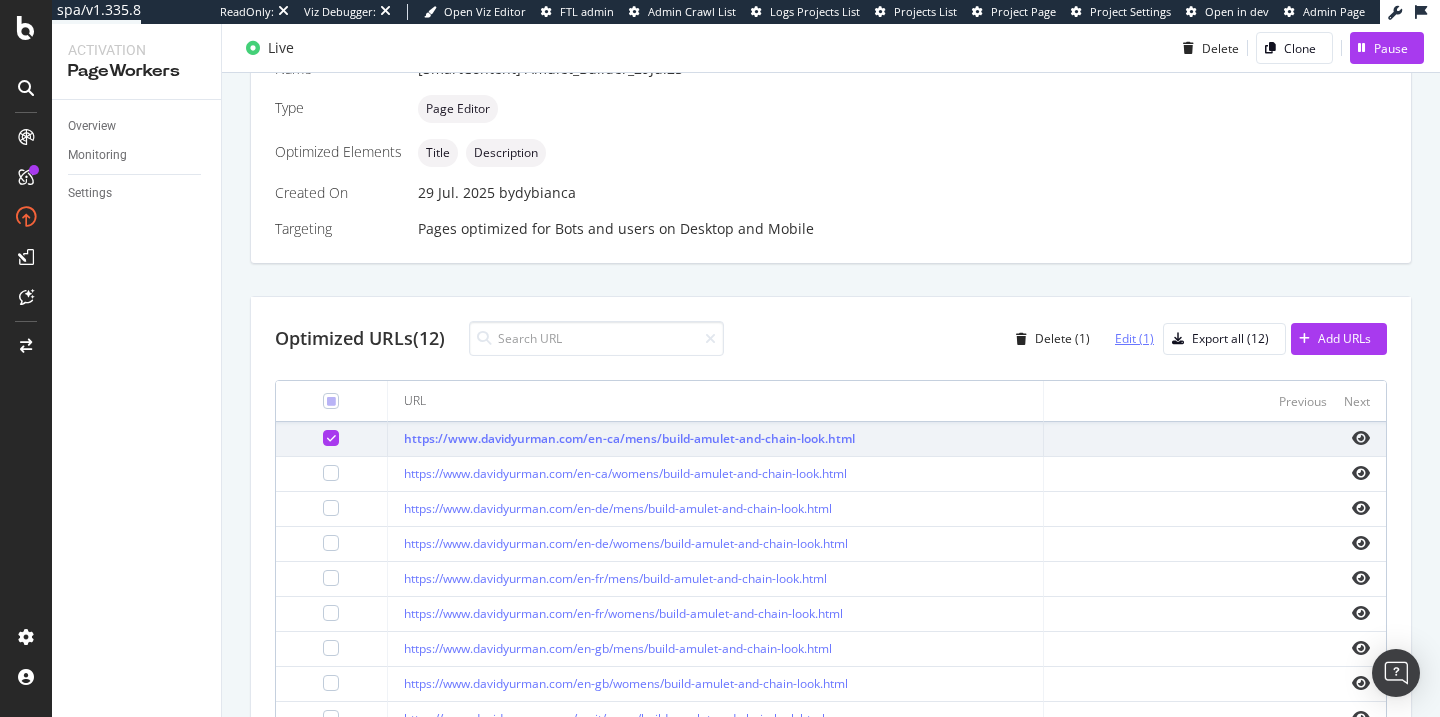 click on "Edit (1)" at bounding box center (1134, 338) 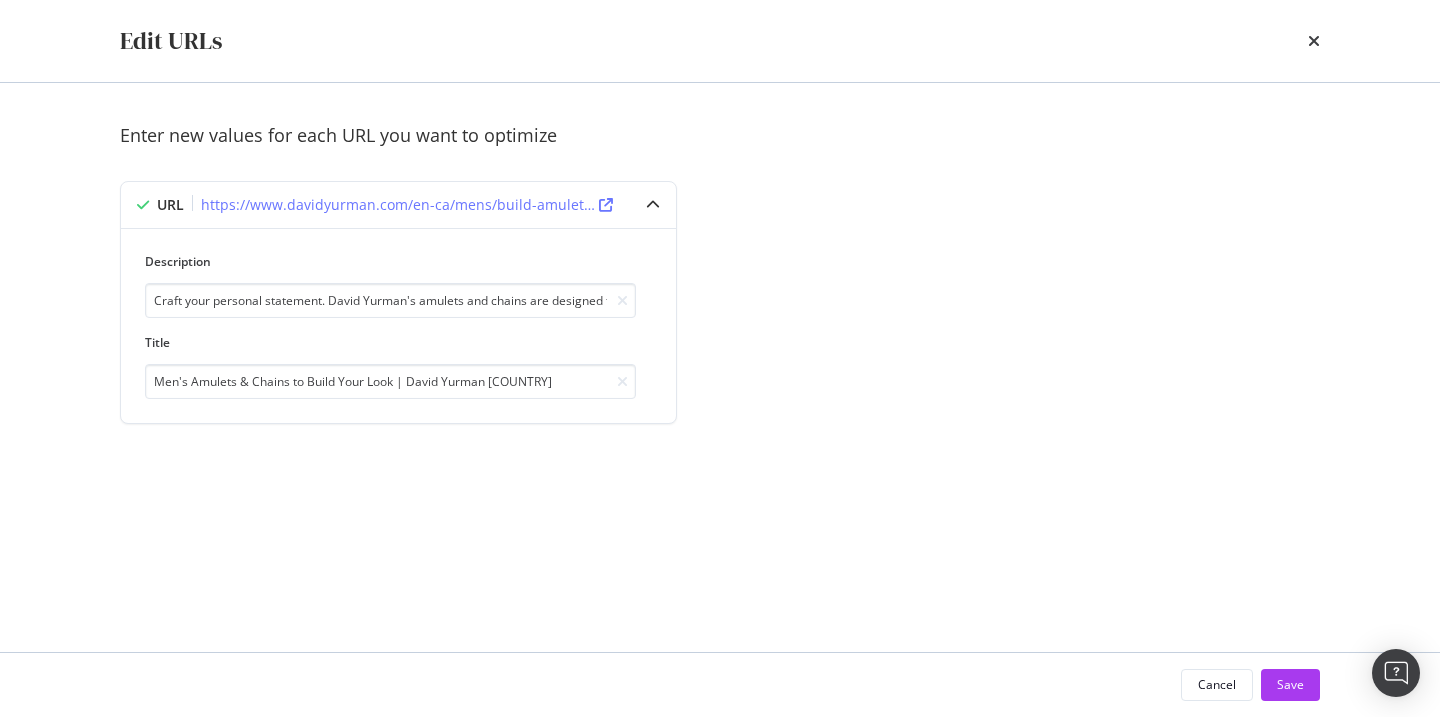 click on "Edit URLs" at bounding box center (720, 41) 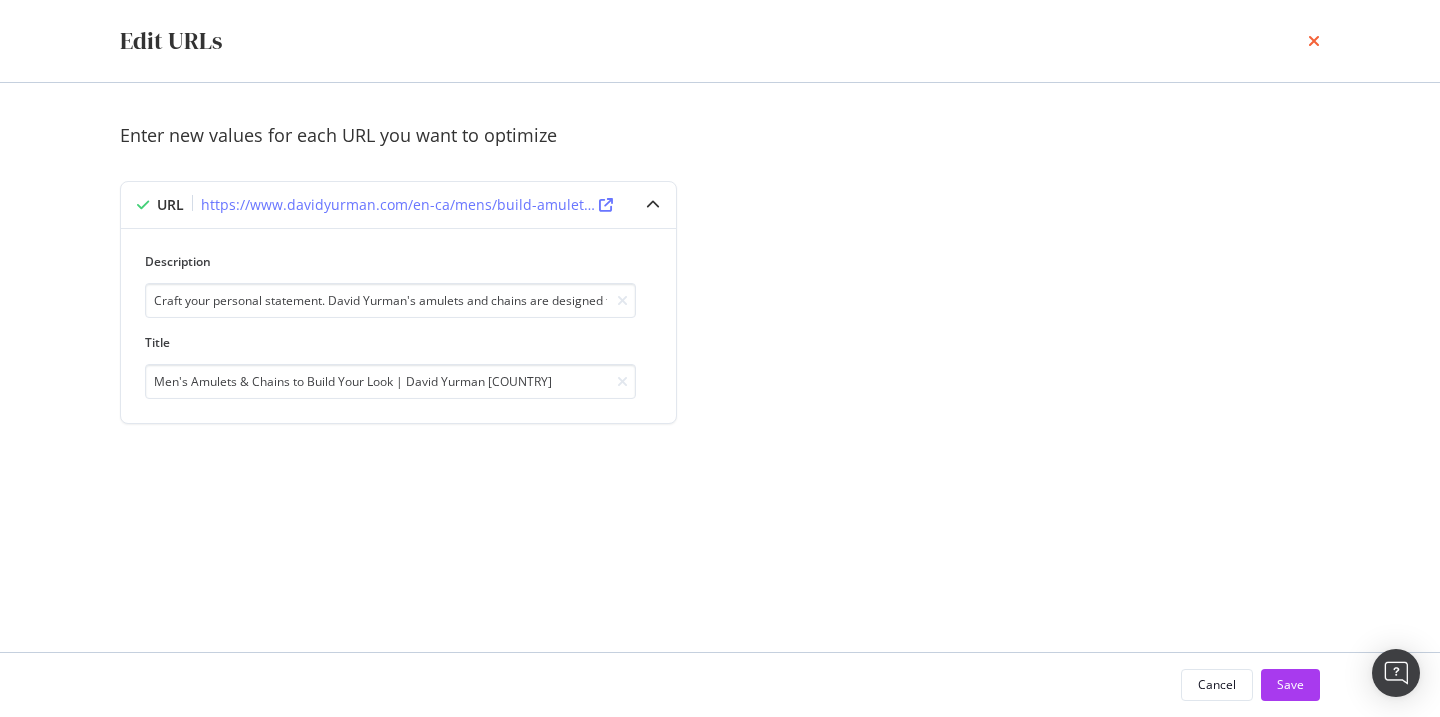 click at bounding box center [1314, 41] 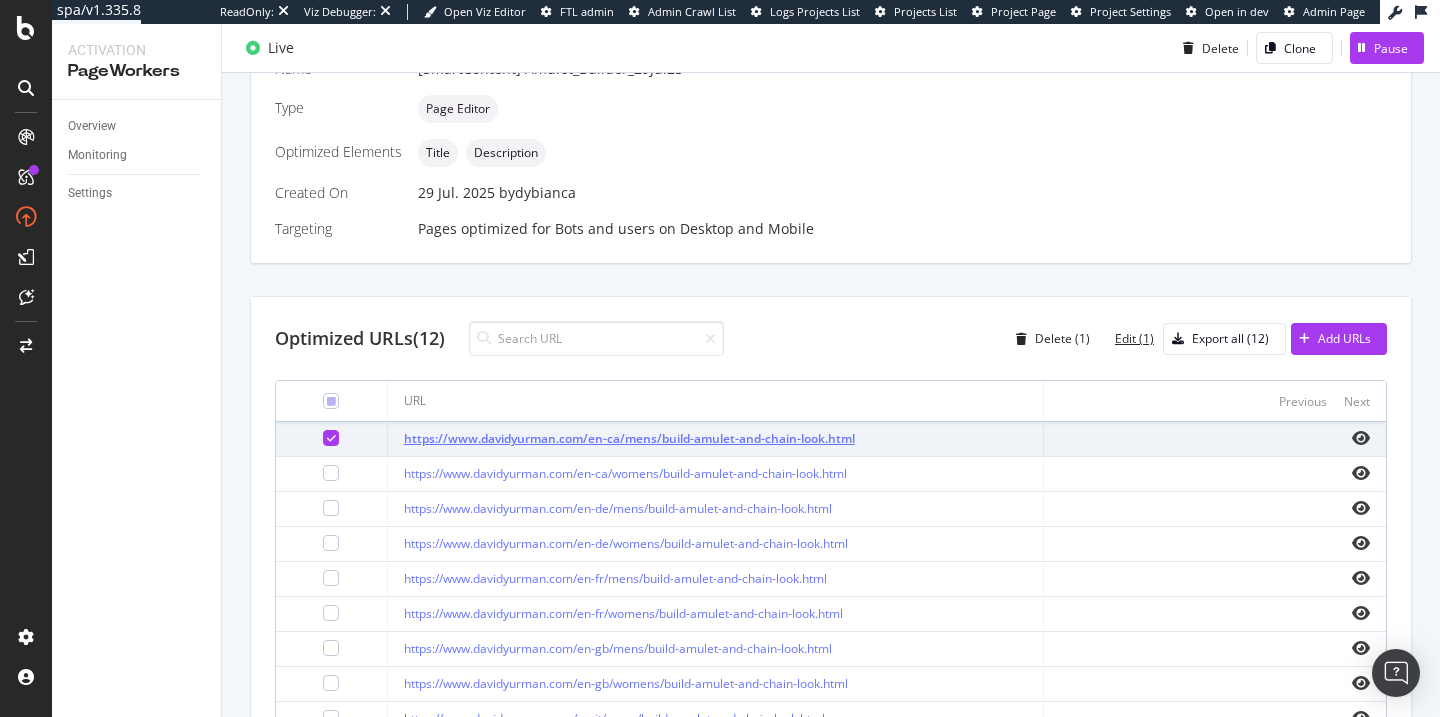 scroll, scrollTop: 558, scrollLeft: 0, axis: vertical 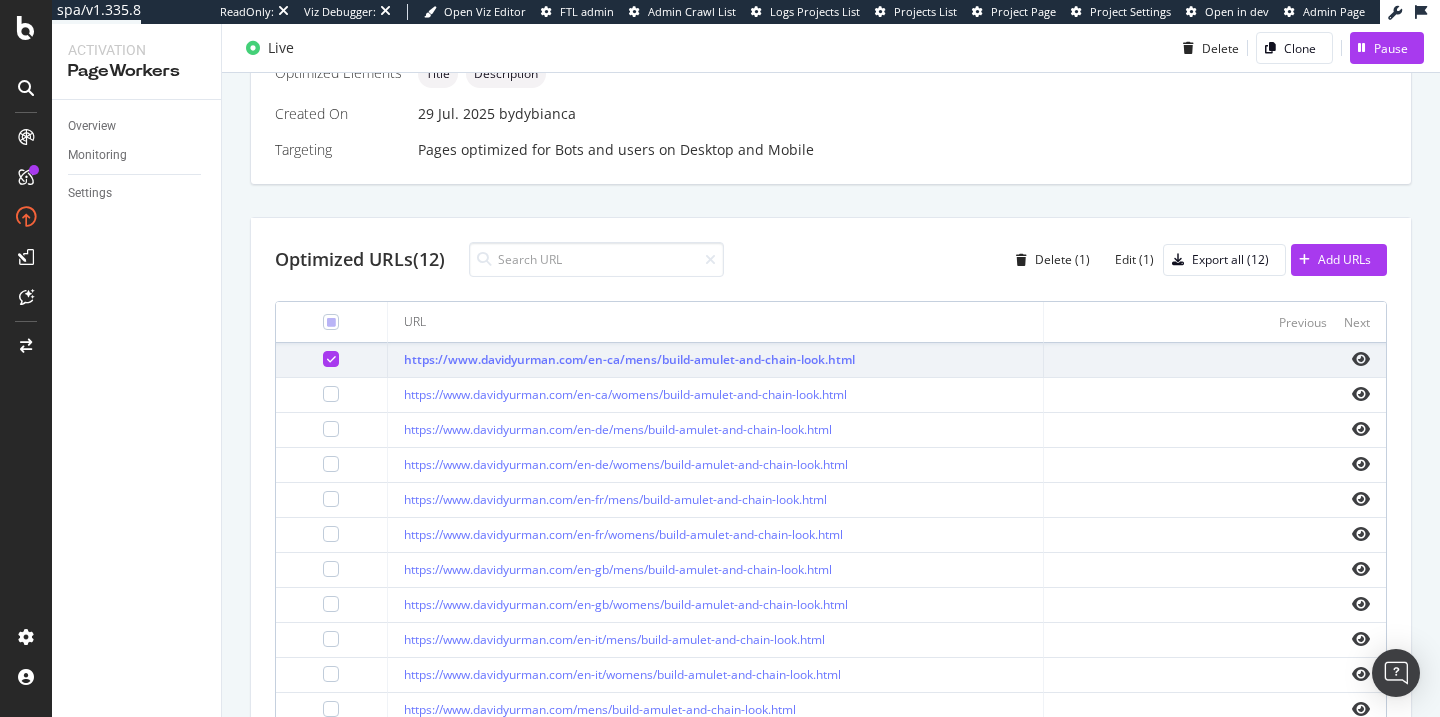 click at bounding box center (331, 359) 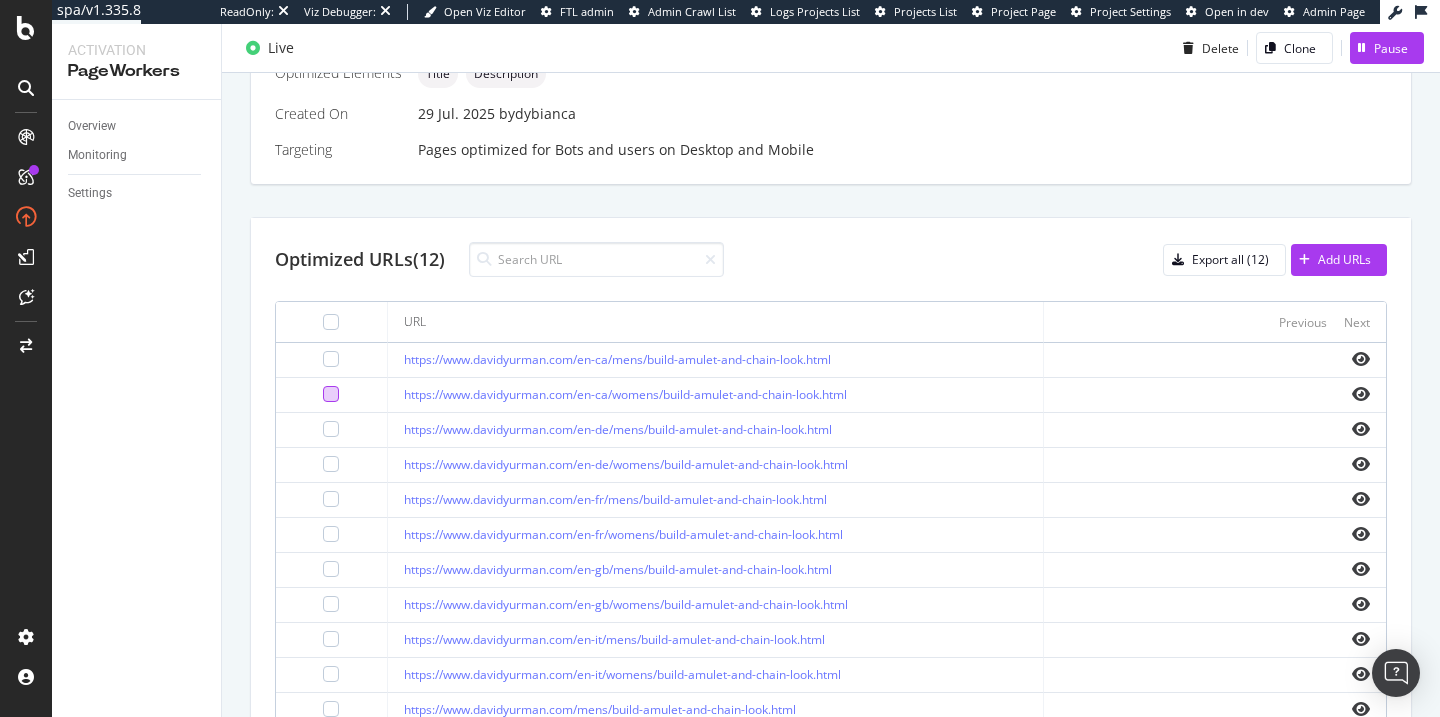 click at bounding box center (331, 394) 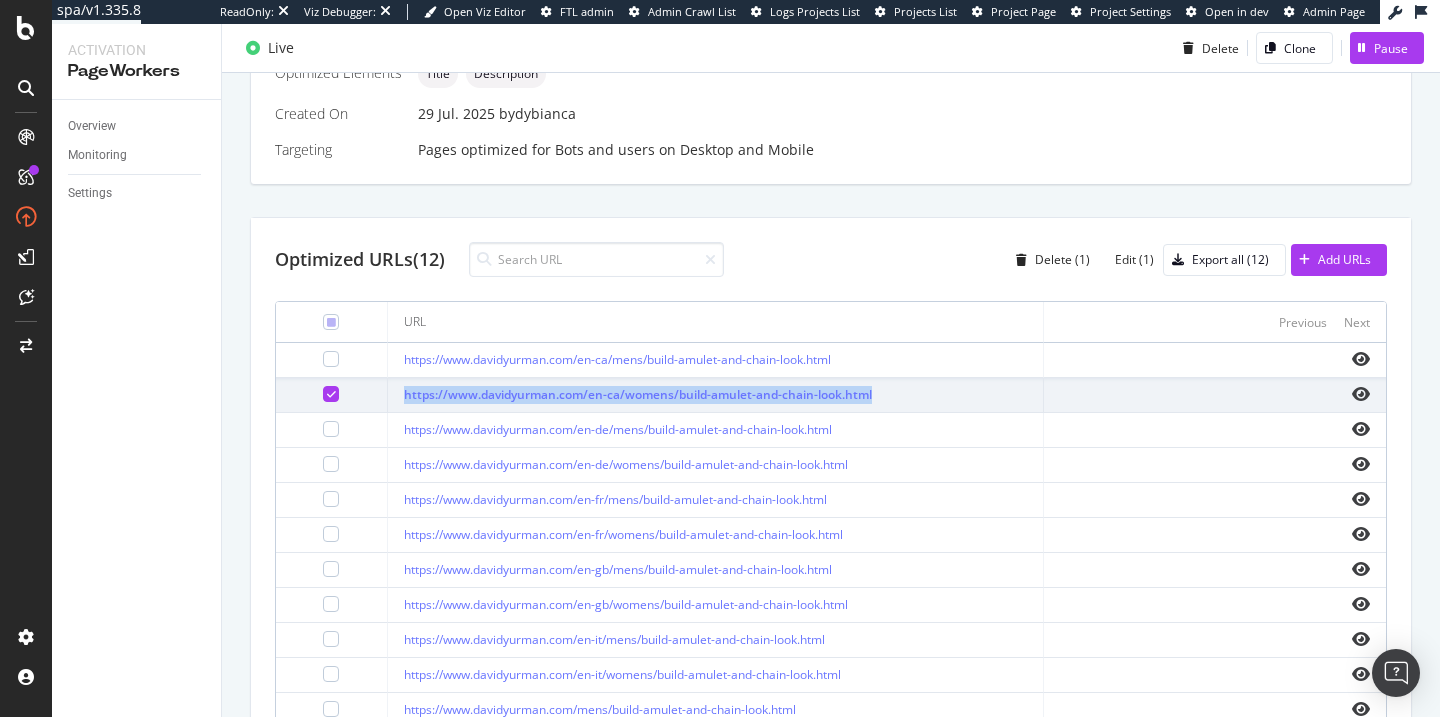 copy on "https://www.davidyurman.com/en-ca/womens/build-amulet-and-chain-look.html" 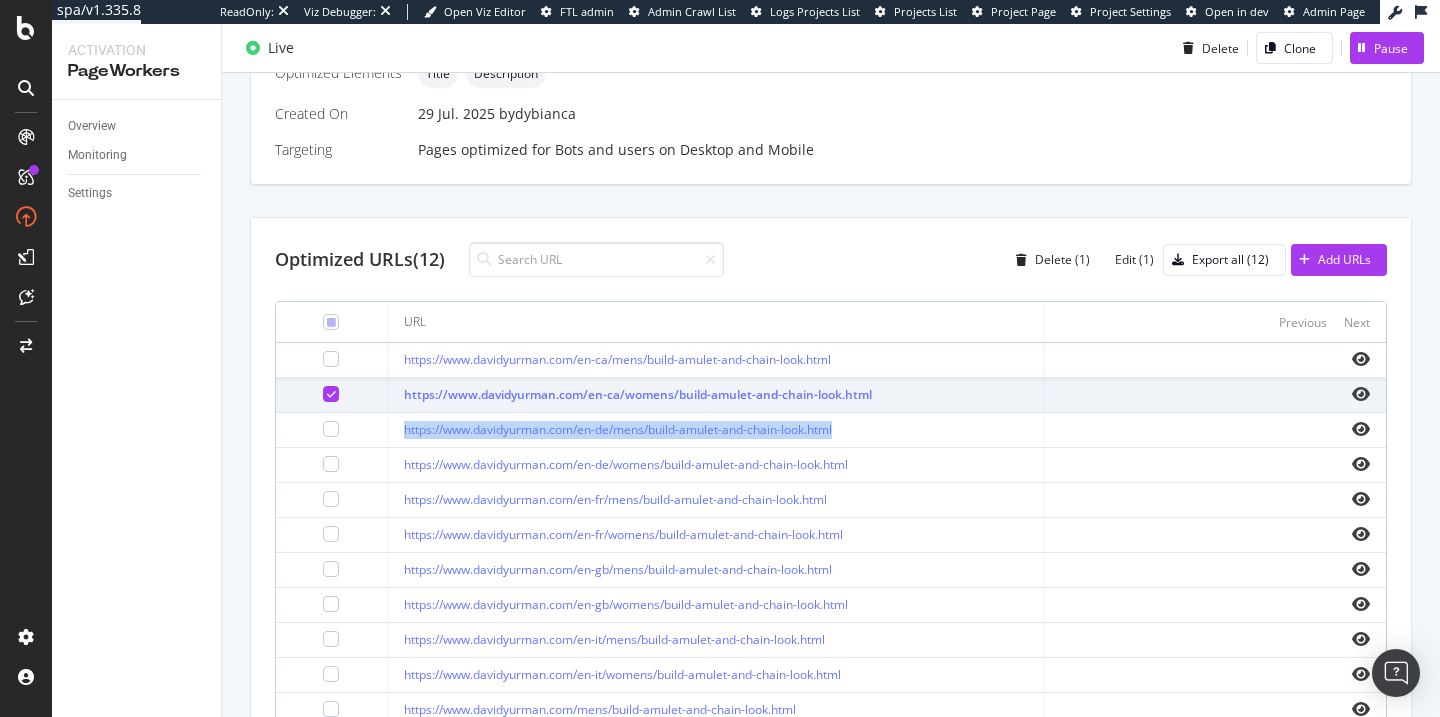 drag, startPoint x: 847, startPoint y: 435, endPoint x: 386, endPoint y: 430, distance: 461.0271 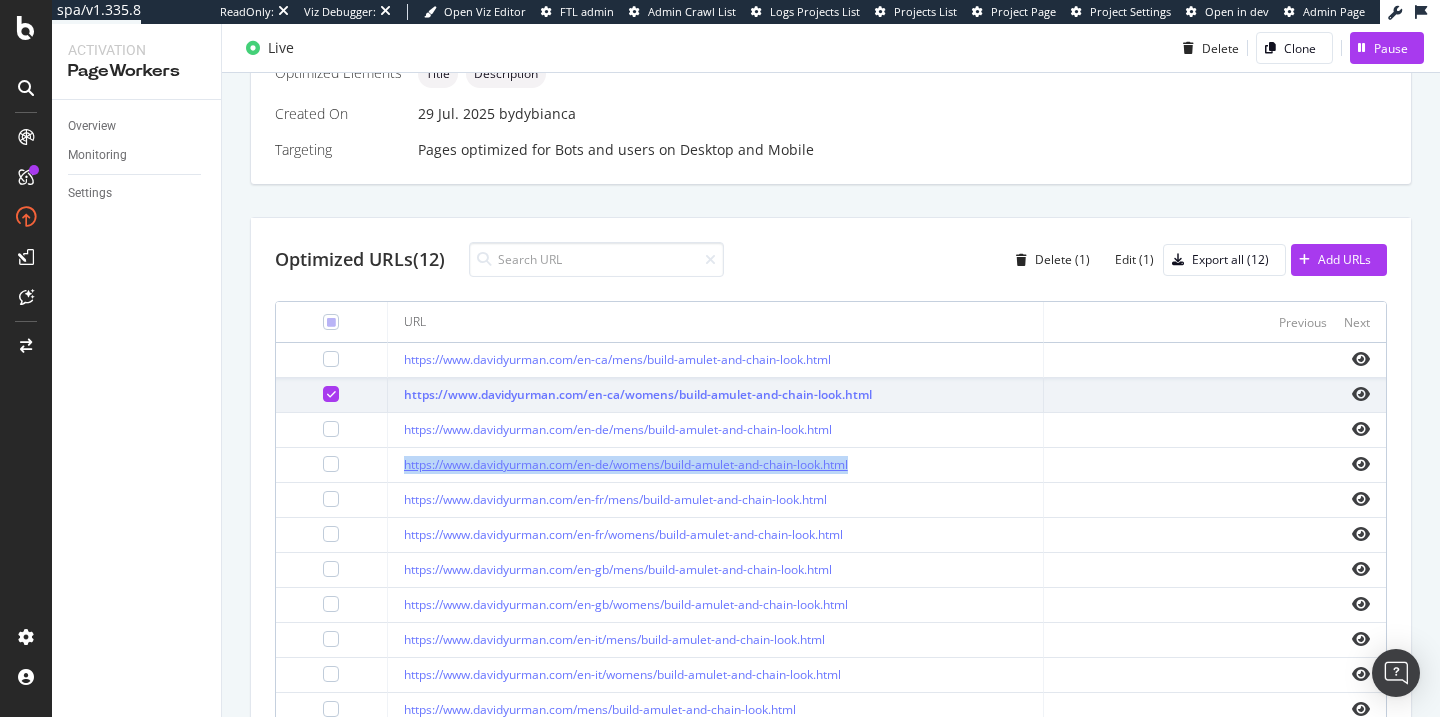 drag, startPoint x: 848, startPoint y: 473, endPoint x: 403, endPoint y: 468, distance: 445.02808 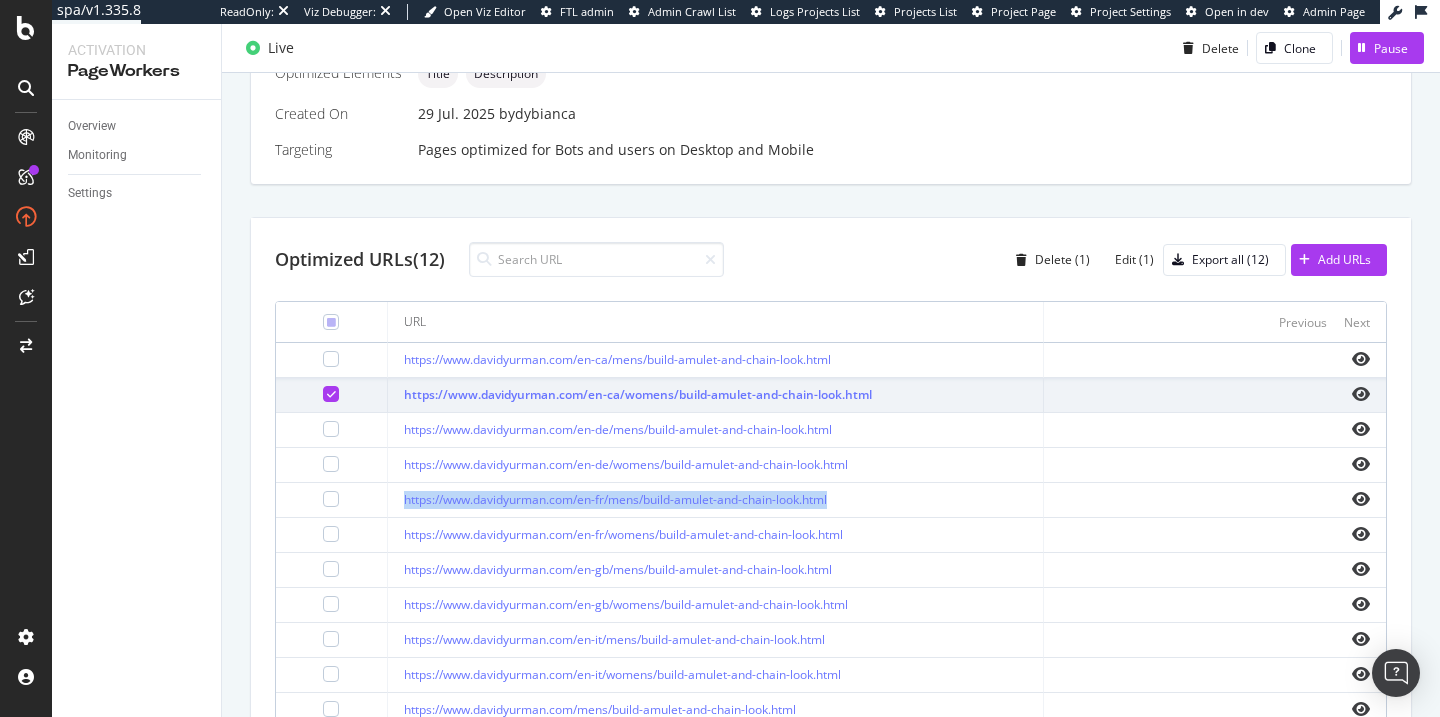 drag, startPoint x: 865, startPoint y: 509, endPoint x: 400, endPoint y: 501, distance: 465.06882 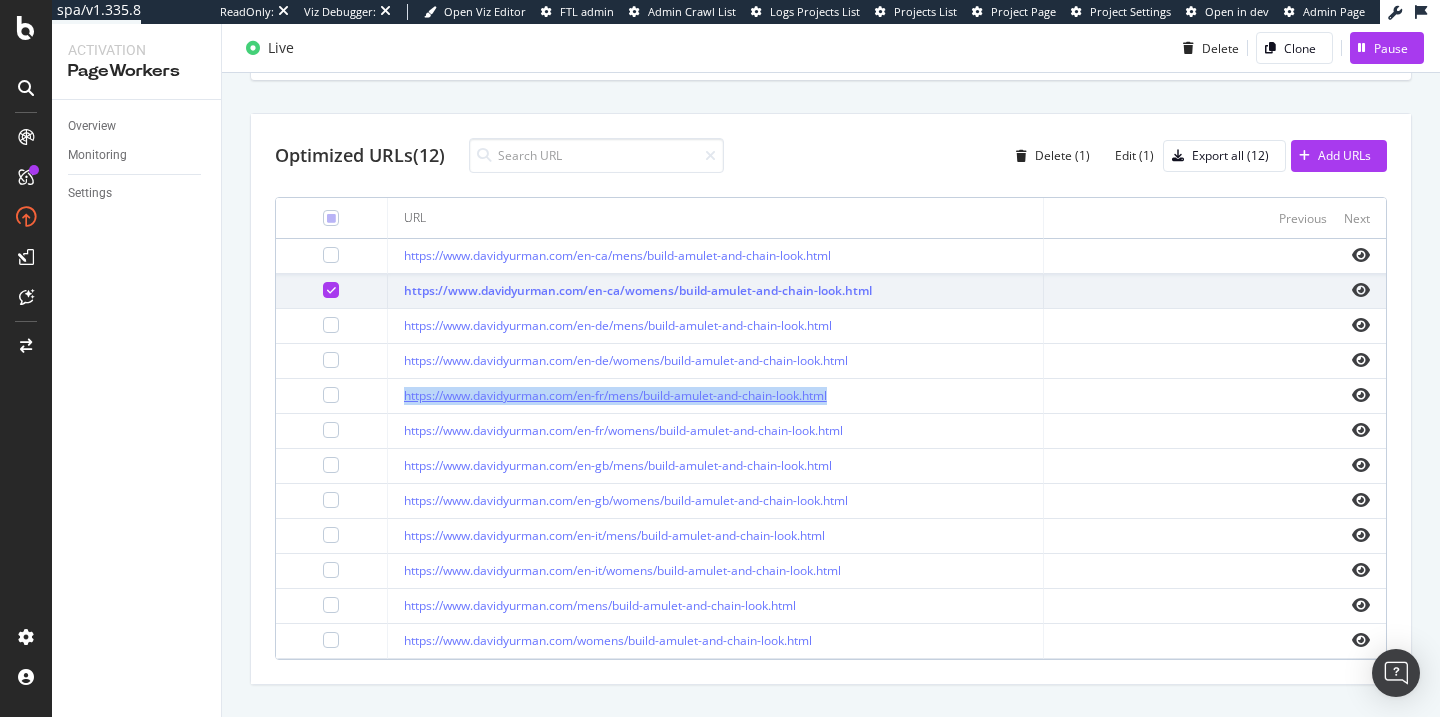 scroll, scrollTop: 700, scrollLeft: 0, axis: vertical 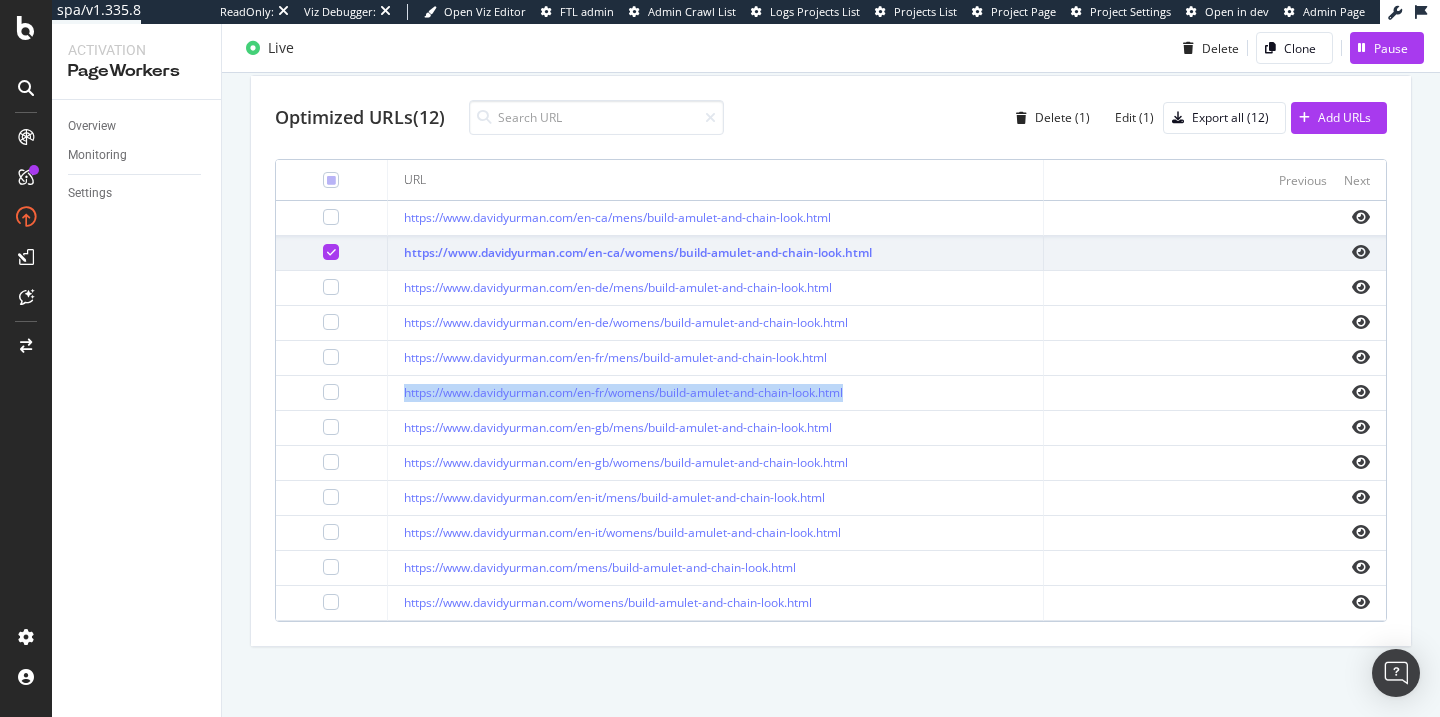 drag, startPoint x: 870, startPoint y: 396, endPoint x: 371, endPoint y: 378, distance: 499.32455 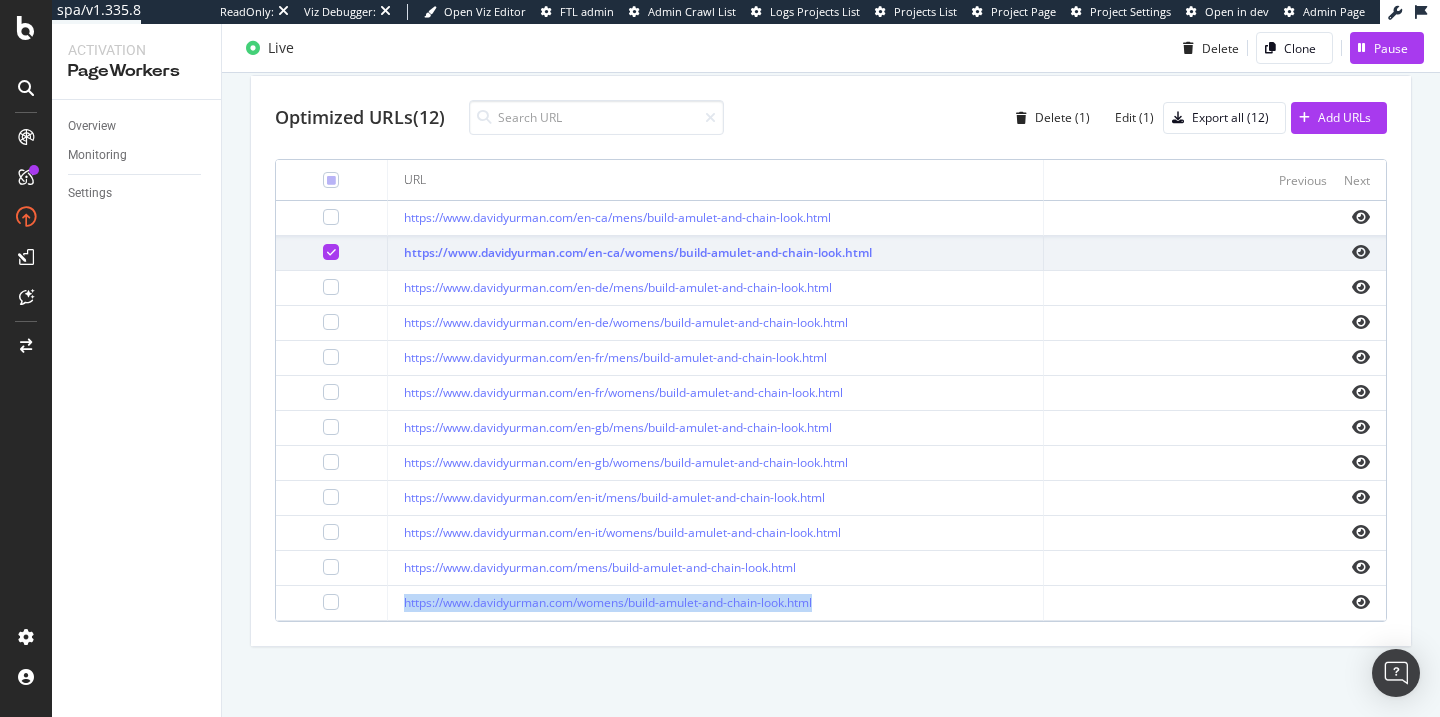 drag, startPoint x: 847, startPoint y: 606, endPoint x: 400, endPoint y: 606, distance: 447 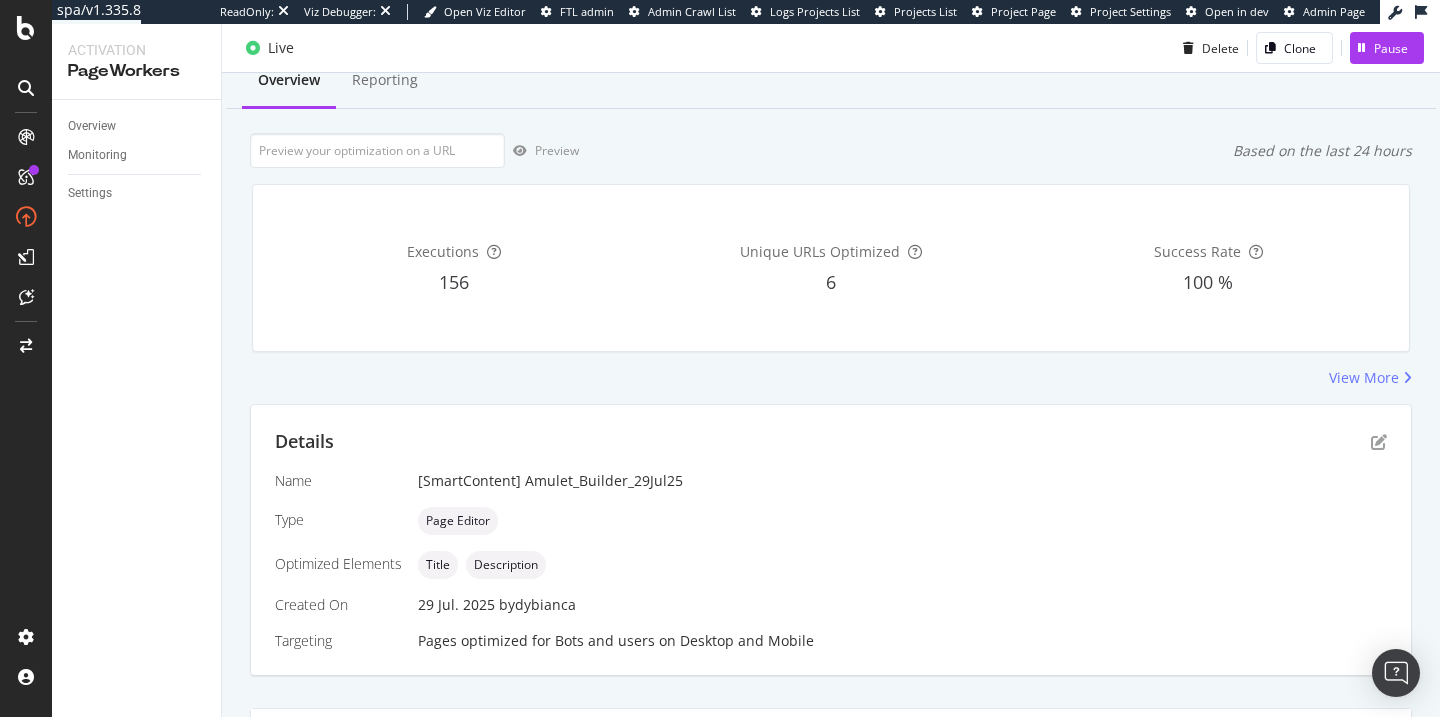 scroll, scrollTop: 79, scrollLeft: 0, axis: vertical 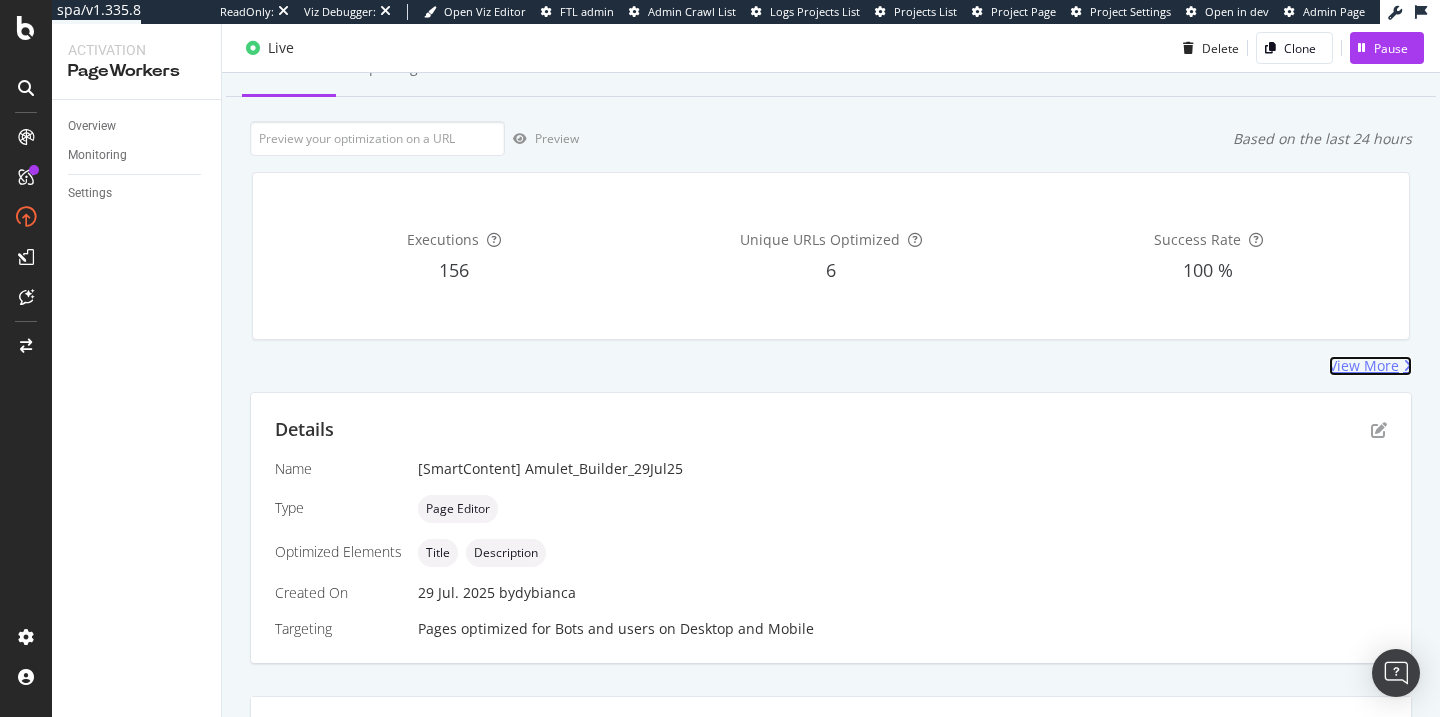 click on "View More" at bounding box center [1364, 366] 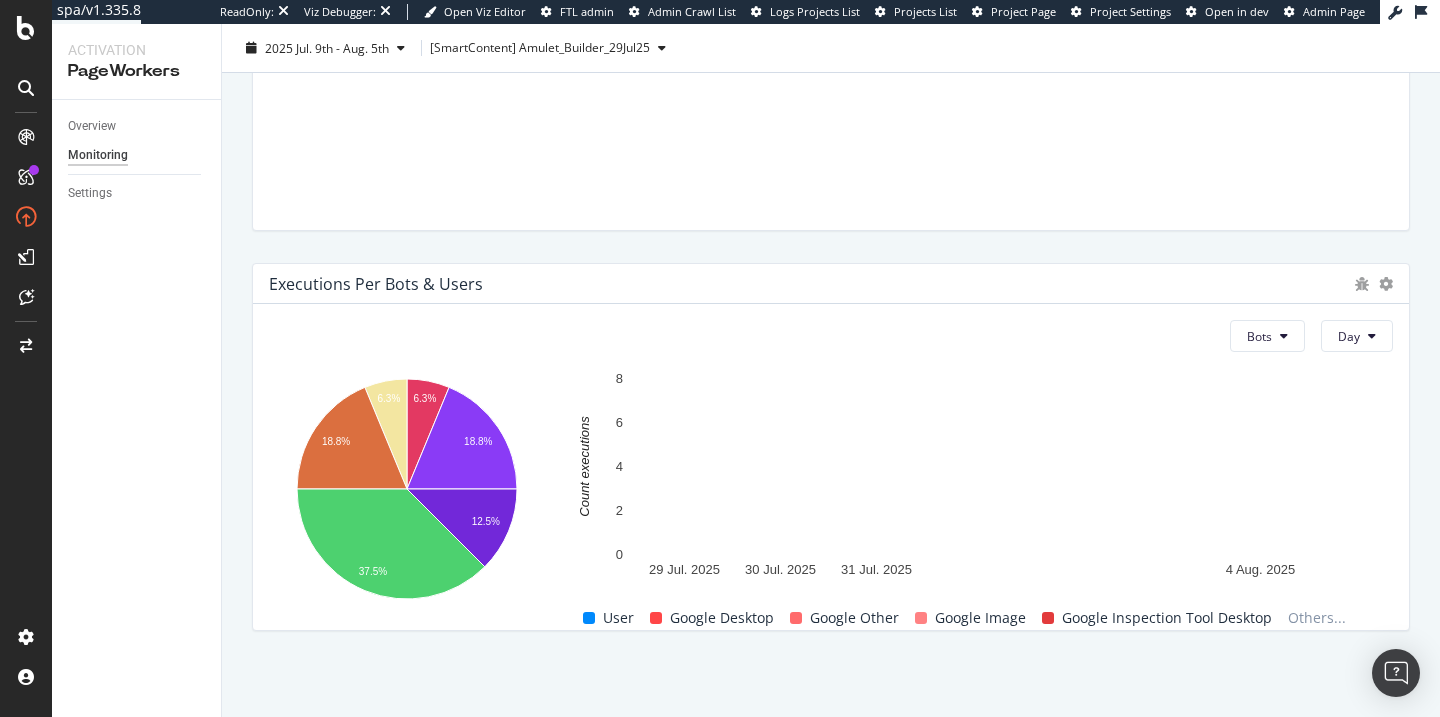 scroll, scrollTop: 0, scrollLeft: 0, axis: both 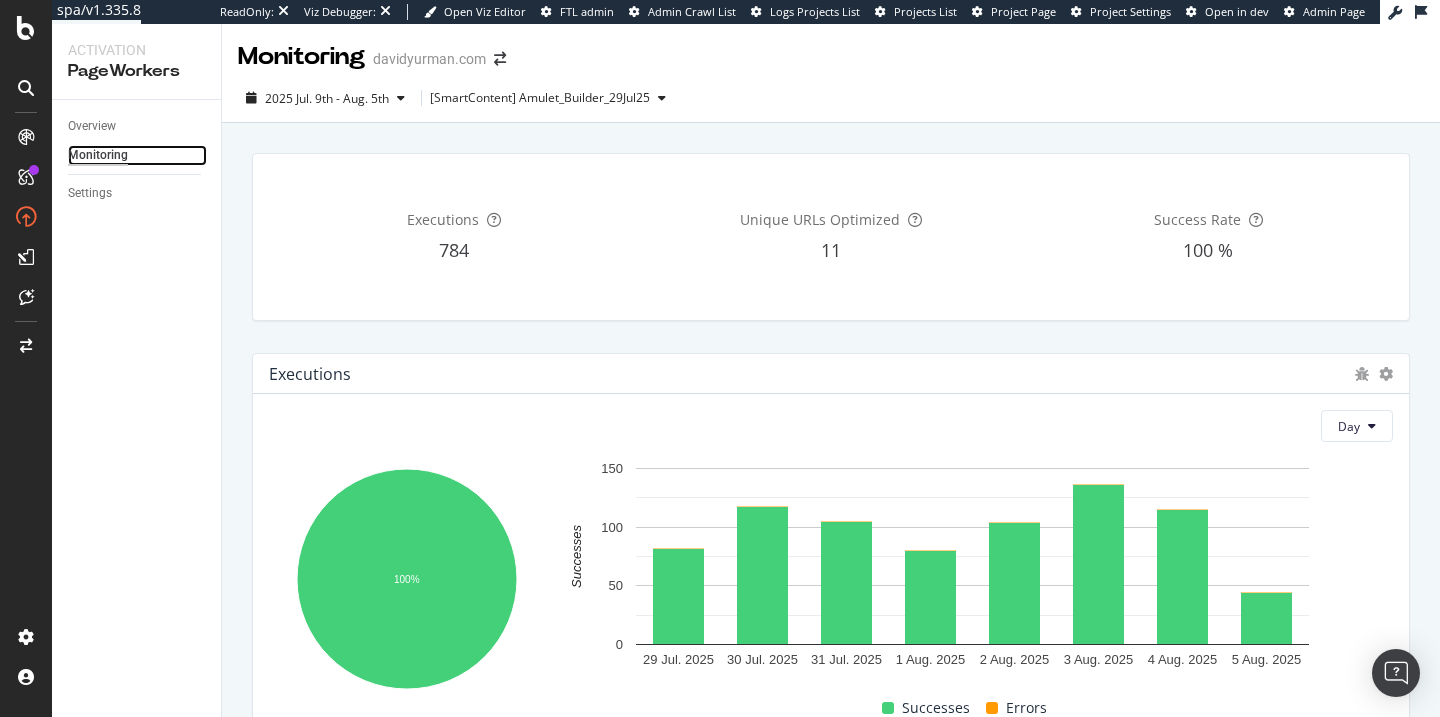 click on "Monitoring" at bounding box center (98, 155) 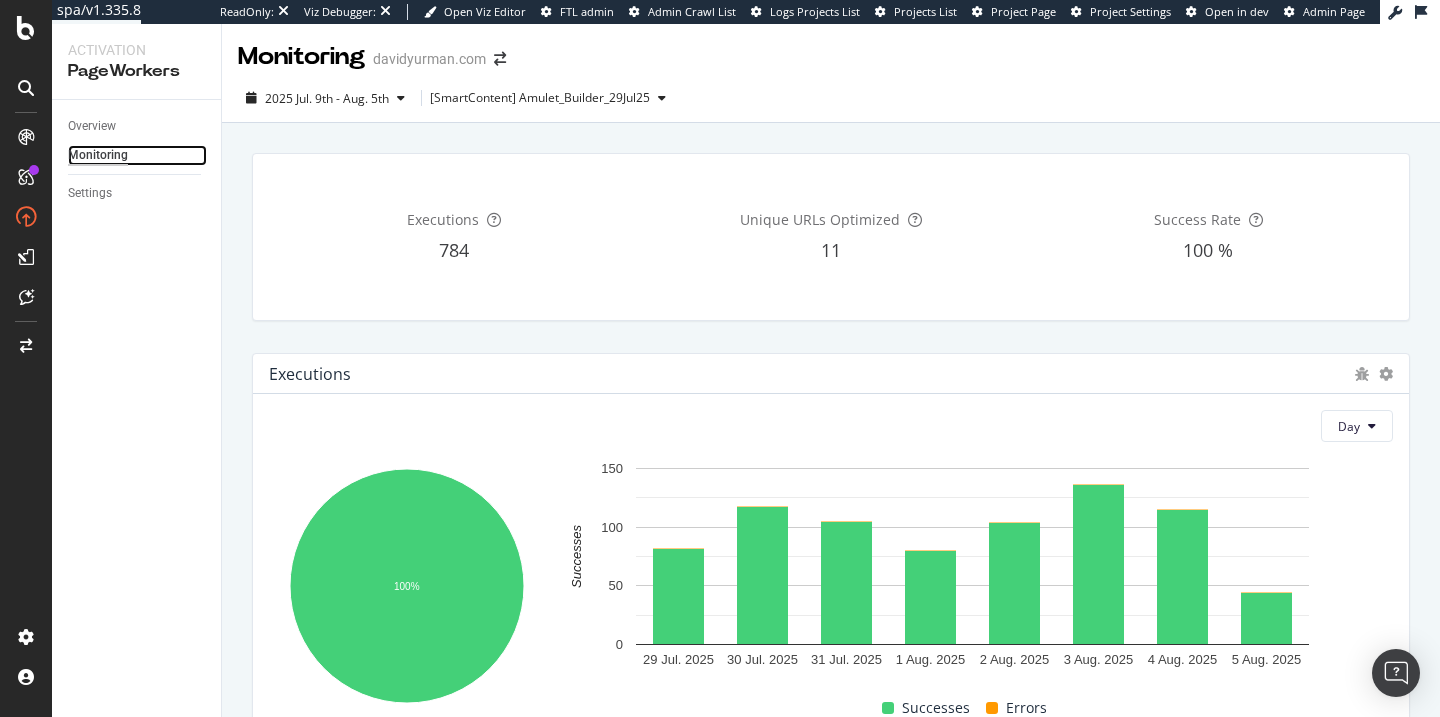 click on "Monitoring" at bounding box center (98, 155) 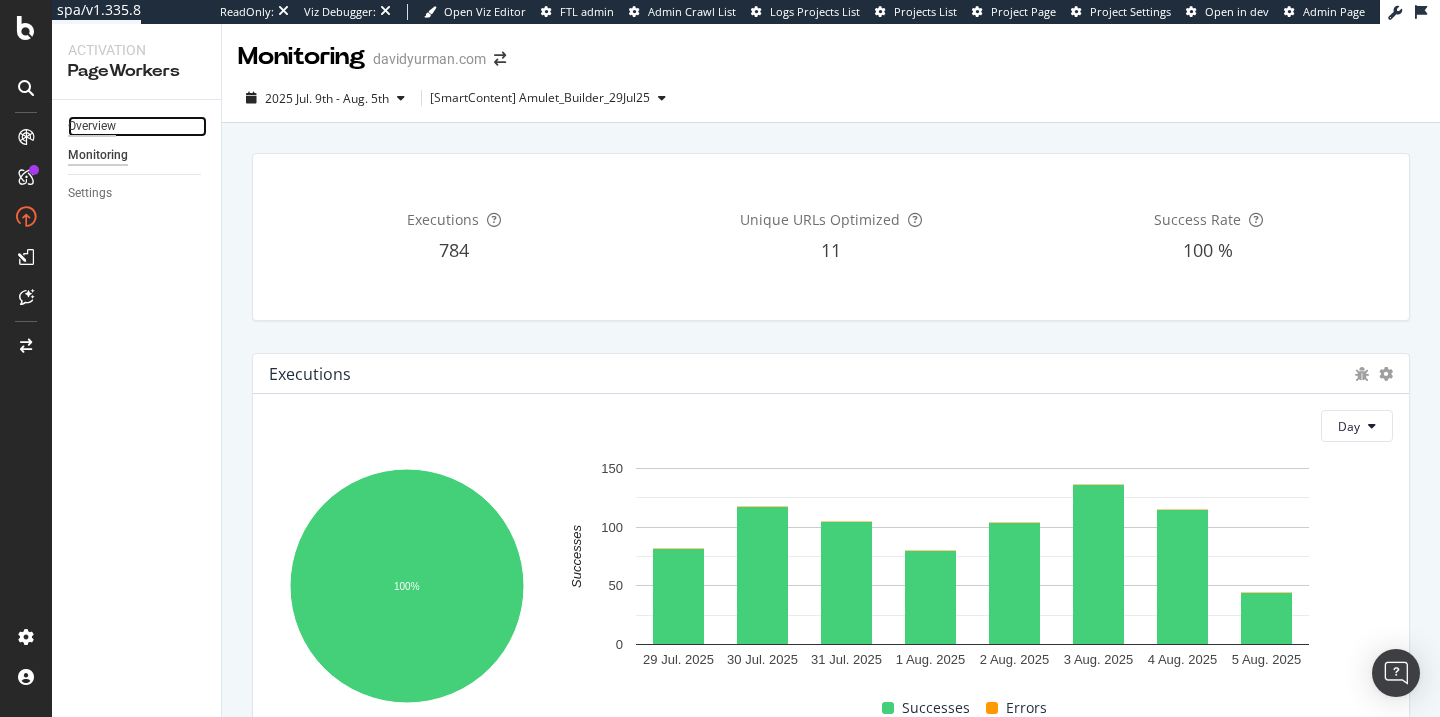 click on "Overview" at bounding box center [92, 126] 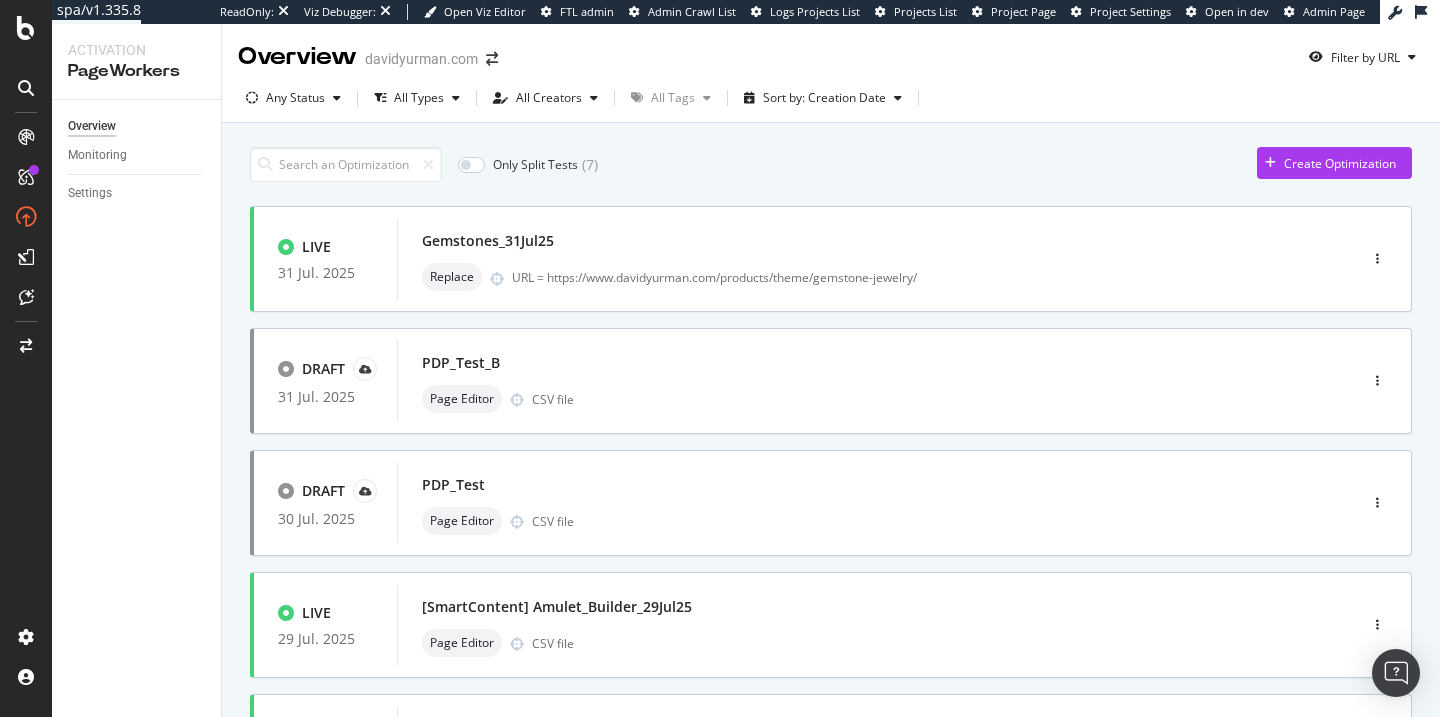 click on "Monitoring" at bounding box center (144, 155) 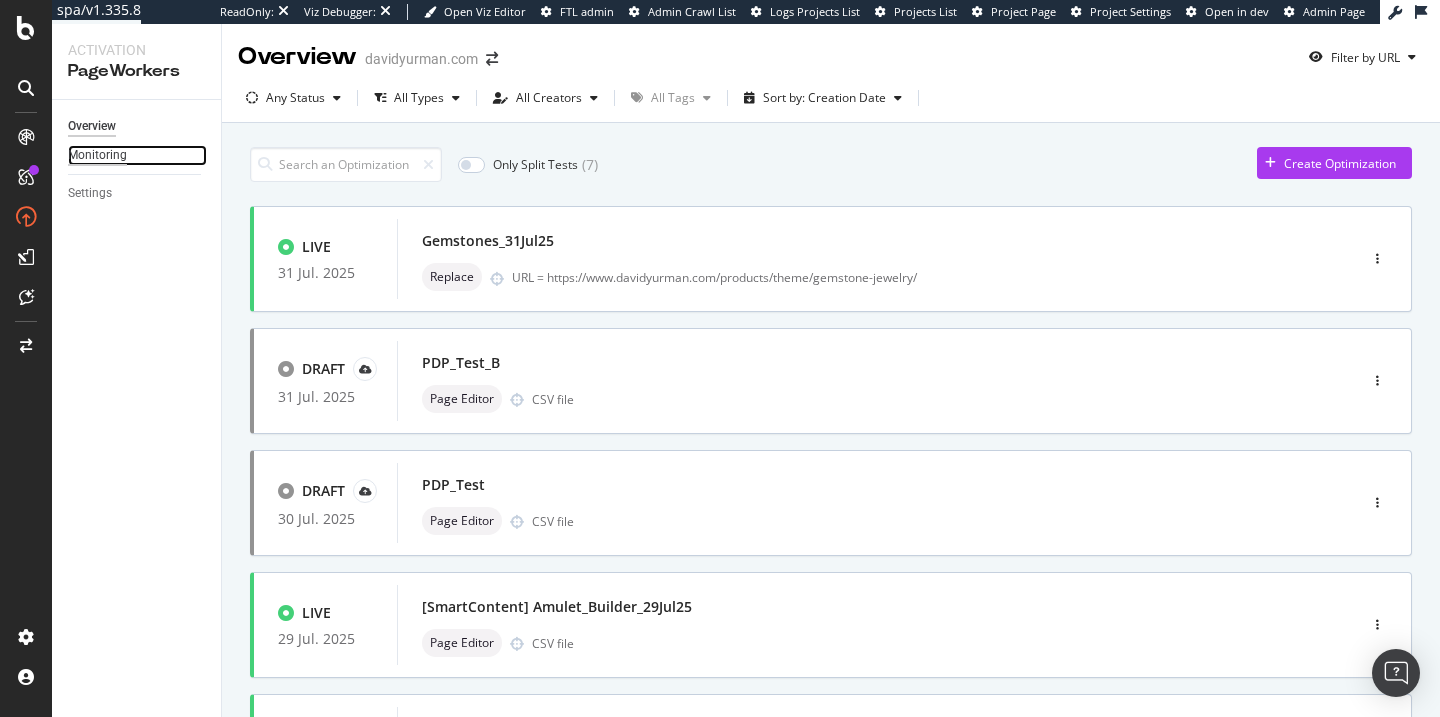 click on "Monitoring" at bounding box center (97, 155) 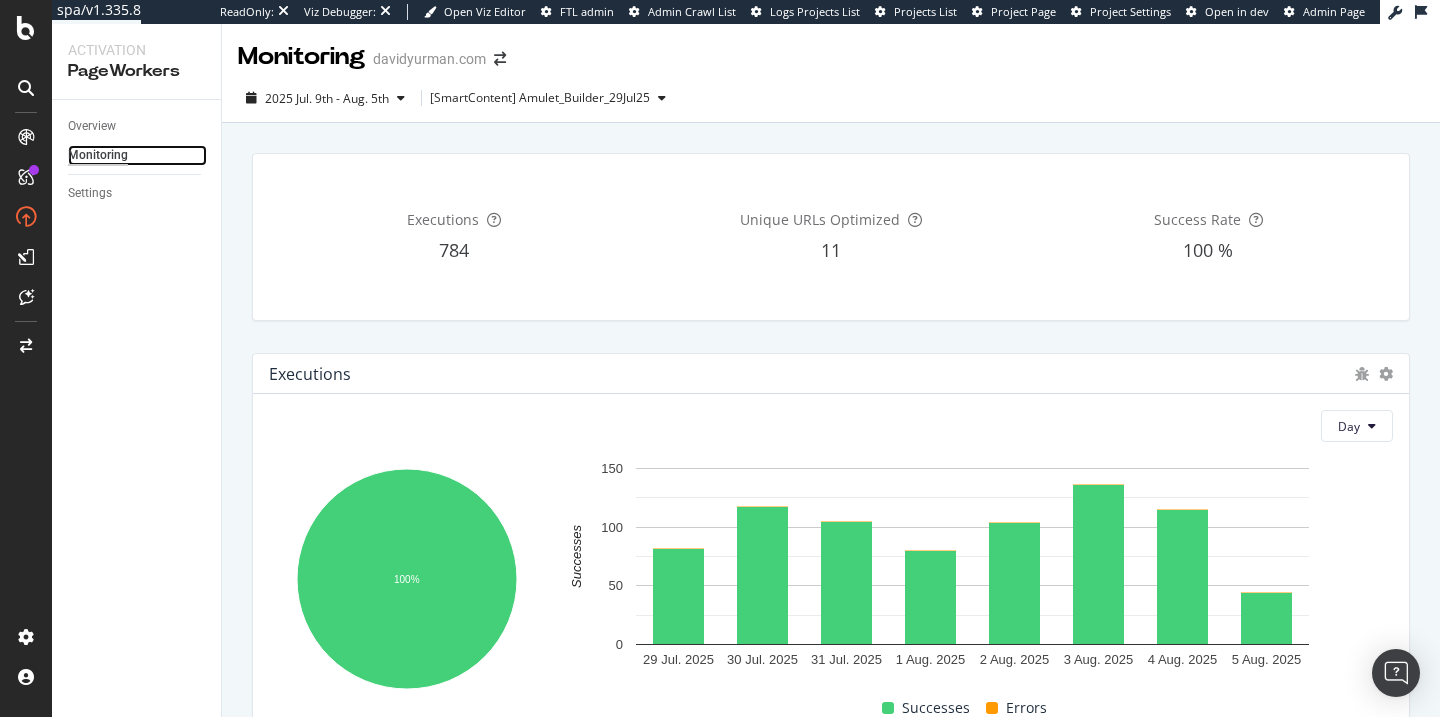 click on "Monitoring" at bounding box center [98, 155] 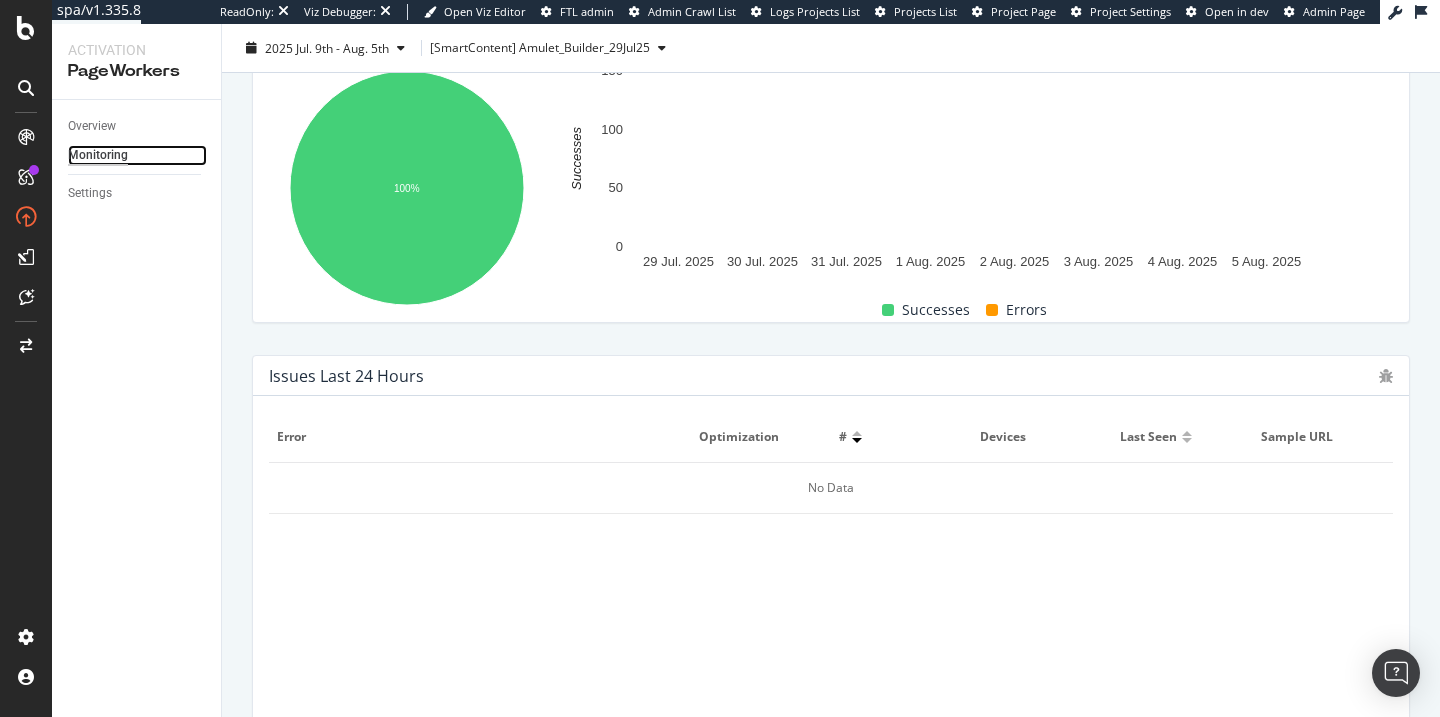 scroll, scrollTop: 890, scrollLeft: 0, axis: vertical 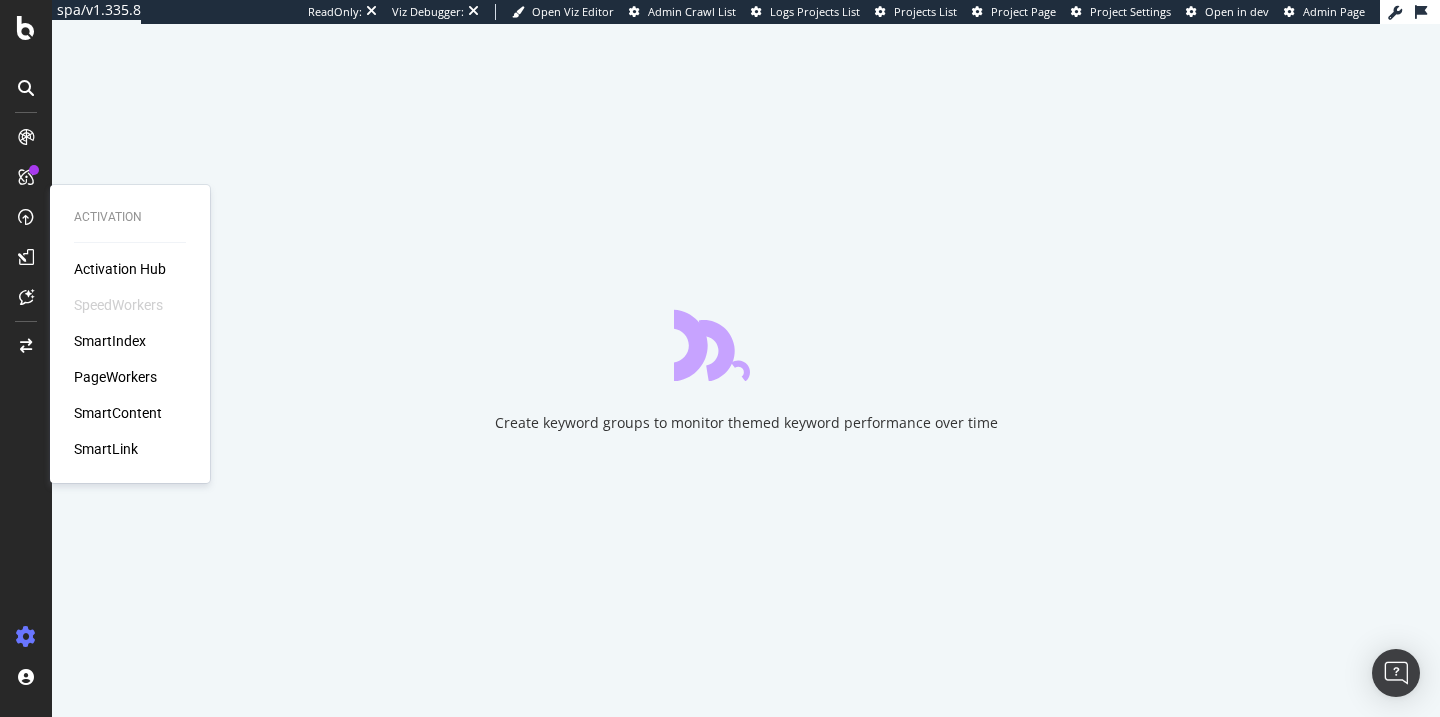 click on "Activation Hub SpeedWorkers SmartIndex PageWorkers SmartContent SmartLink" at bounding box center [130, 359] 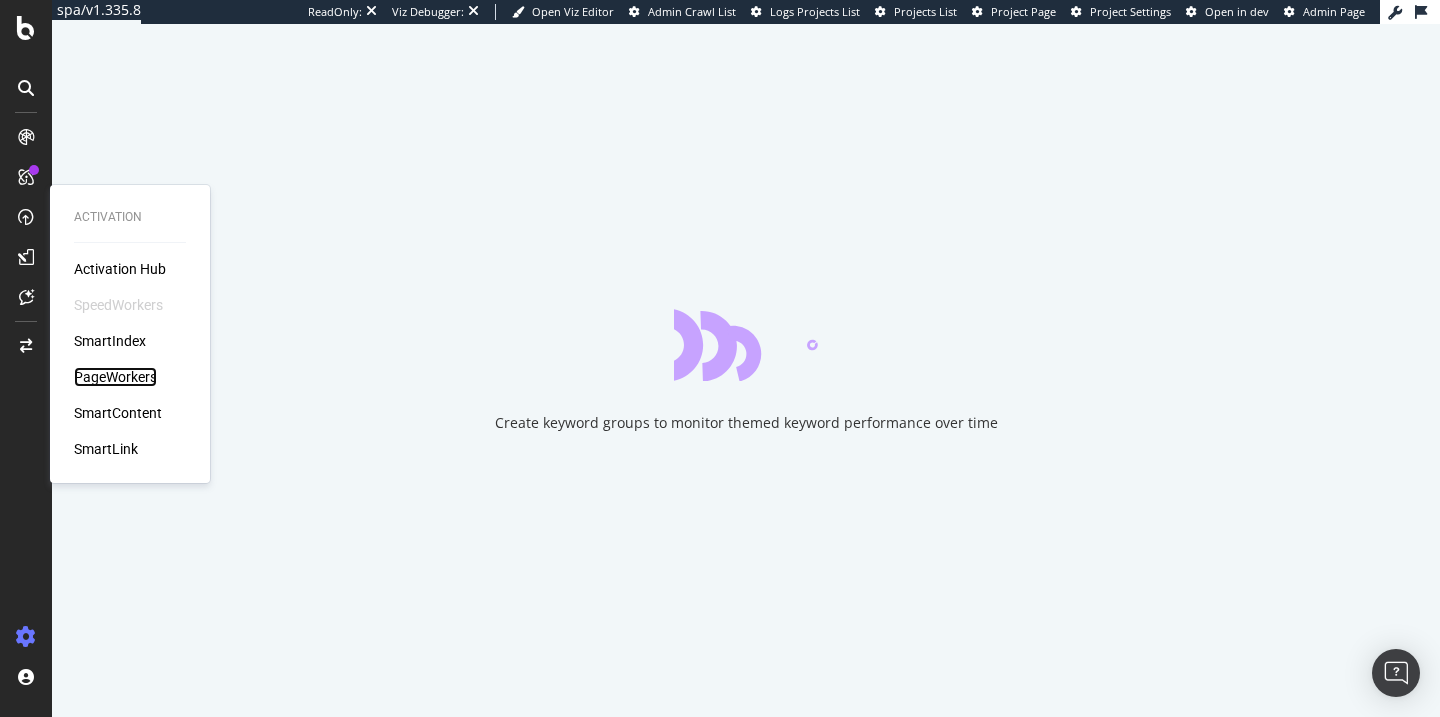 click on "PageWorkers" at bounding box center [115, 377] 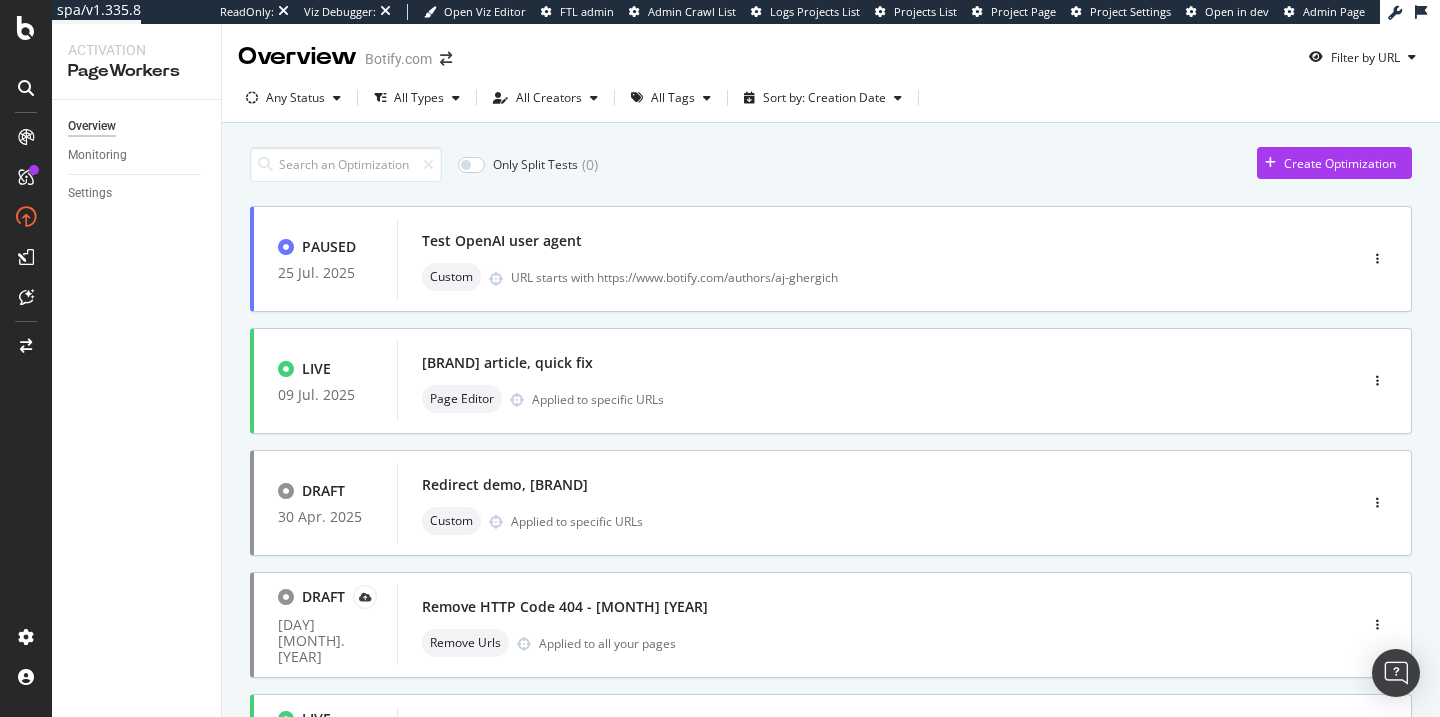 scroll, scrollTop: 822, scrollLeft: 0, axis: vertical 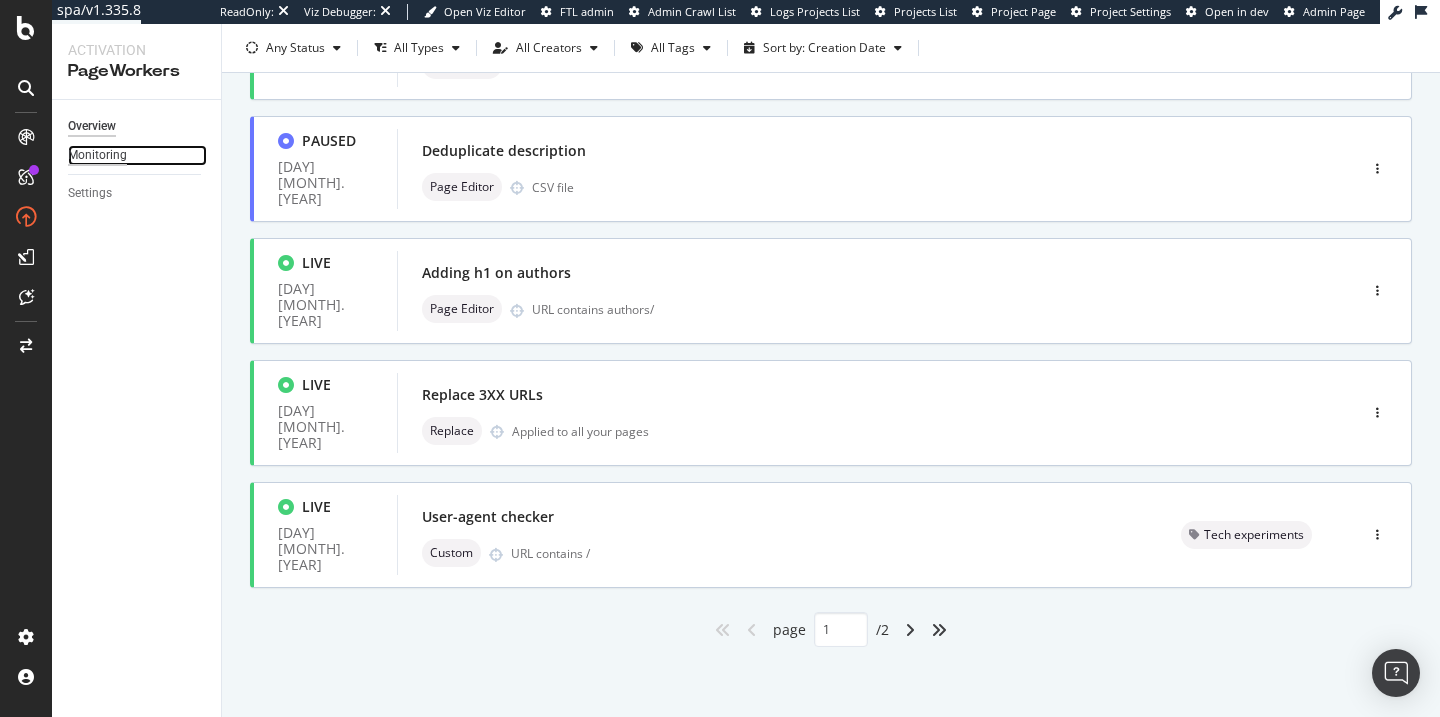 click on "Monitoring" at bounding box center (97, 155) 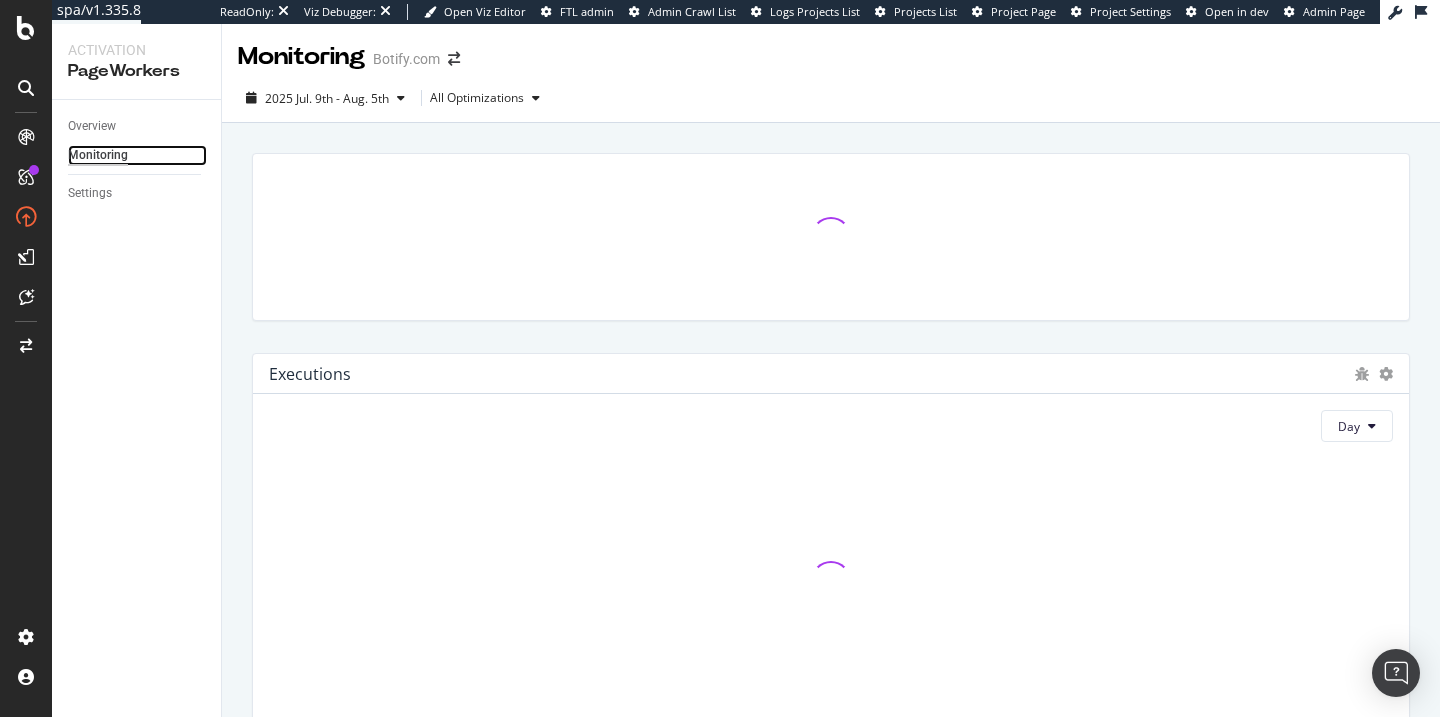 scroll, scrollTop: 890, scrollLeft: 0, axis: vertical 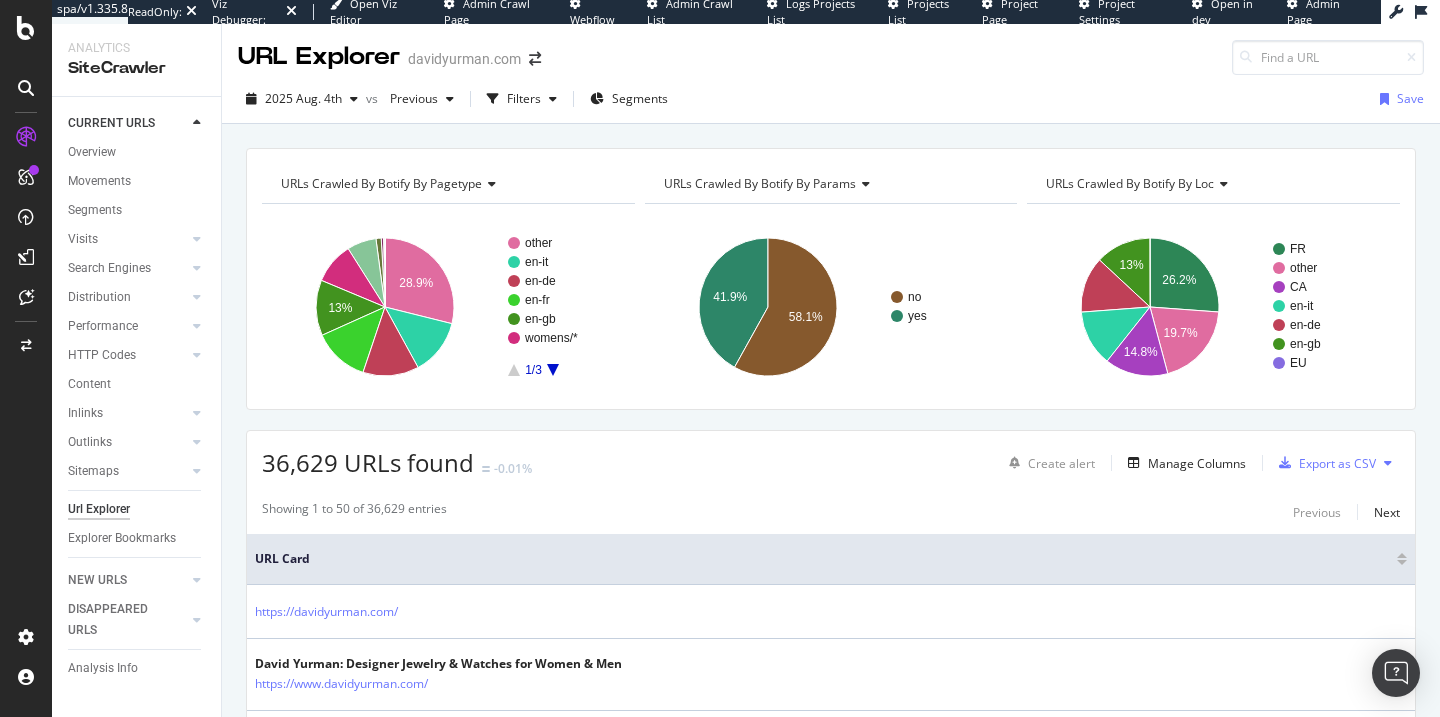 click at bounding box center [1246, 57] 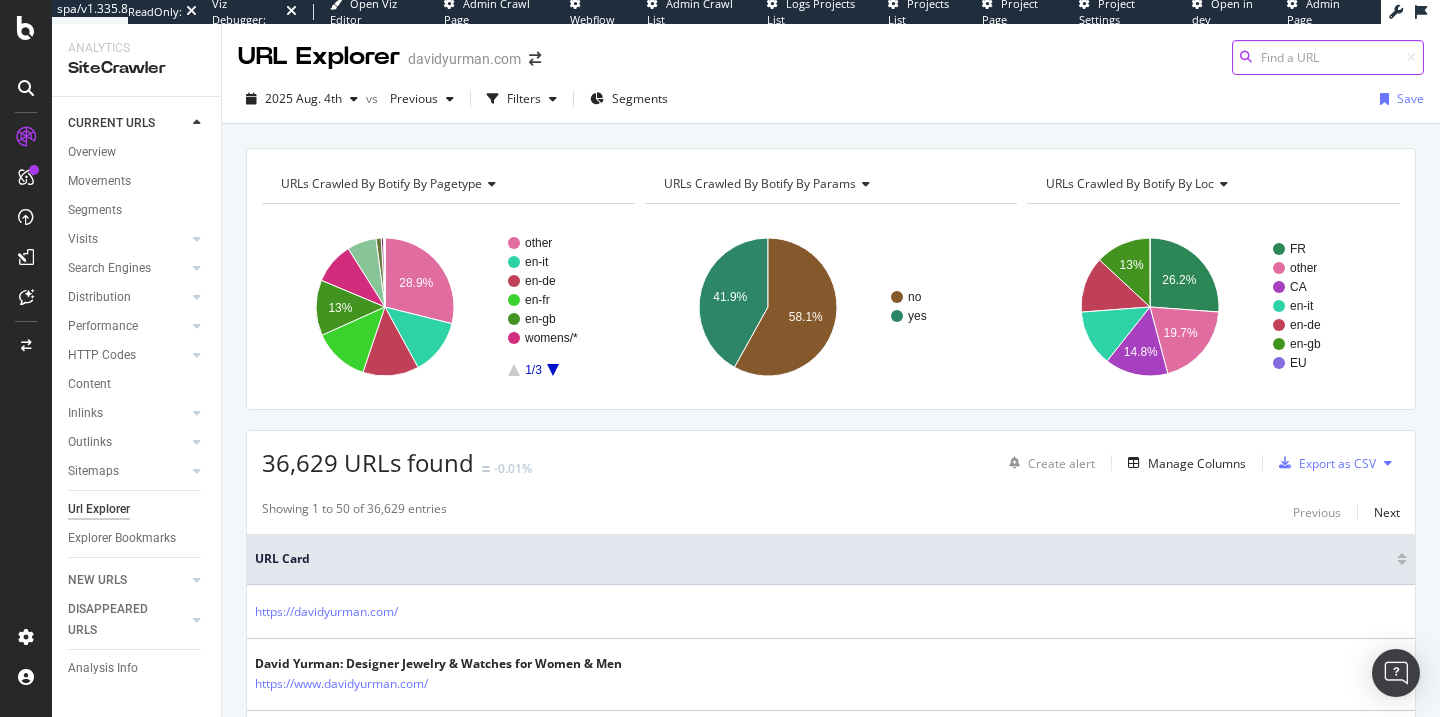 click at bounding box center (1328, 57) 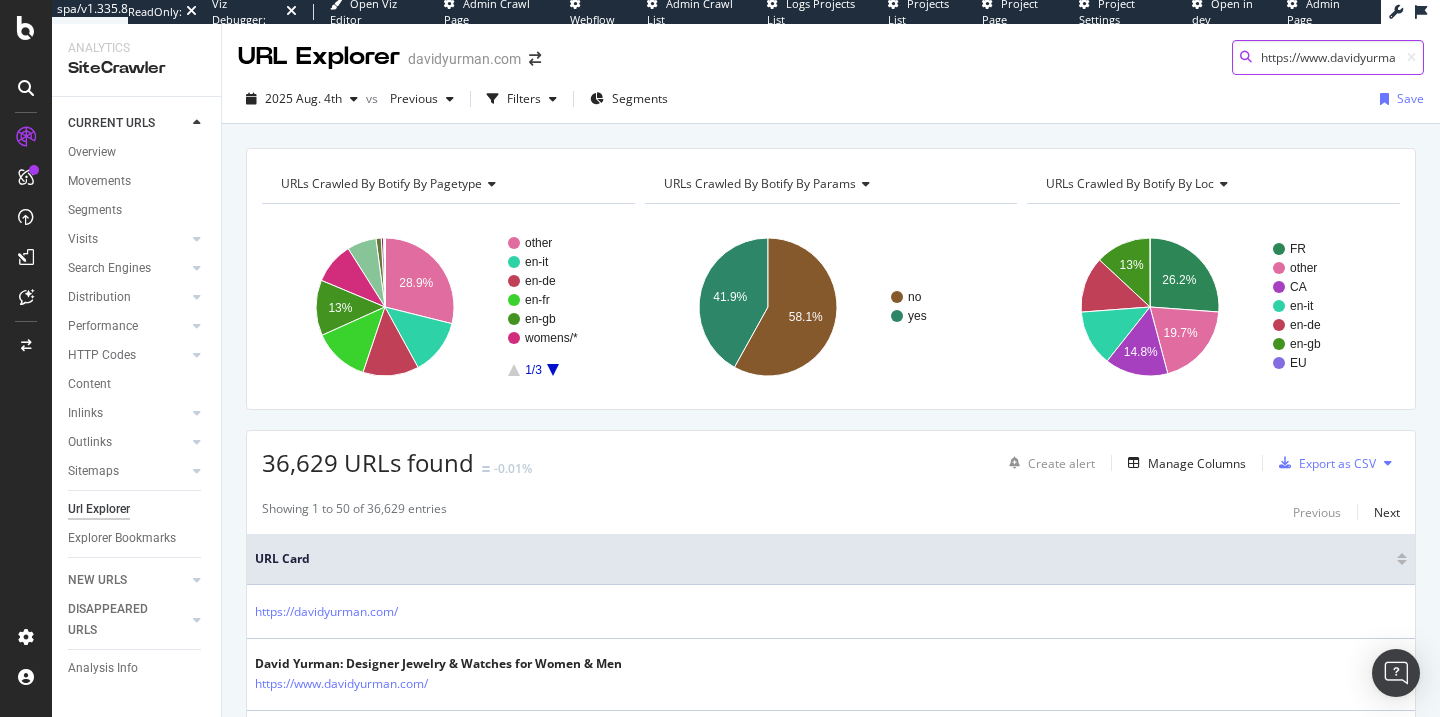 scroll, scrollTop: 0, scrollLeft: 299, axis: horizontal 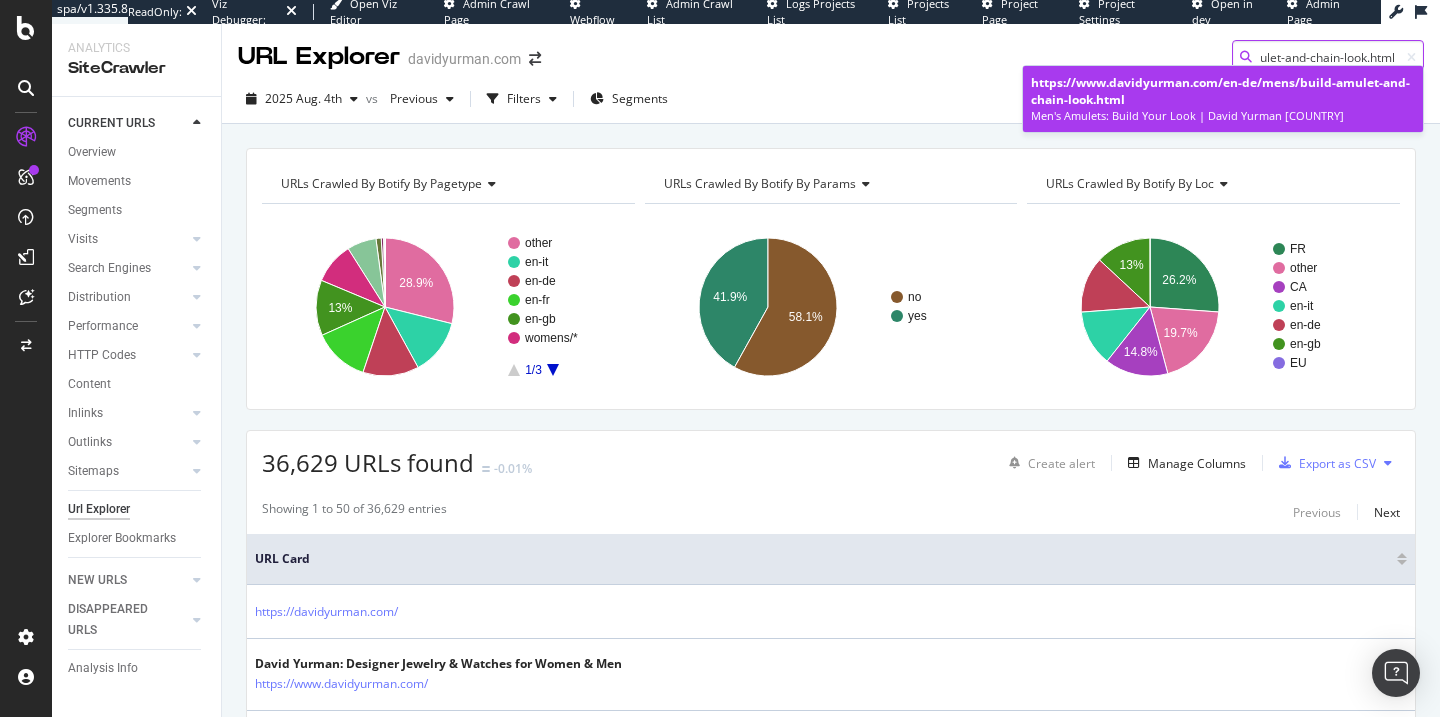 type on "https://www.davidyurman.com/en-de/mens/build-amulet-and-chain-look.html" 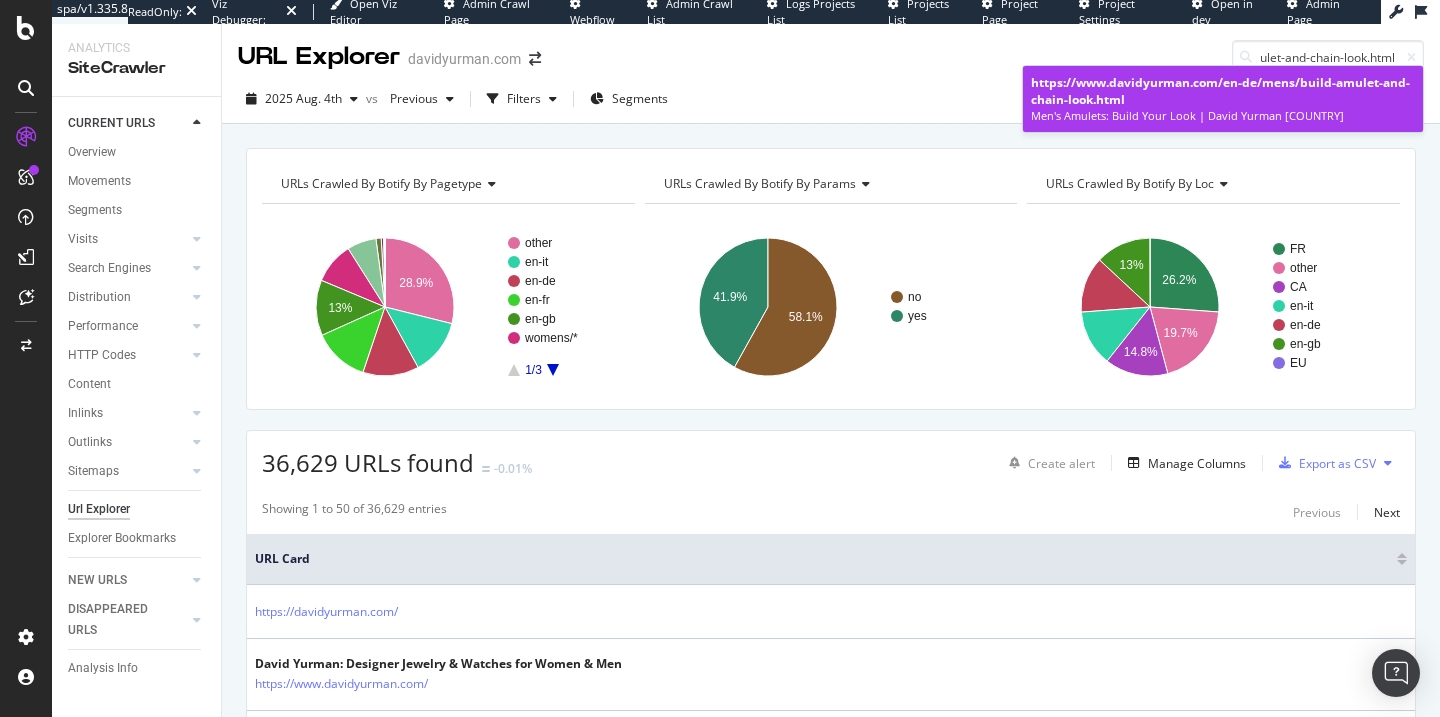 click on "https://www.davidyurman.com/en-de/mens/build-amulet-and-chain-look.html" at bounding box center (1223, 91) 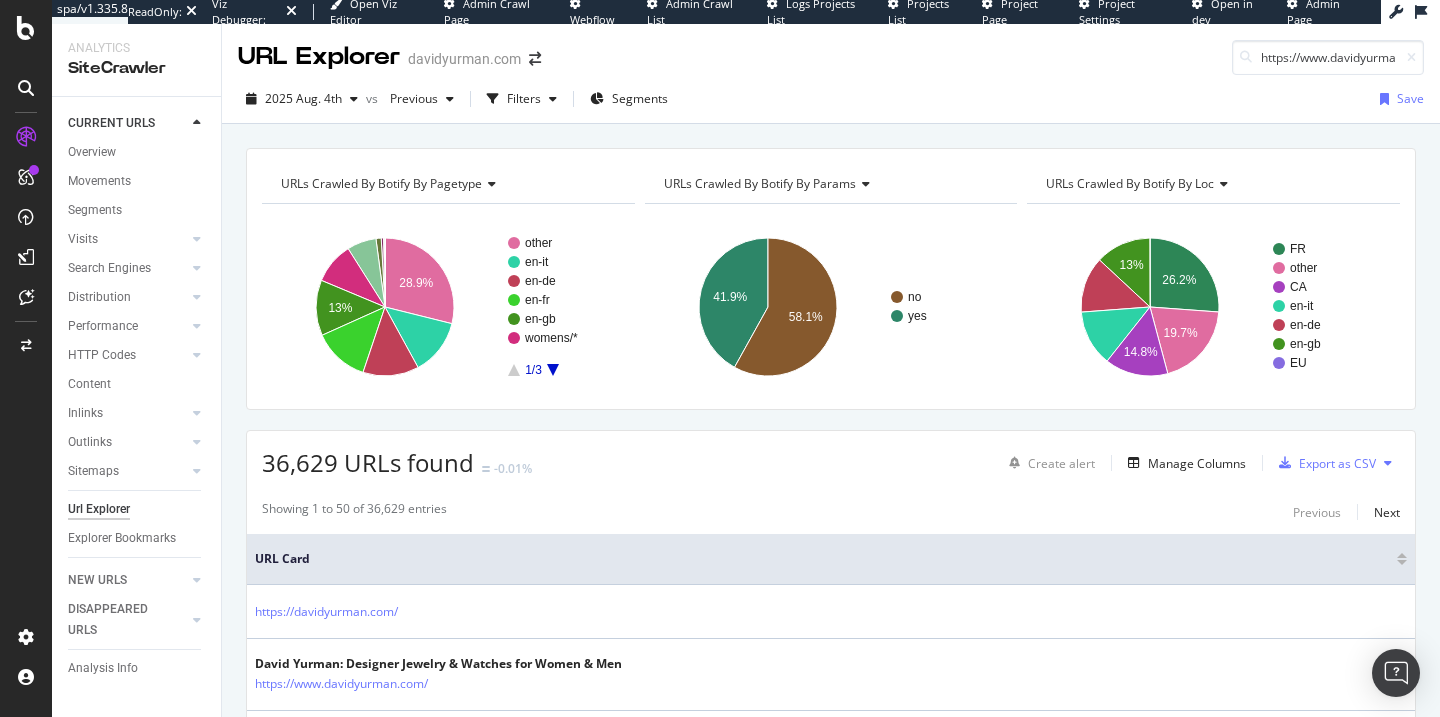 scroll, scrollTop: 0, scrollLeft: 299, axis: horizontal 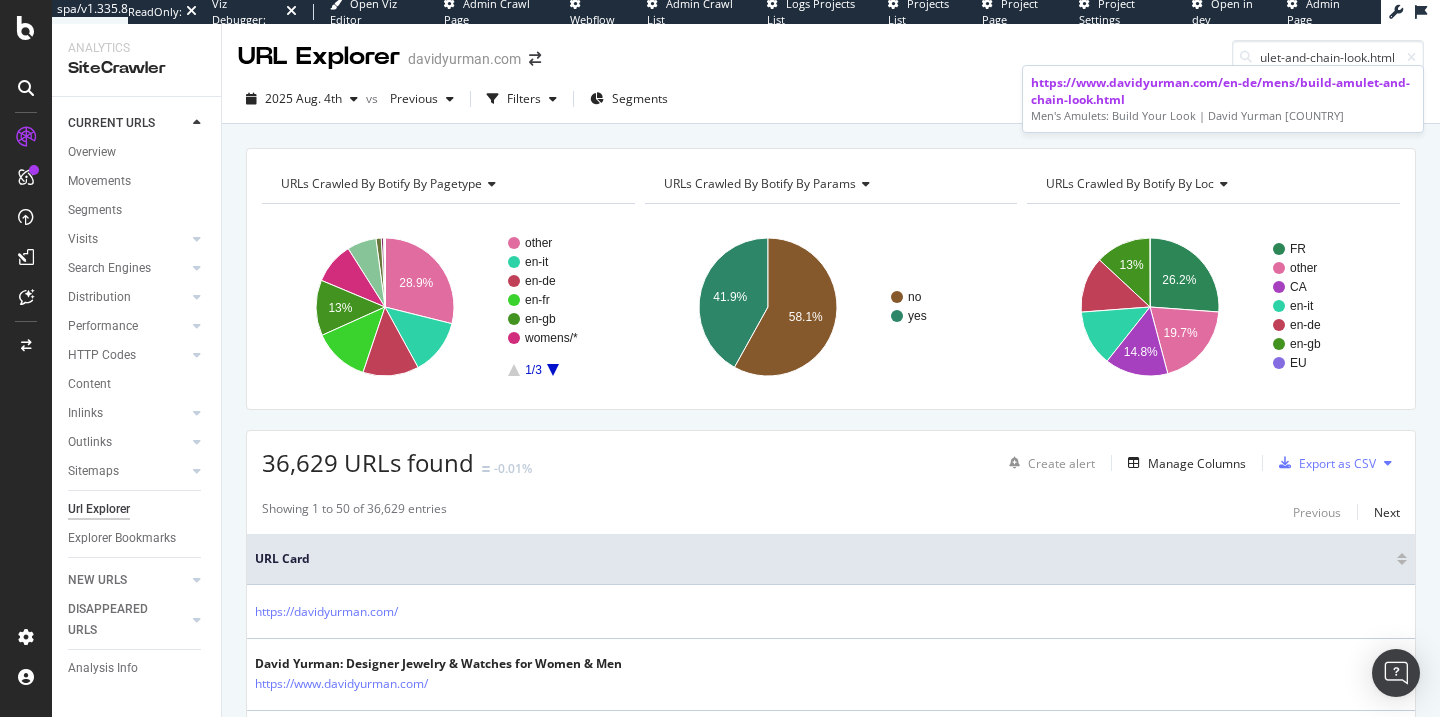 type on "https://www.davidyurman.com/en-de/mens/build-amulet-and-chain-look.html" 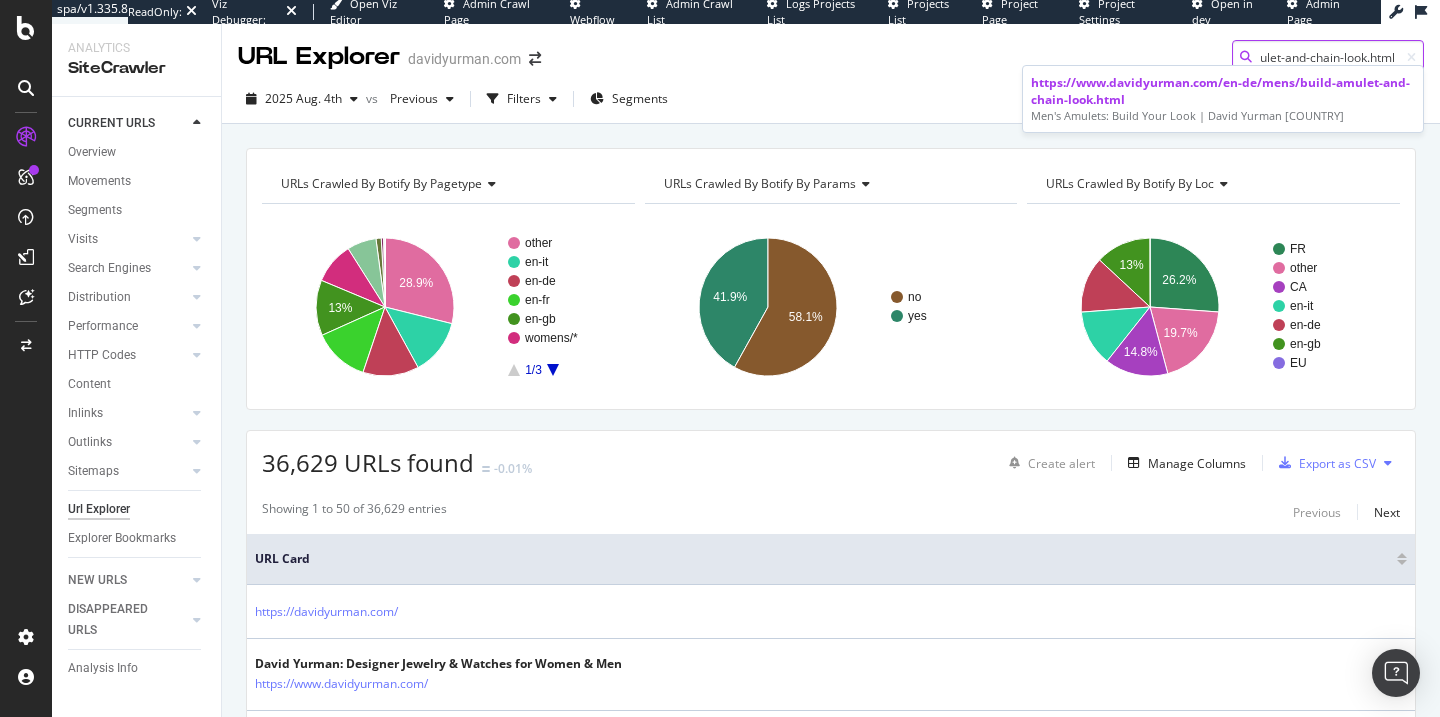 scroll, scrollTop: 0, scrollLeft: 0, axis: both 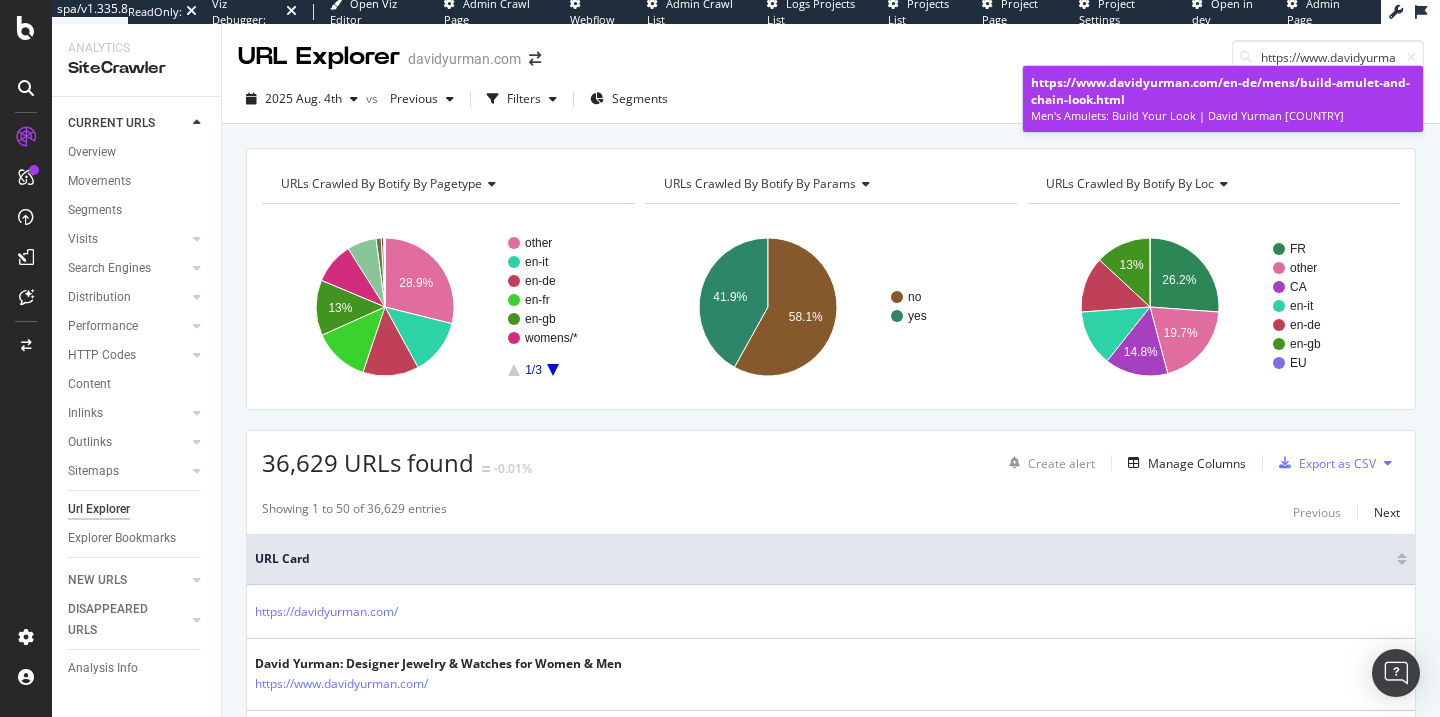 click on "https://www.davidyurman.com/en-de/mens/build-amulet-and-chain-look.html" at bounding box center [1223, 91] 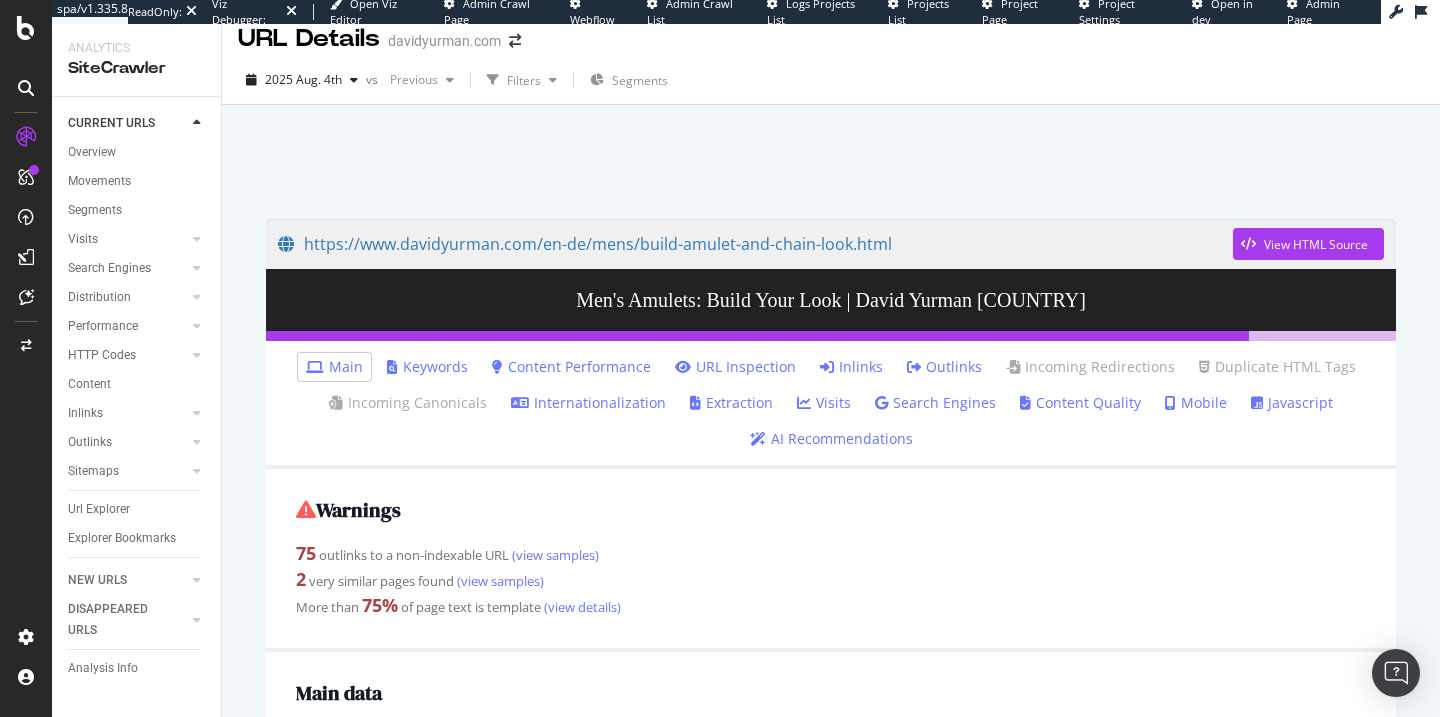 scroll, scrollTop: 0, scrollLeft: 0, axis: both 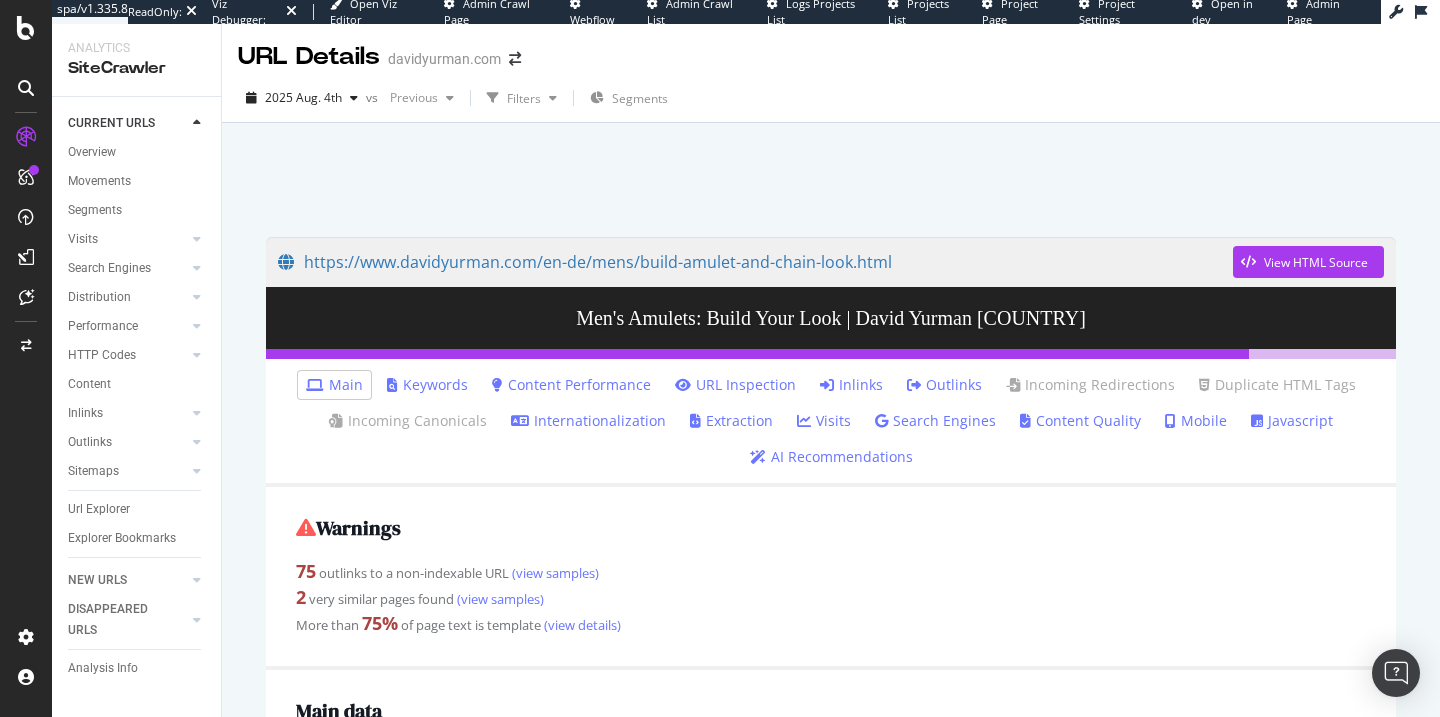click on "URL Inspection" at bounding box center [735, 385] 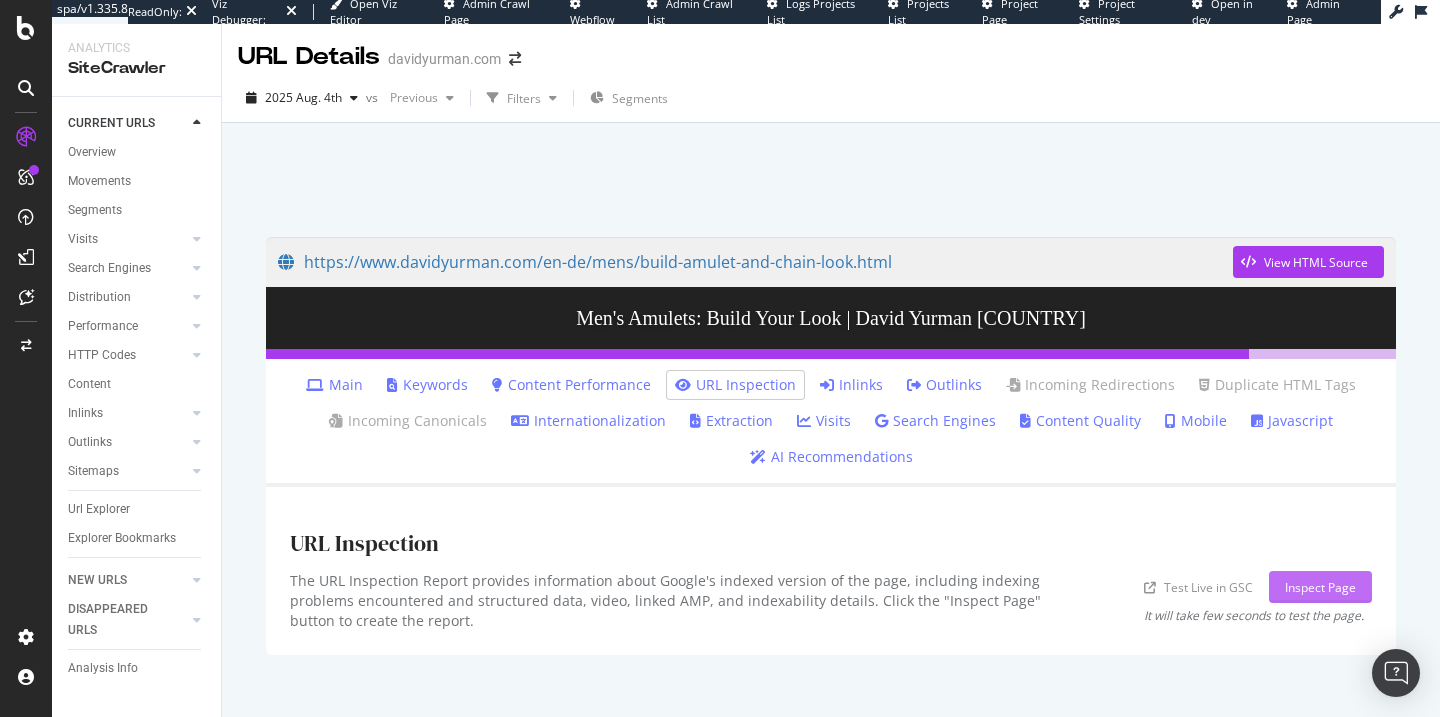 click on "Inspect Page" at bounding box center (1320, 587) 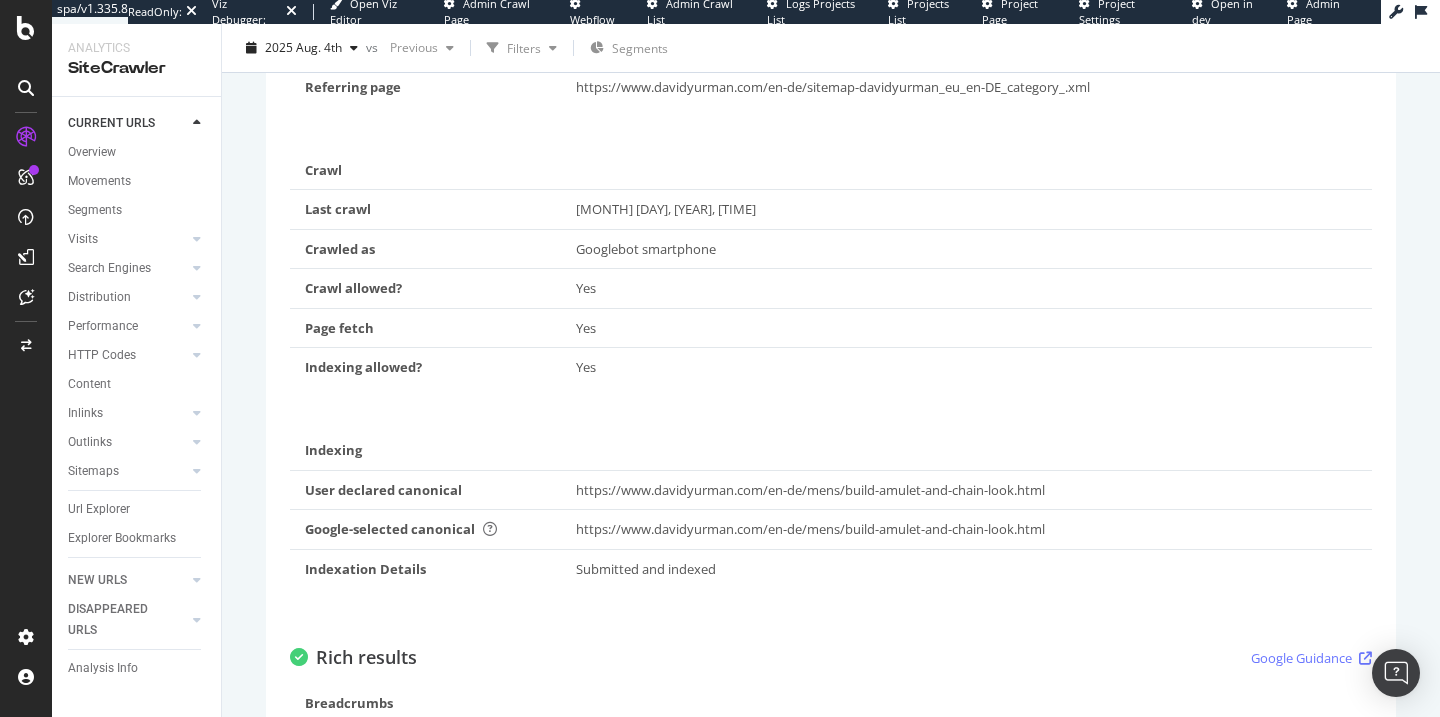 scroll, scrollTop: 0, scrollLeft: 0, axis: both 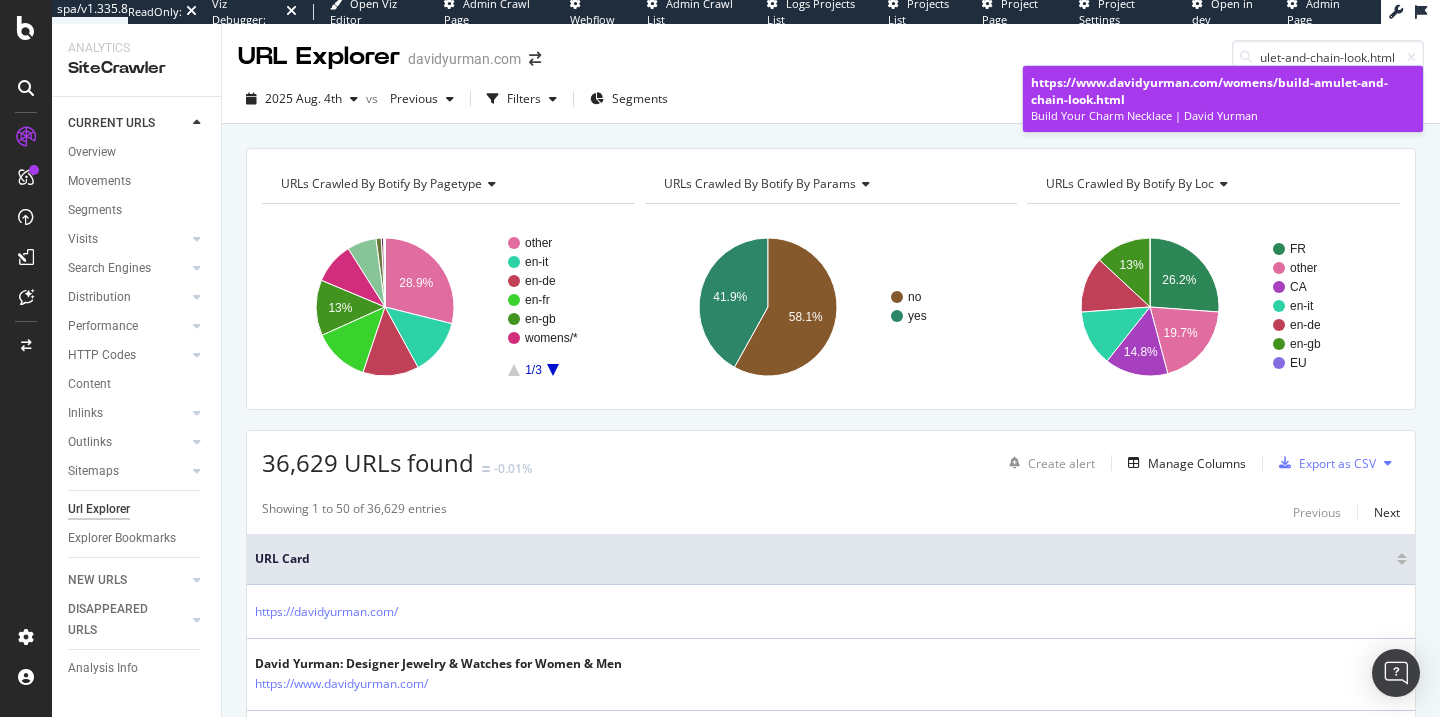 type on "https://www.davidyurman.com/womens/build-amulet-and-chain-look.html" 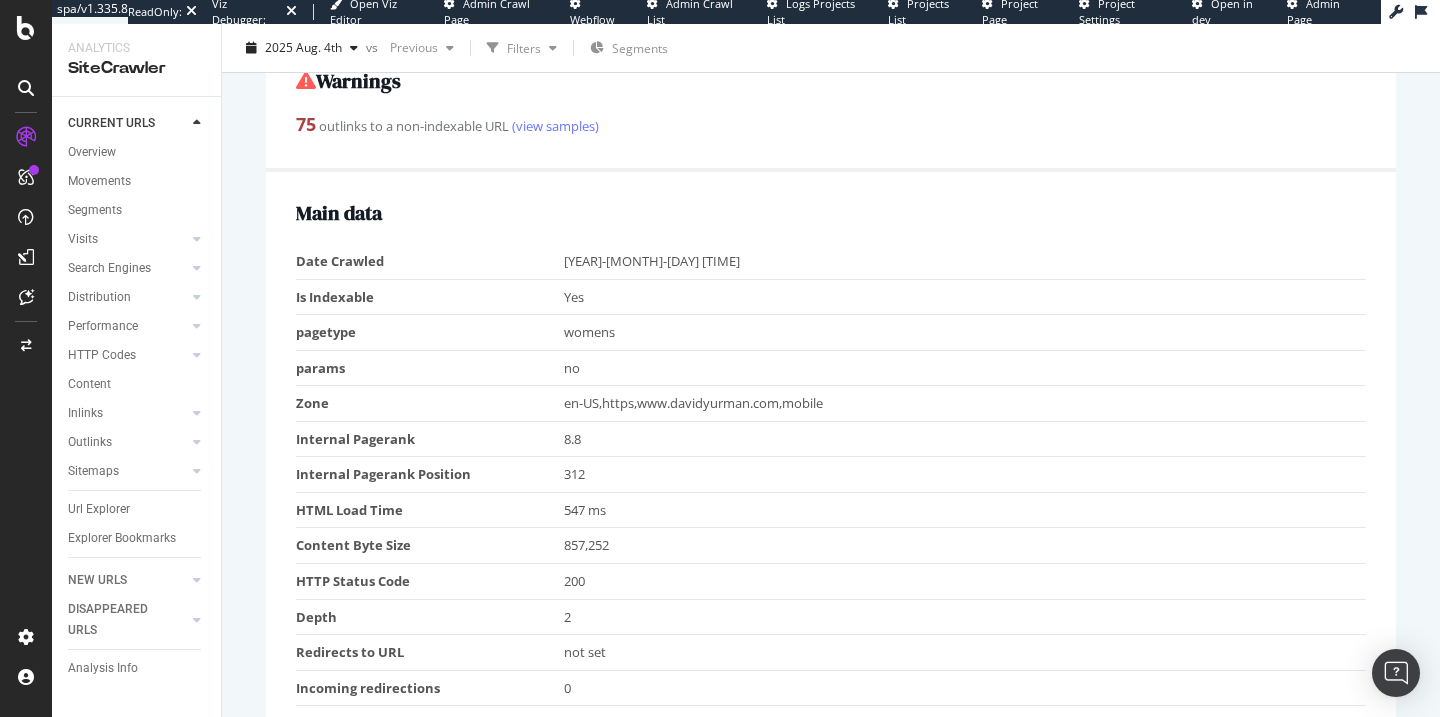 scroll, scrollTop: 0, scrollLeft: 0, axis: both 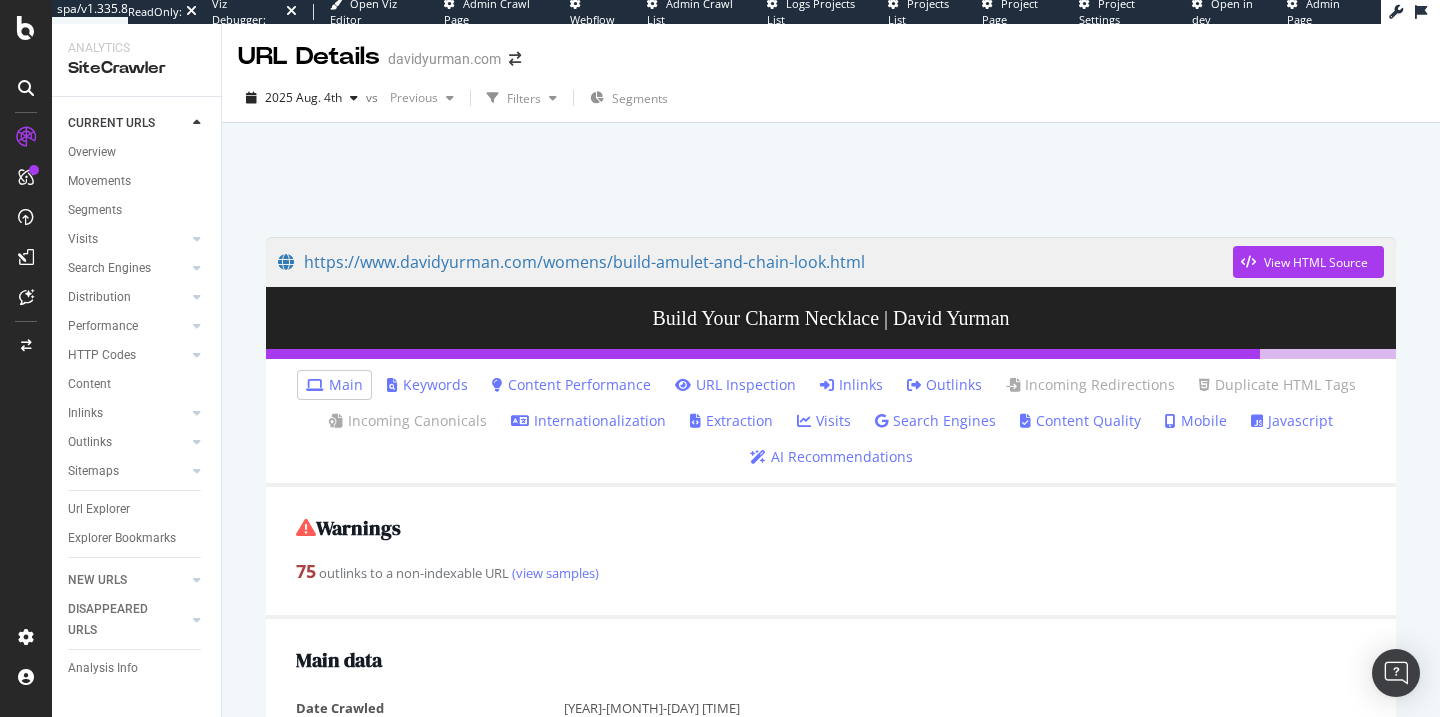 click on "URL Inspection" at bounding box center [735, 385] 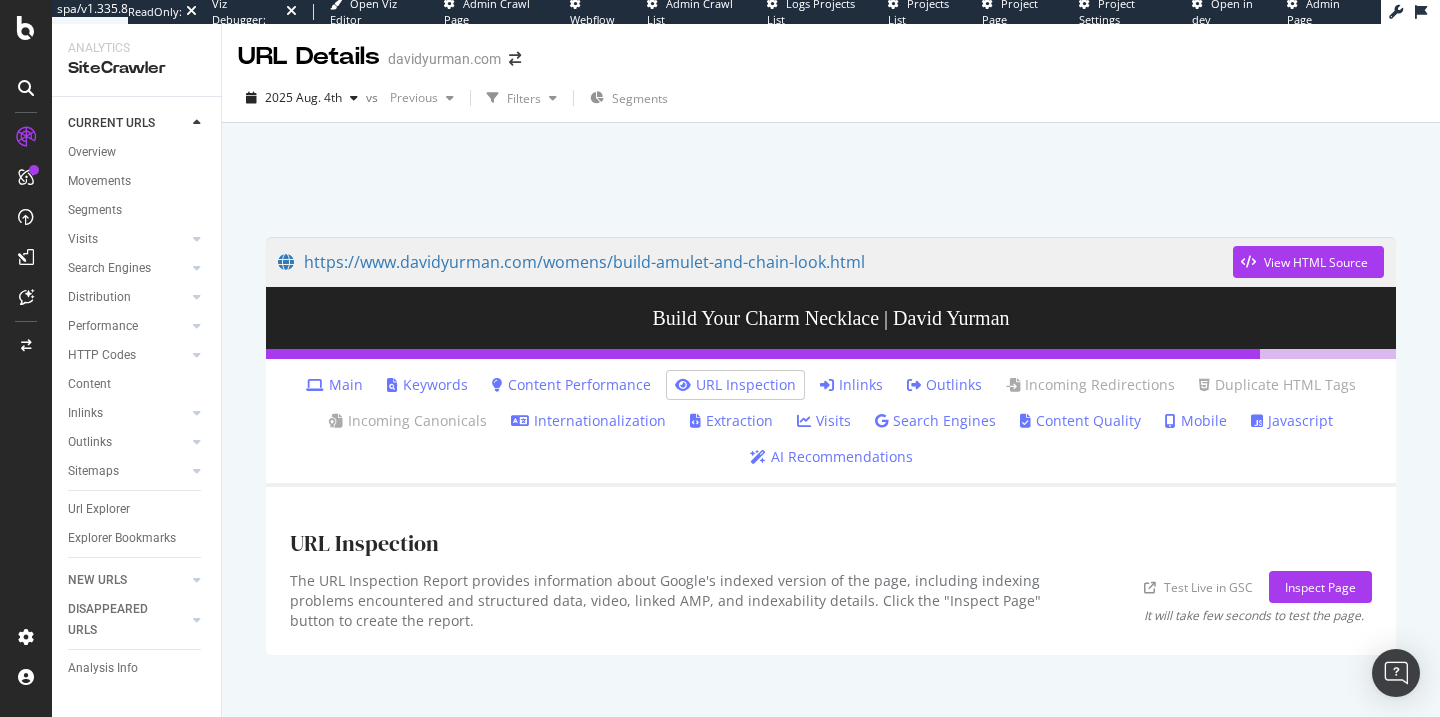 click on "URL Inspection" at bounding box center [831, 541] 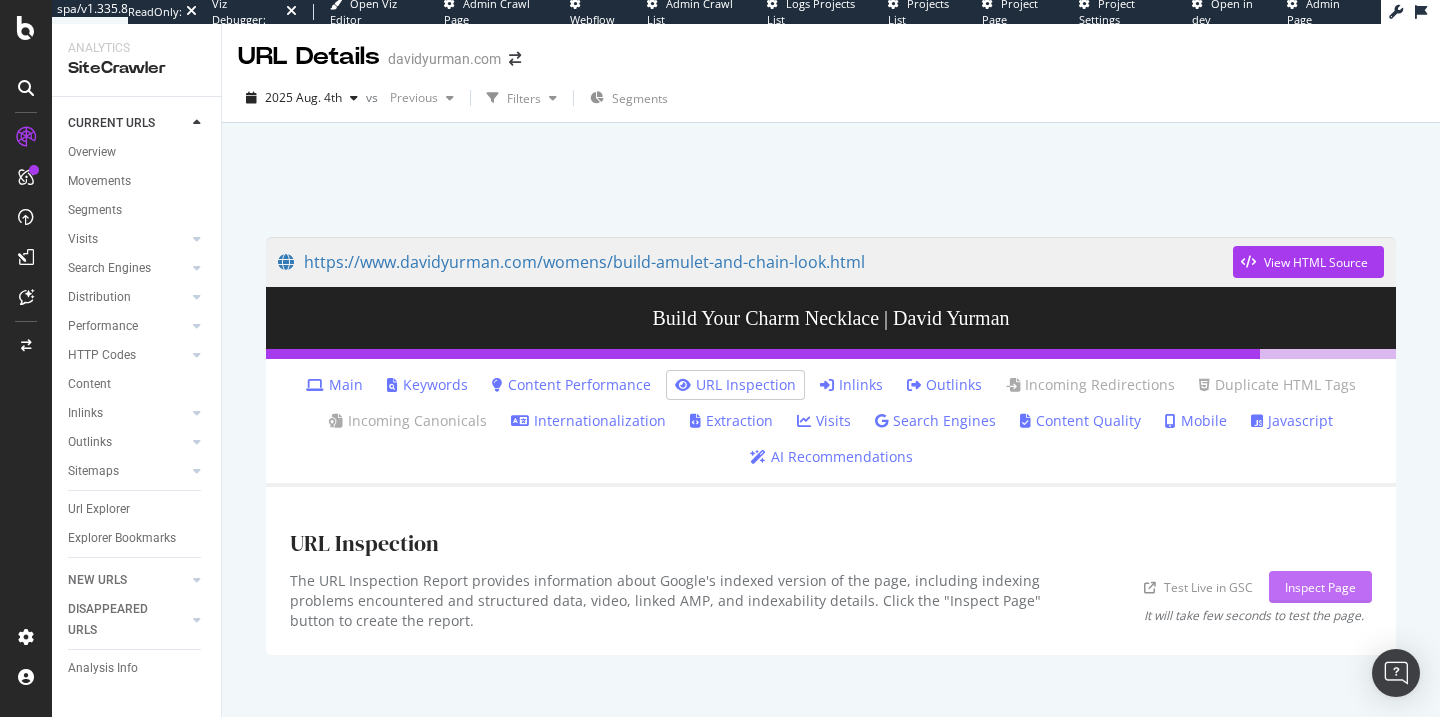 click on "Inspect Page" at bounding box center (1320, 587) 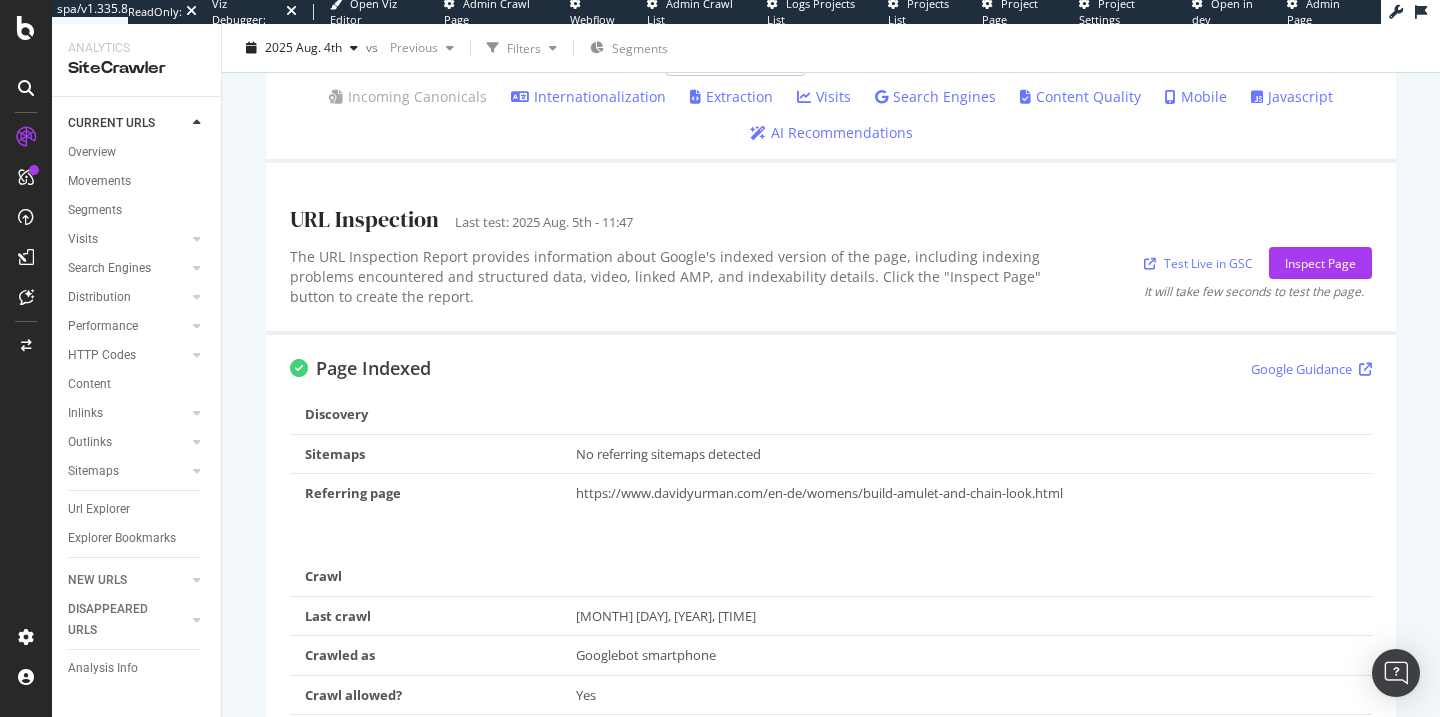 scroll, scrollTop: 327, scrollLeft: 0, axis: vertical 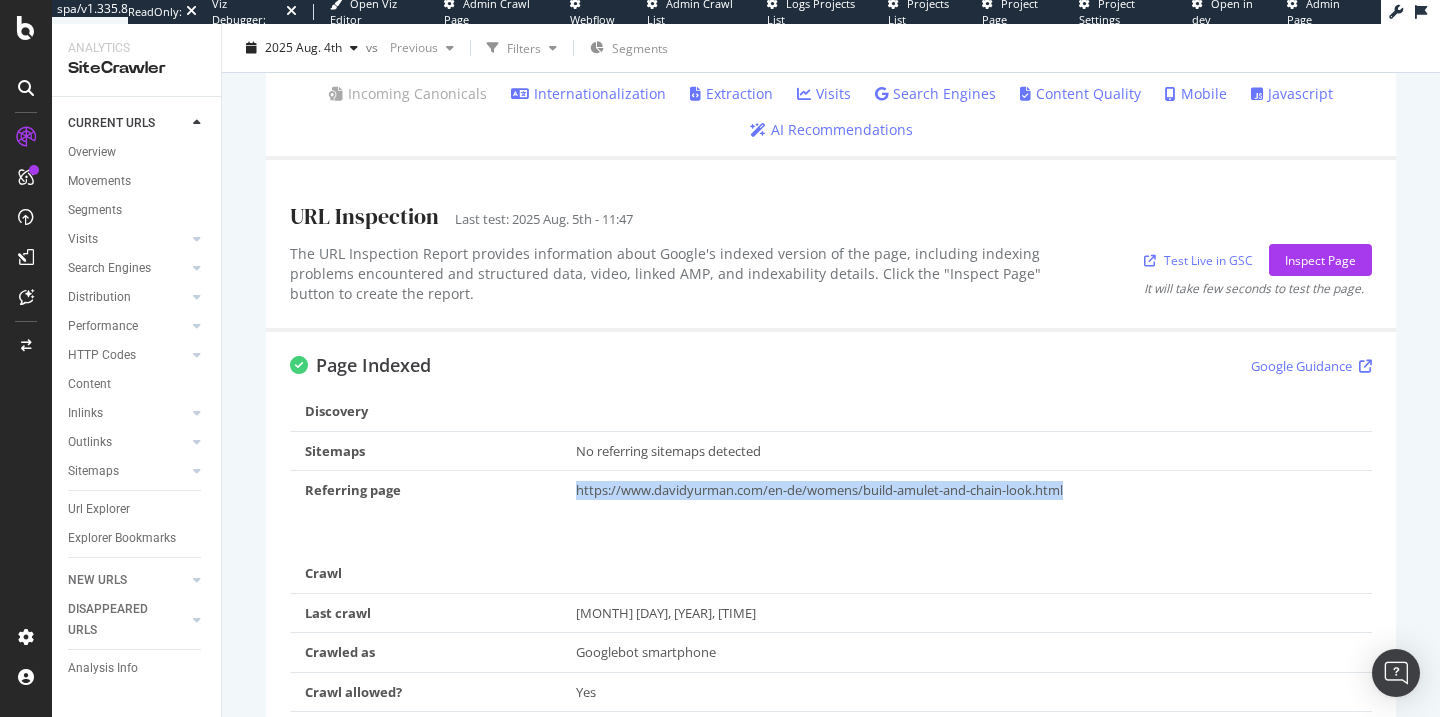 drag, startPoint x: 1102, startPoint y: 496, endPoint x: 573, endPoint y: 491, distance: 529.0236 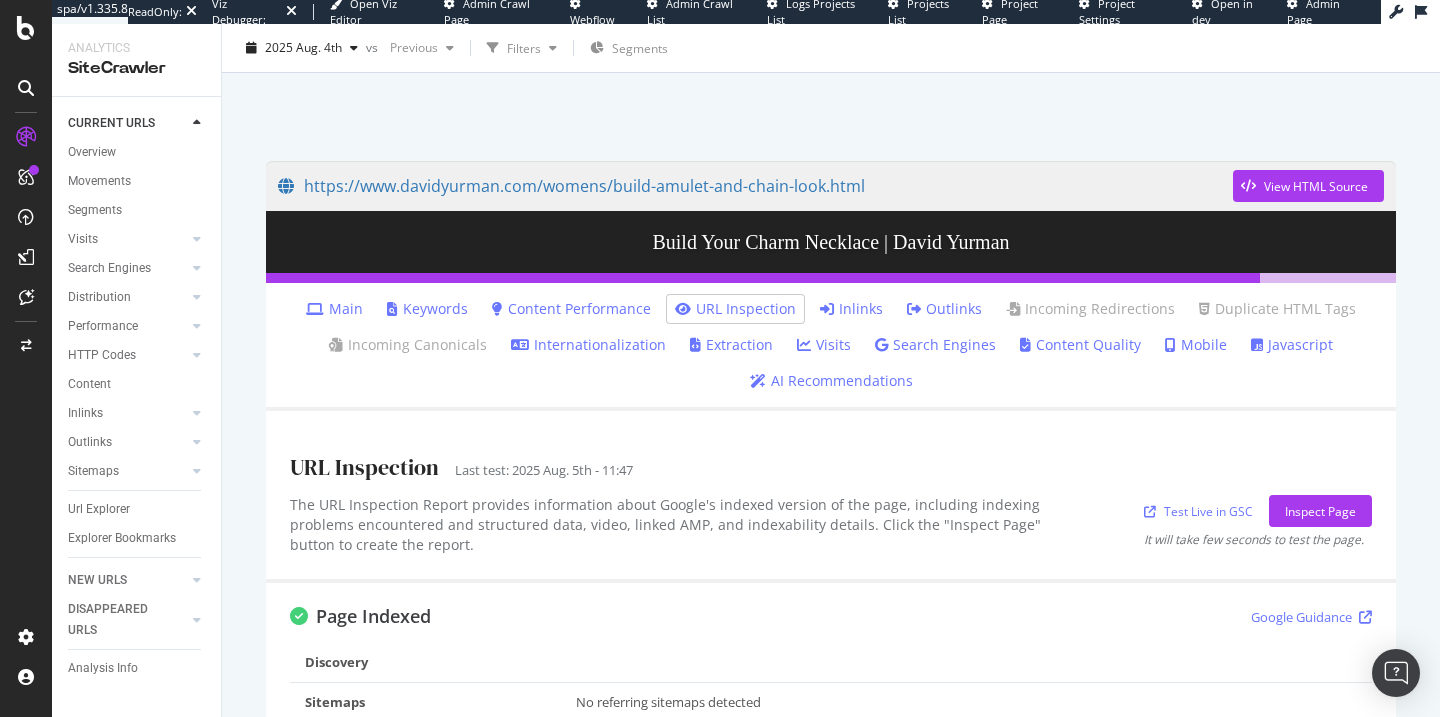 scroll, scrollTop: 74, scrollLeft: 0, axis: vertical 